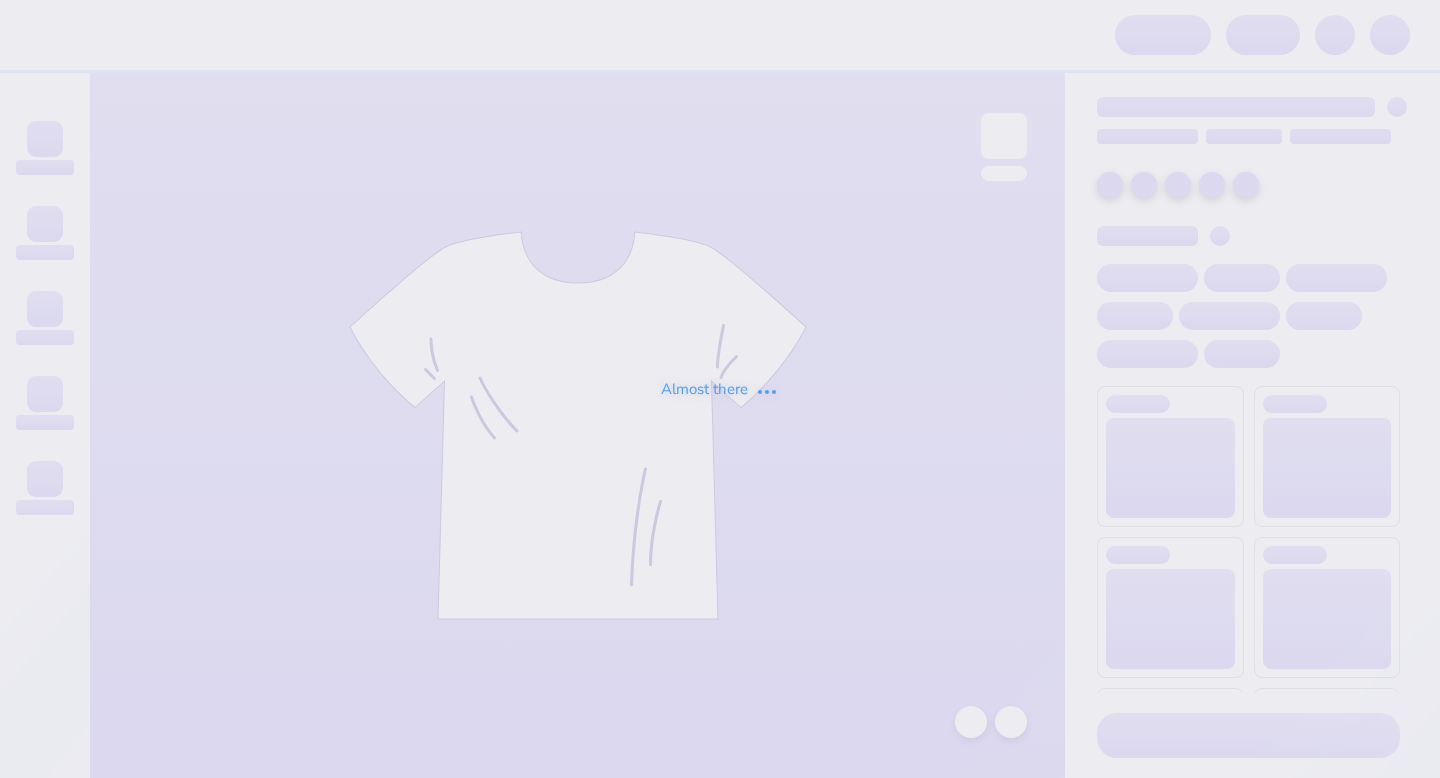 scroll, scrollTop: 0, scrollLeft: 0, axis: both 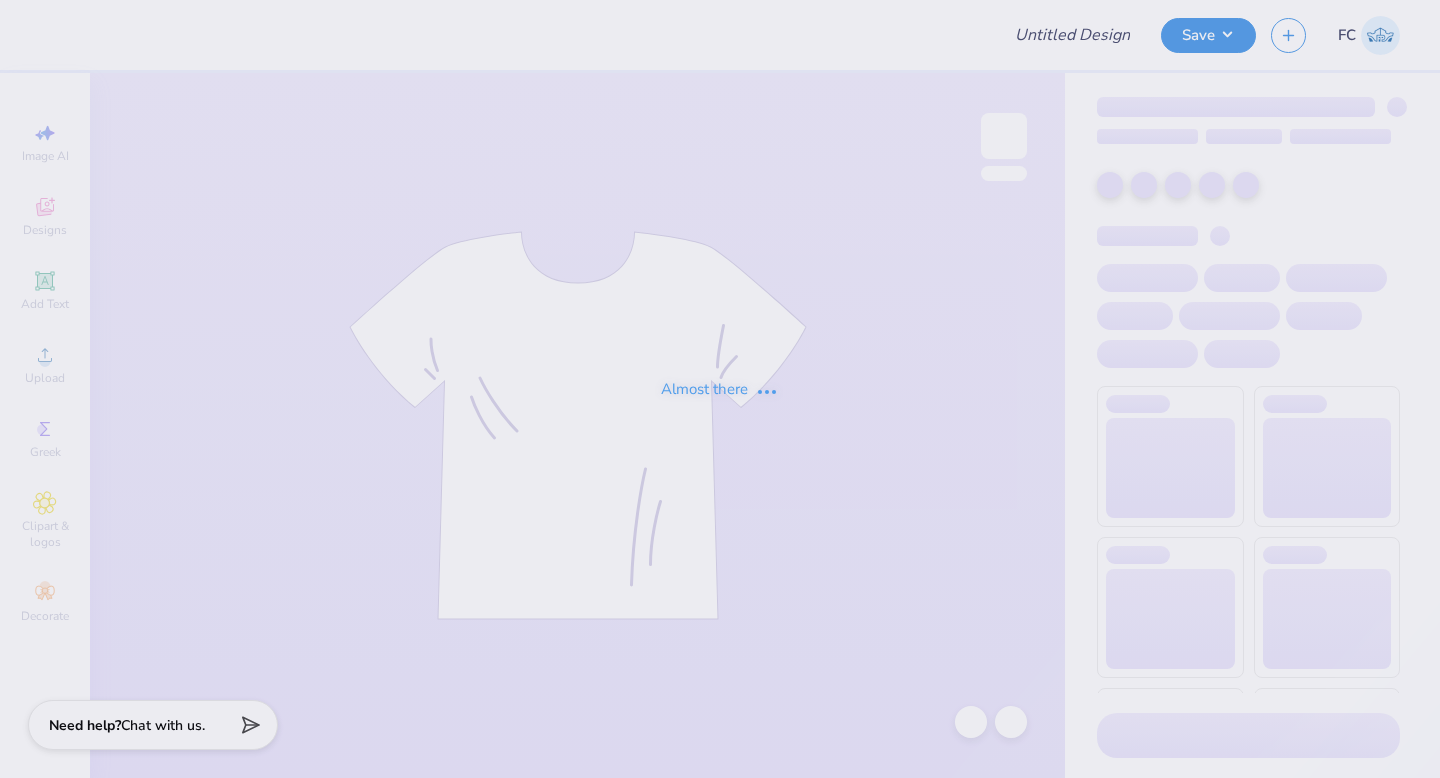type on "Tri Delt Bid Day" 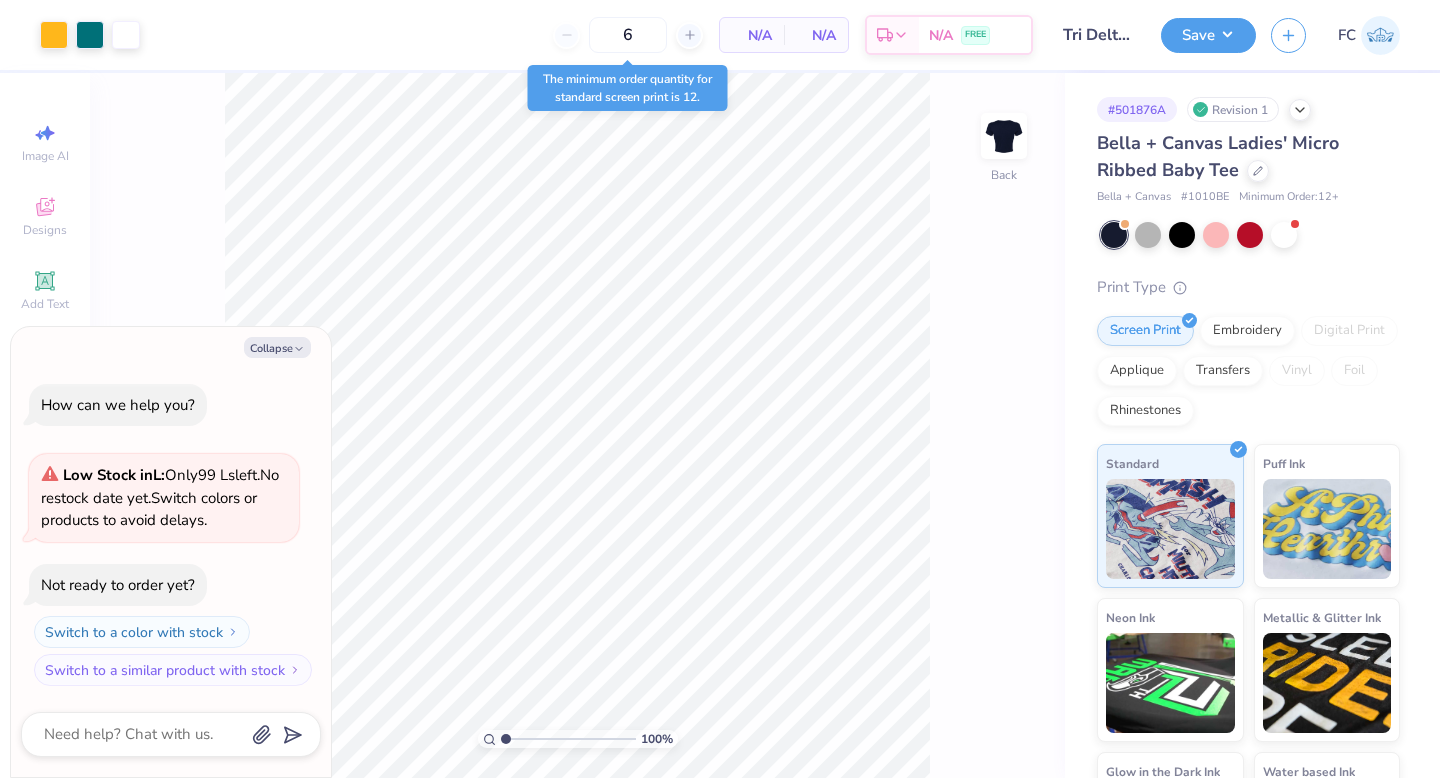 click on "Bella + Canvas Ladies' Micro Ribbed Baby Tee" at bounding box center (1248, 157) 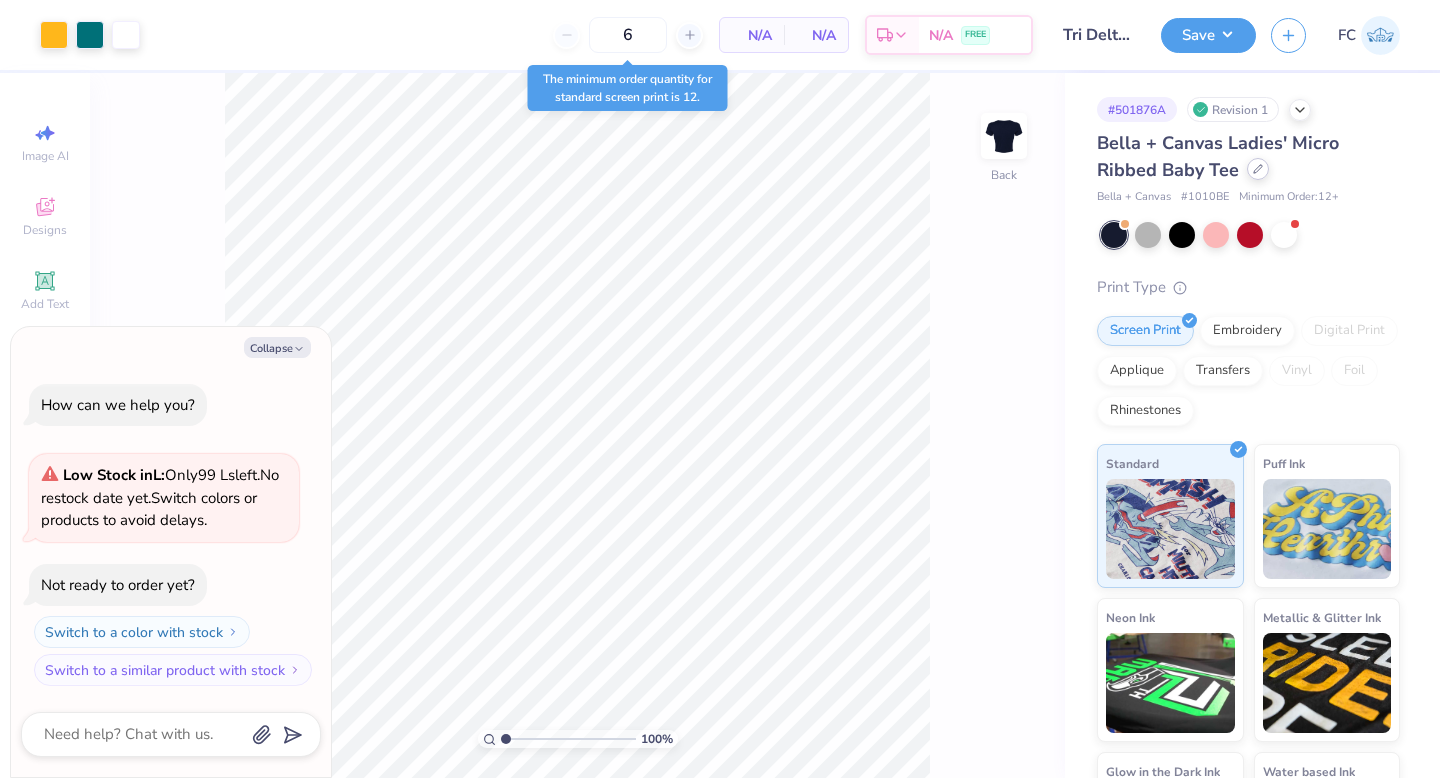 click 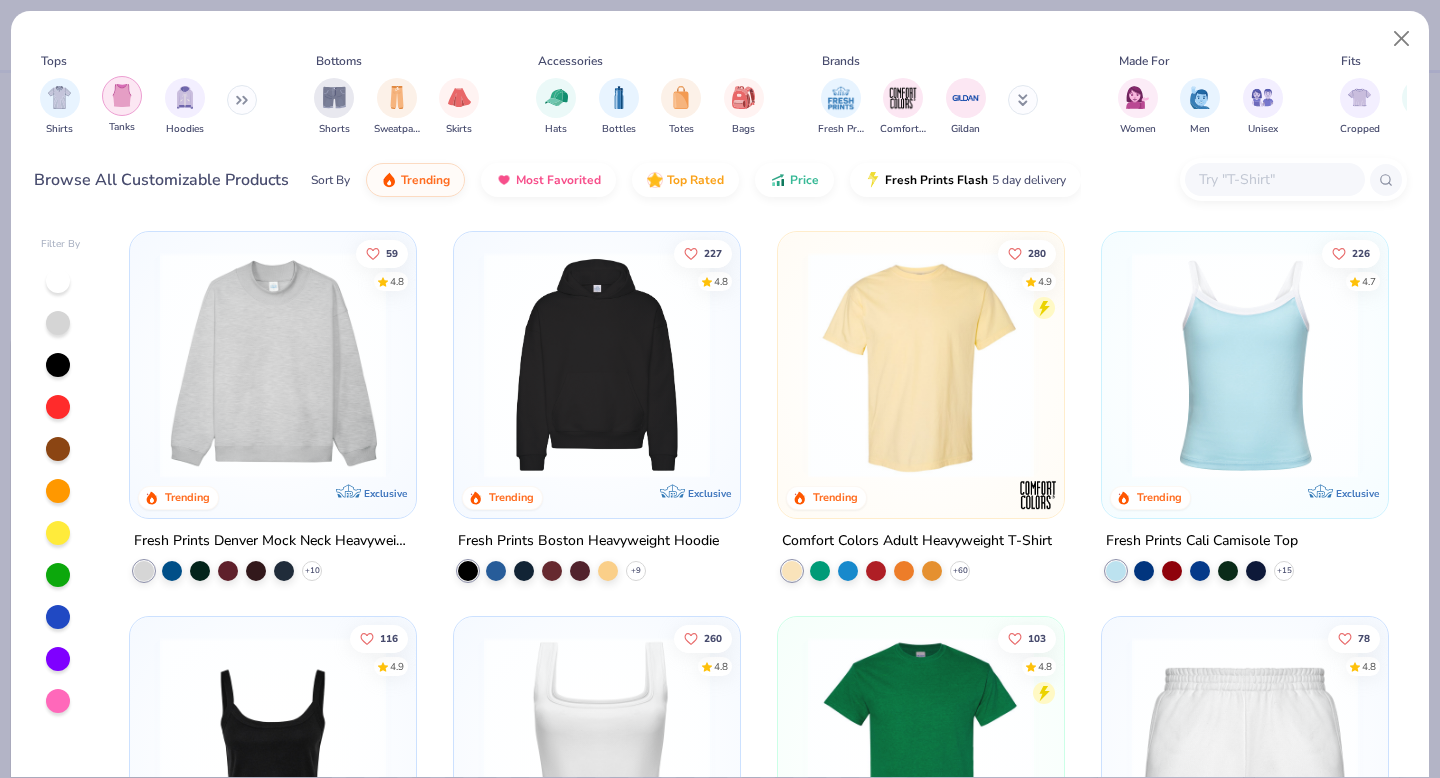 click at bounding box center [122, 95] 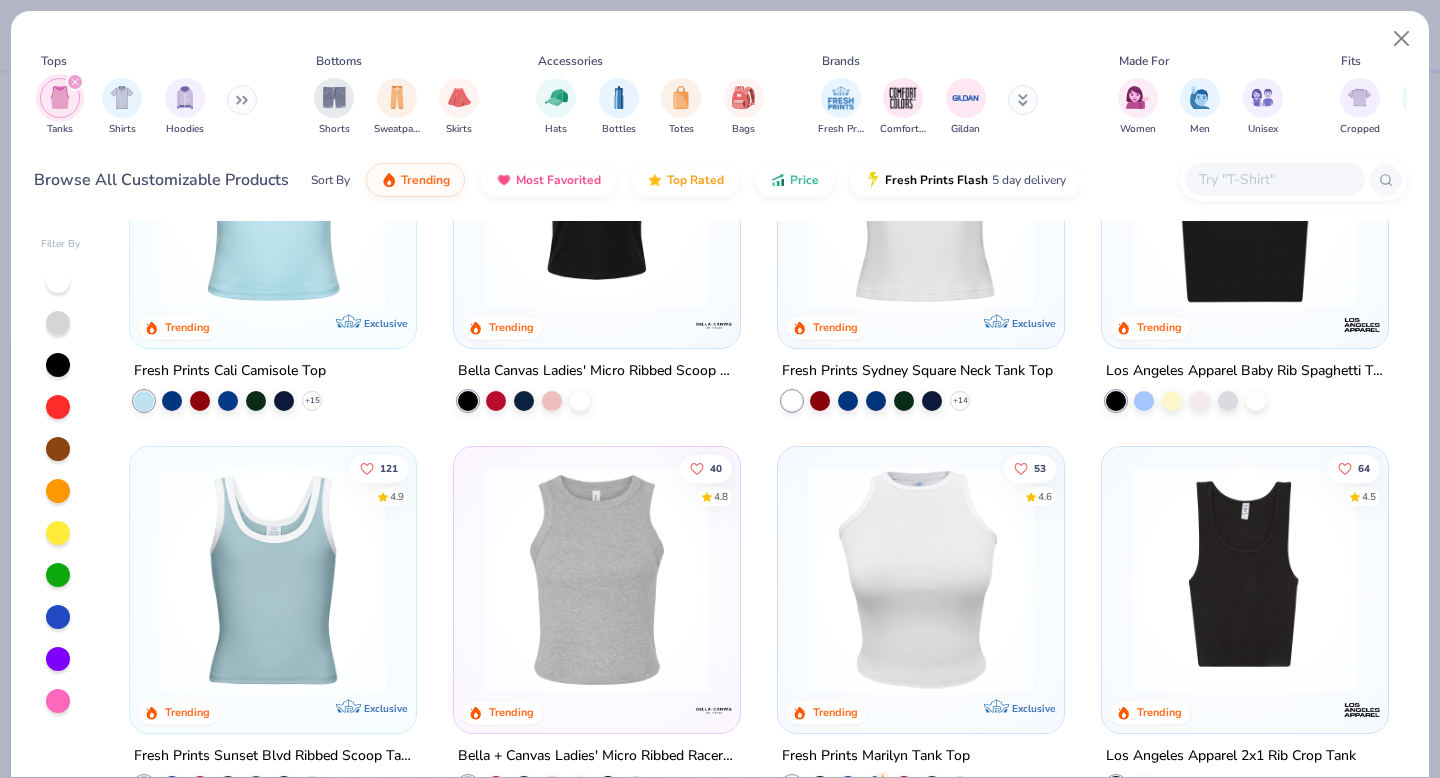 scroll, scrollTop: 0, scrollLeft: 0, axis: both 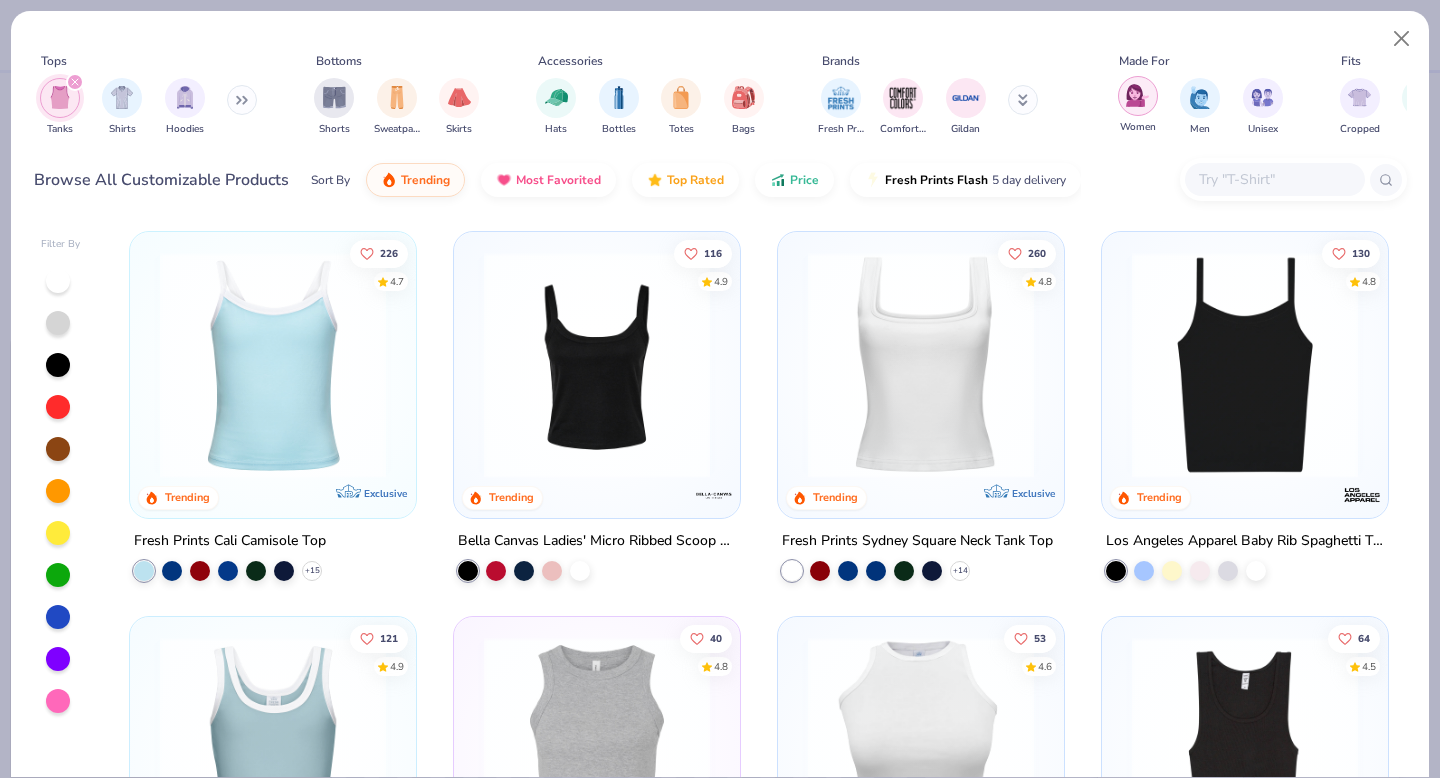 click at bounding box center (1137, 95) 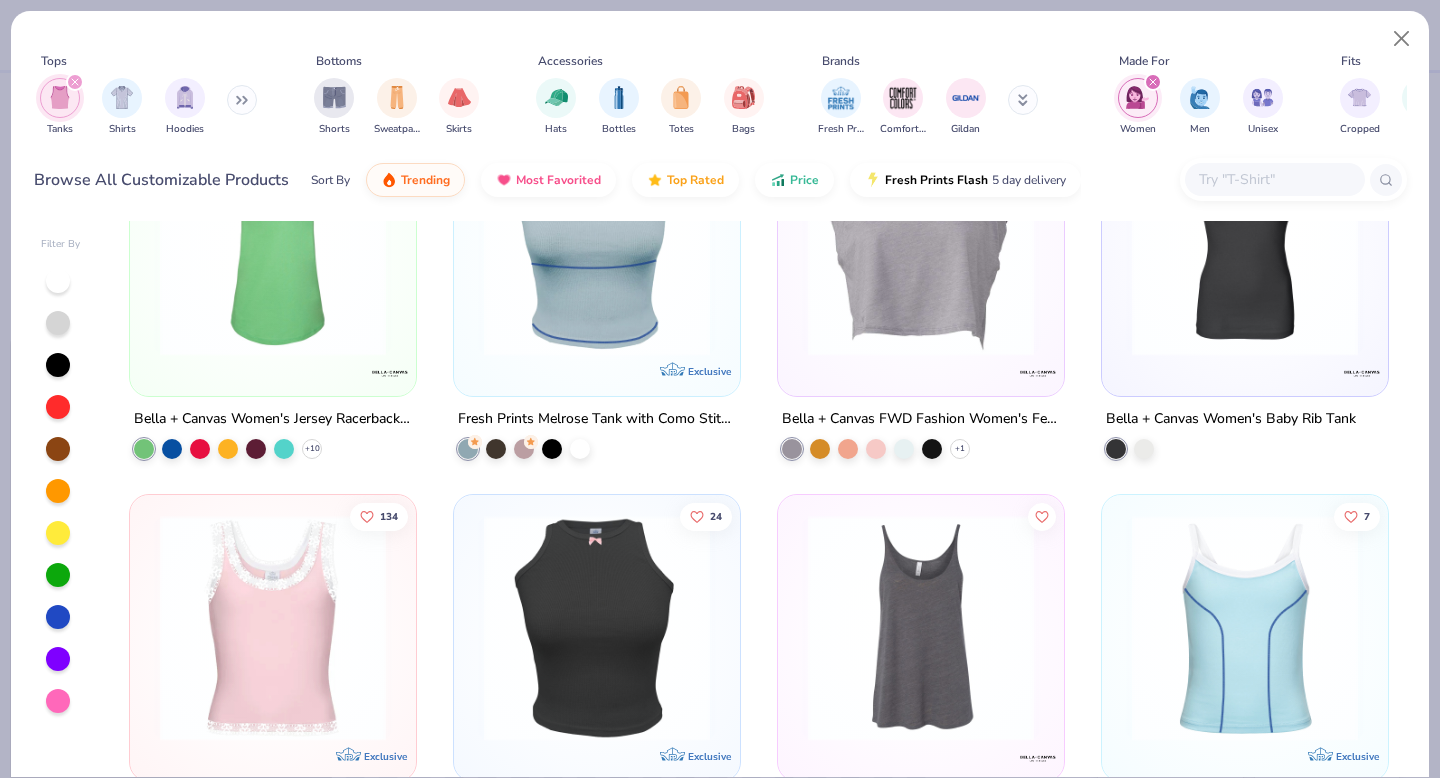 scroll, scrollTop: 0, scrollLeft: 0, axis: both 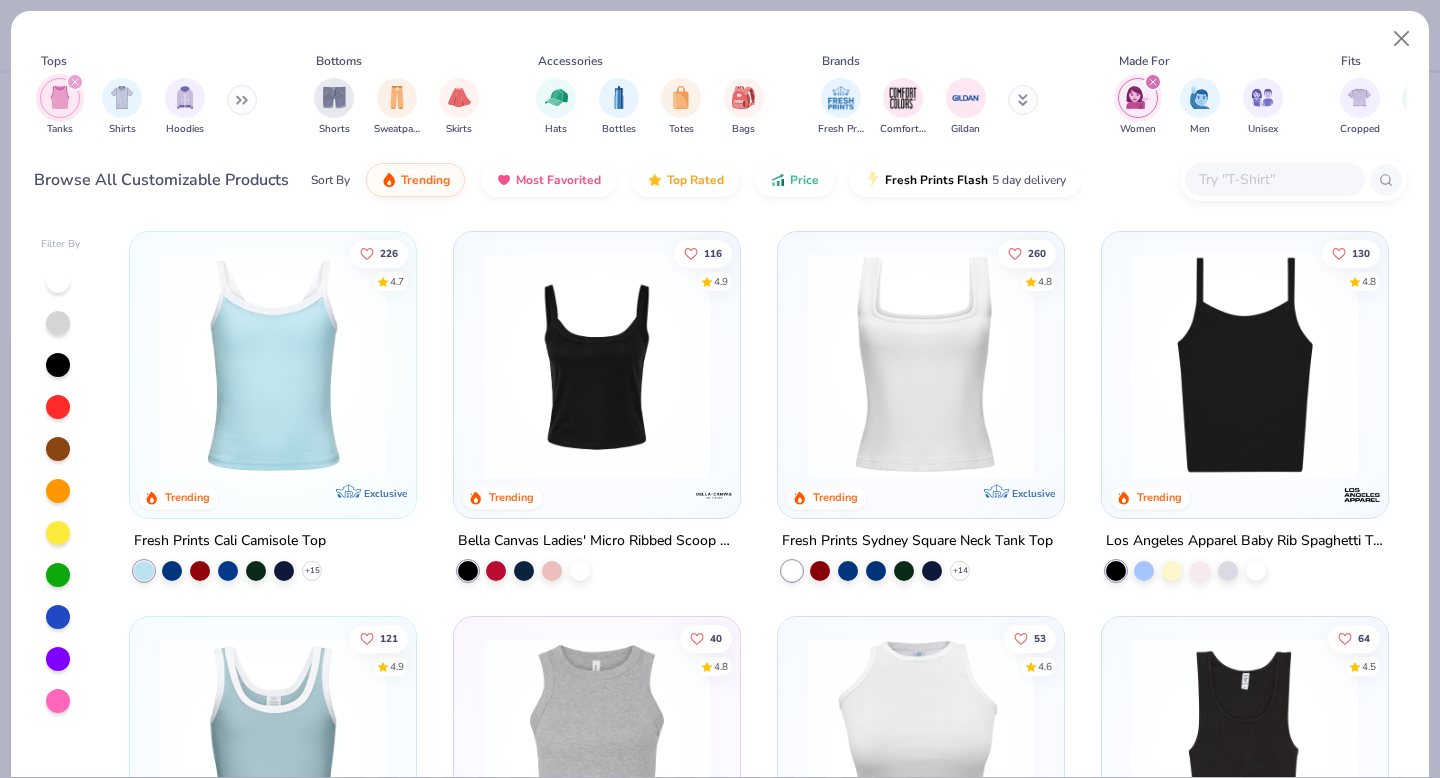 click at bounding box center (75, 82) 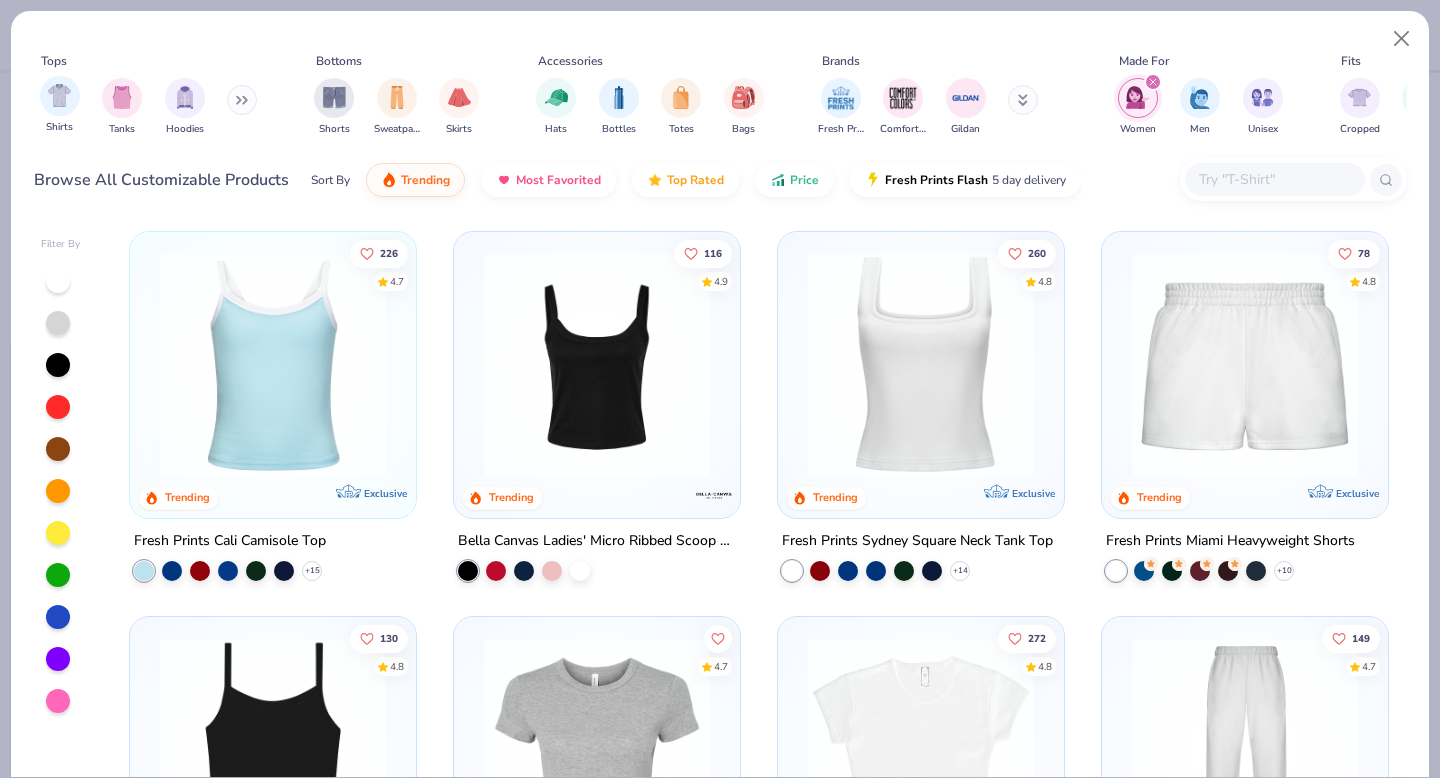 click on "Shirts" at bounding box center (60, 105) 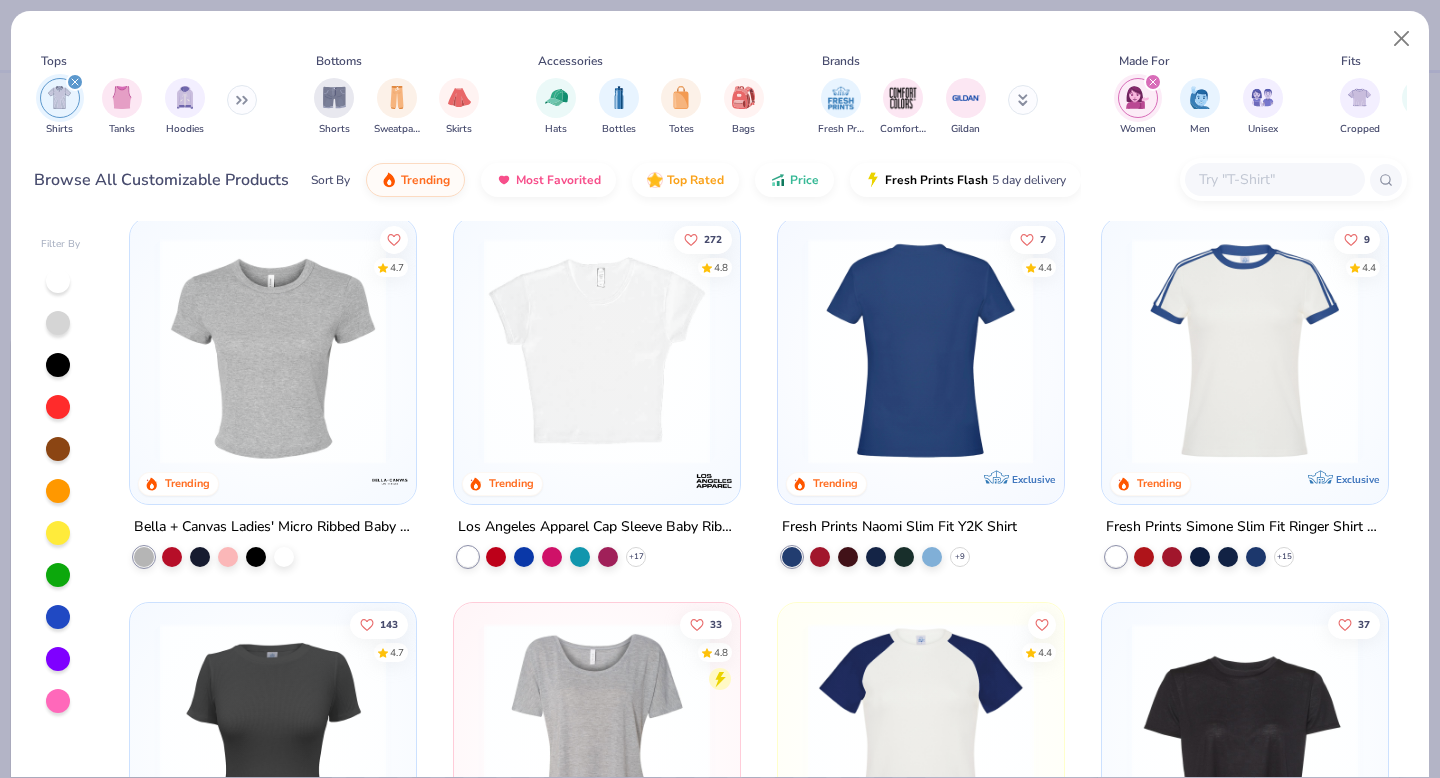 scroll, scrollTop: 0, scrollLeft: 0, axis: both 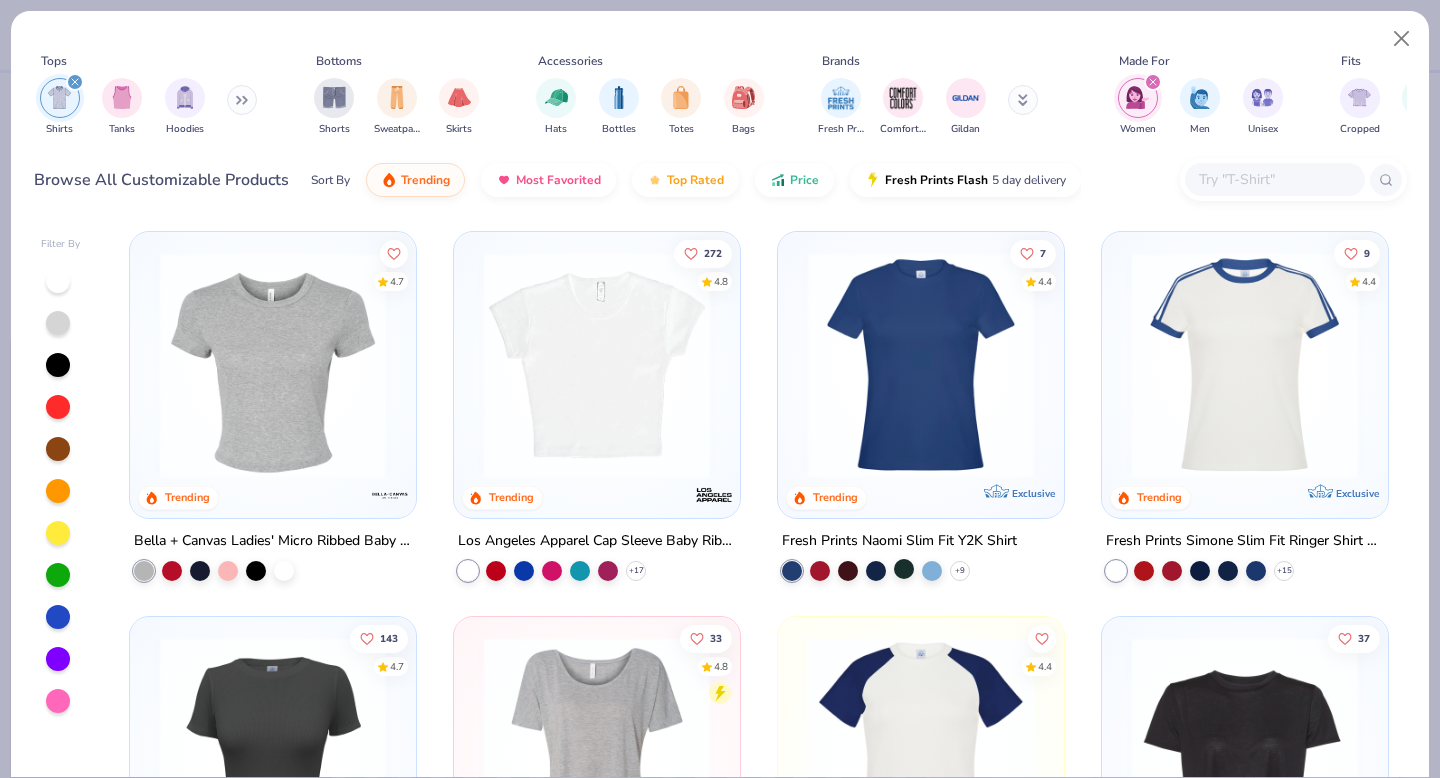 click at bounding box center (904, 569) 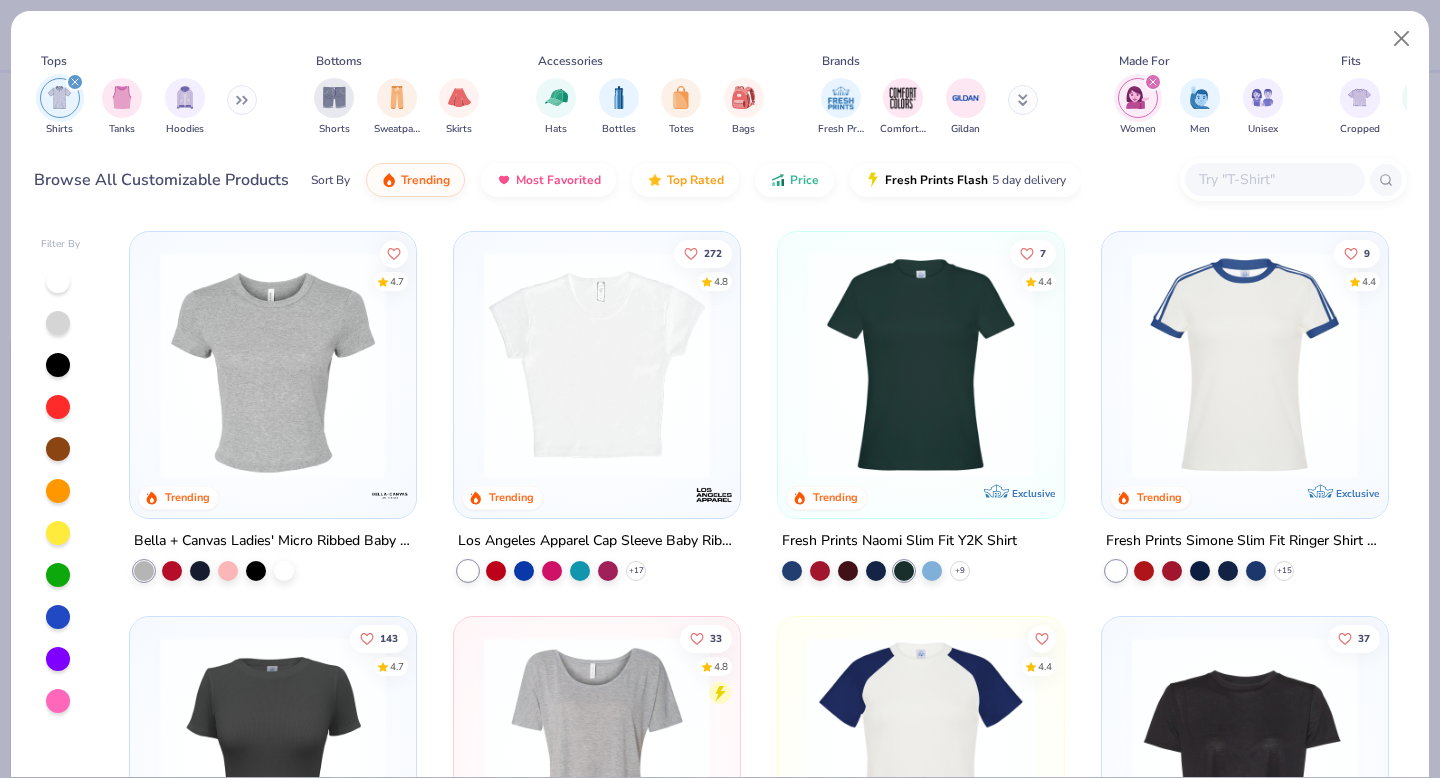 click at bounding box center [921, 365] 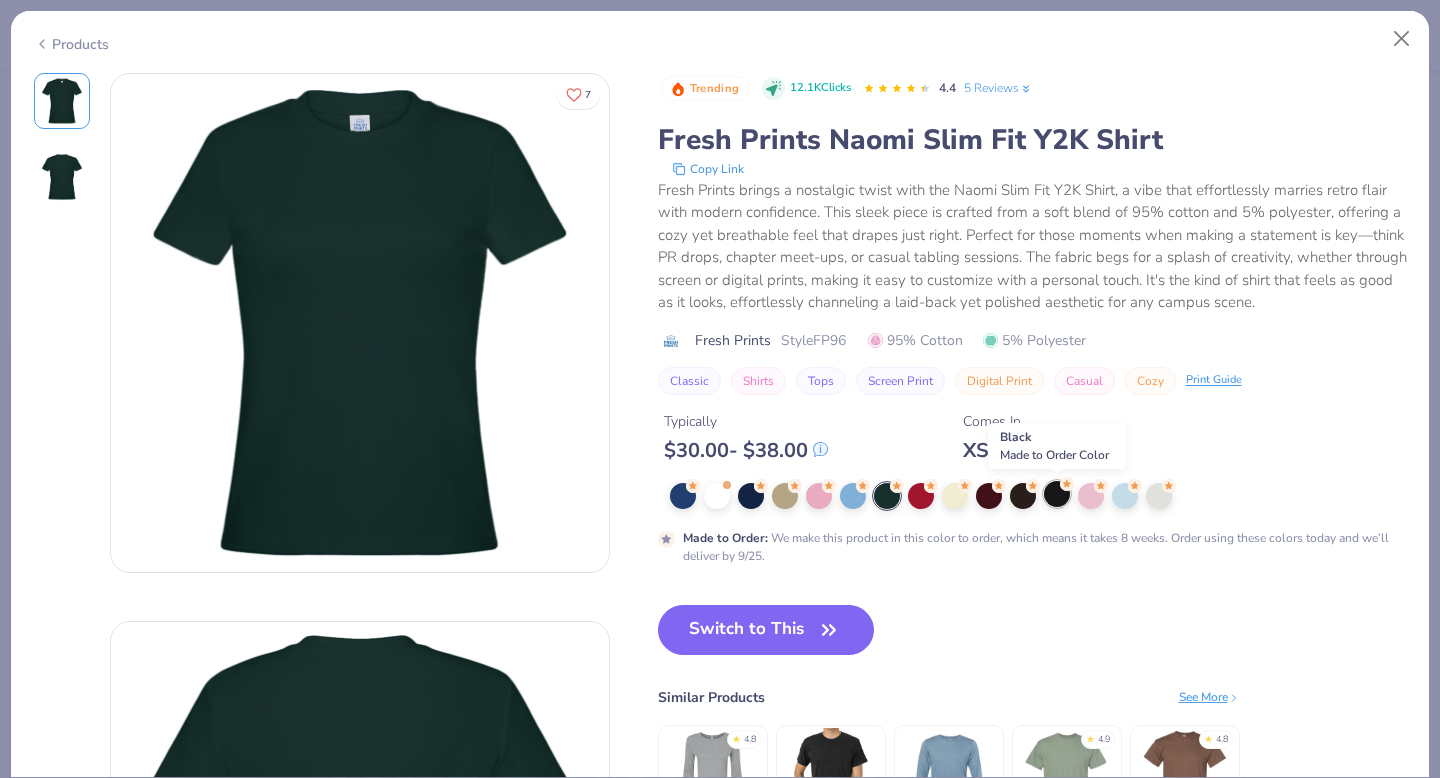 click at bounding box center [1057, 494] 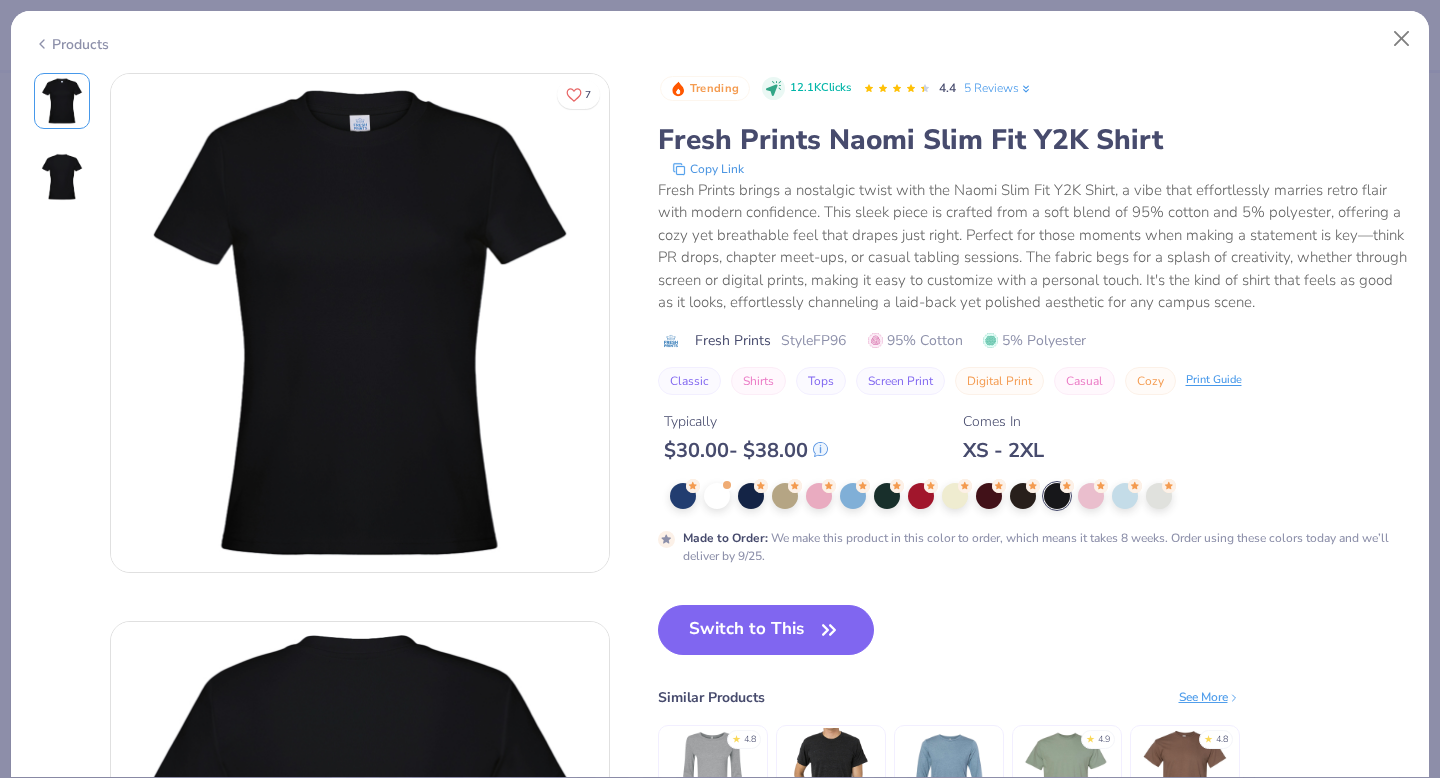 click on "Products" at bounding box center [71, 44] 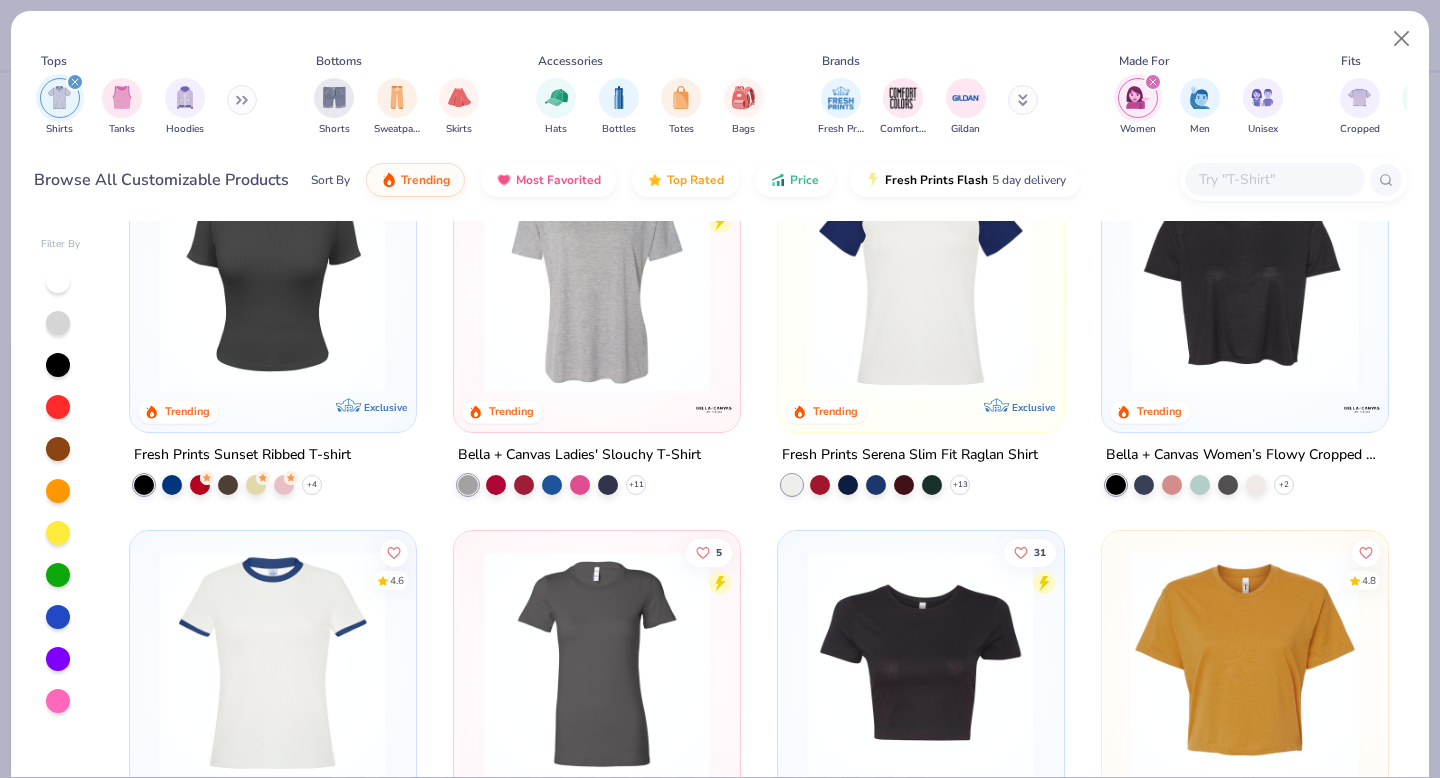 scroll, scrollTop: 482, scrollLeft: 0, axis: vertical 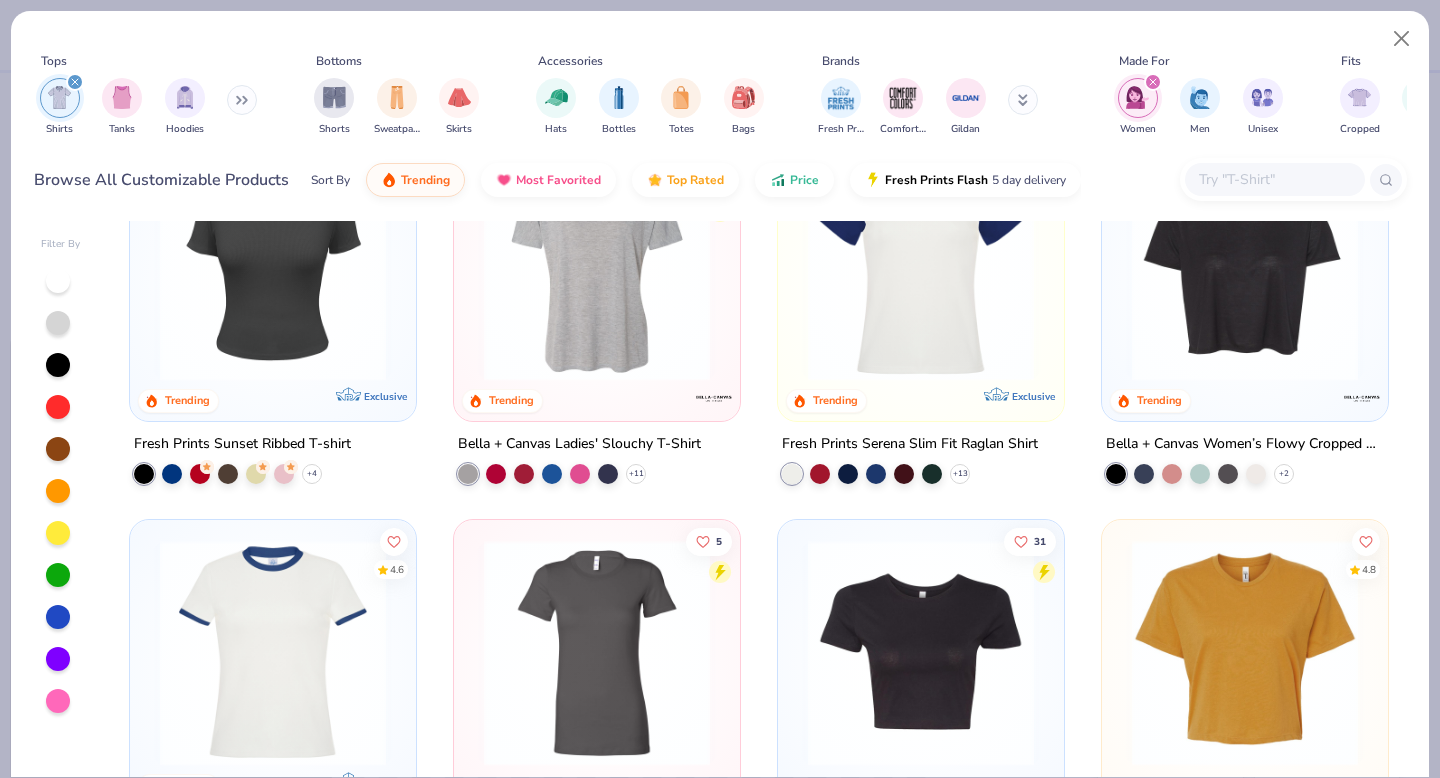 click at bounding box center (144, 473) 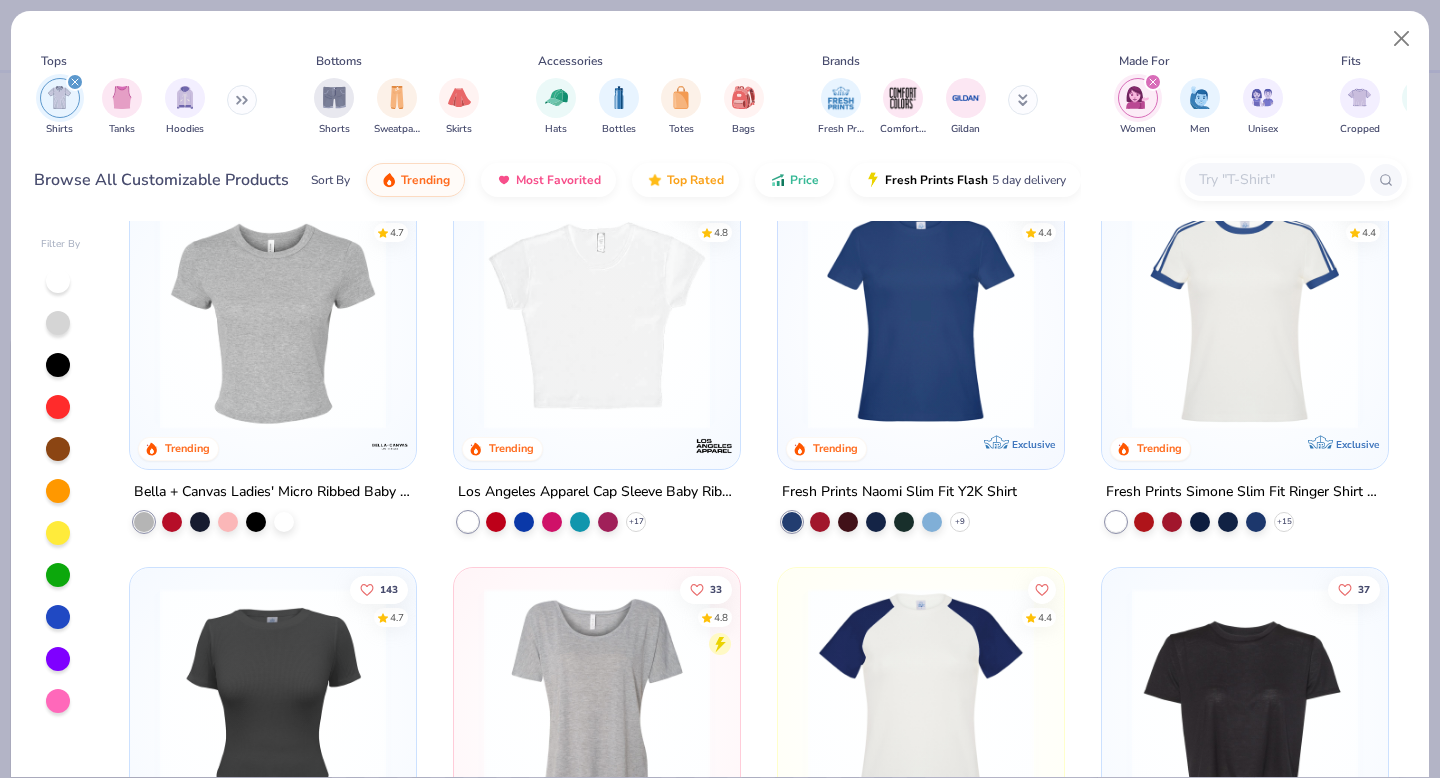 scroll, scrollTop: 21, scrollLeft: 0, axis: vertical 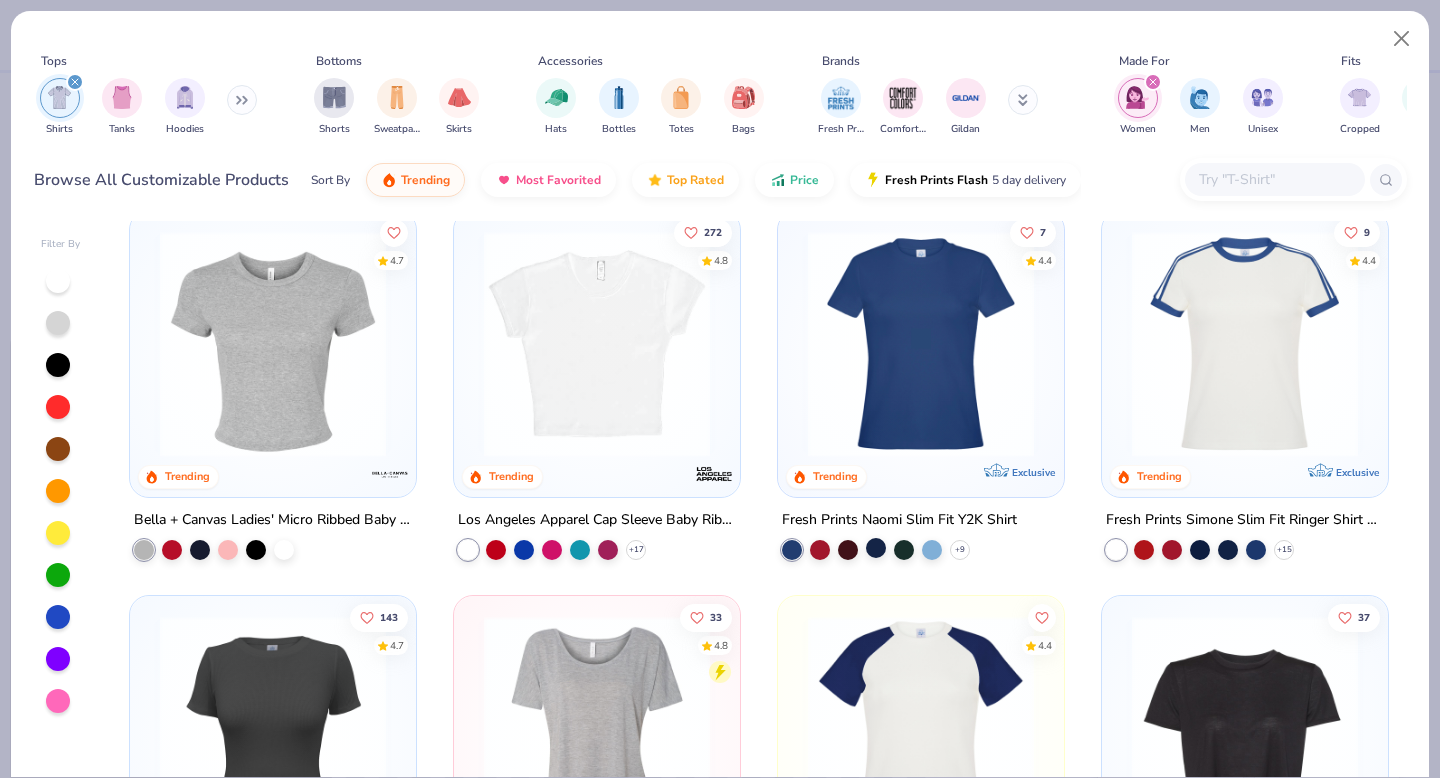 click at bounding box center (876, 548) 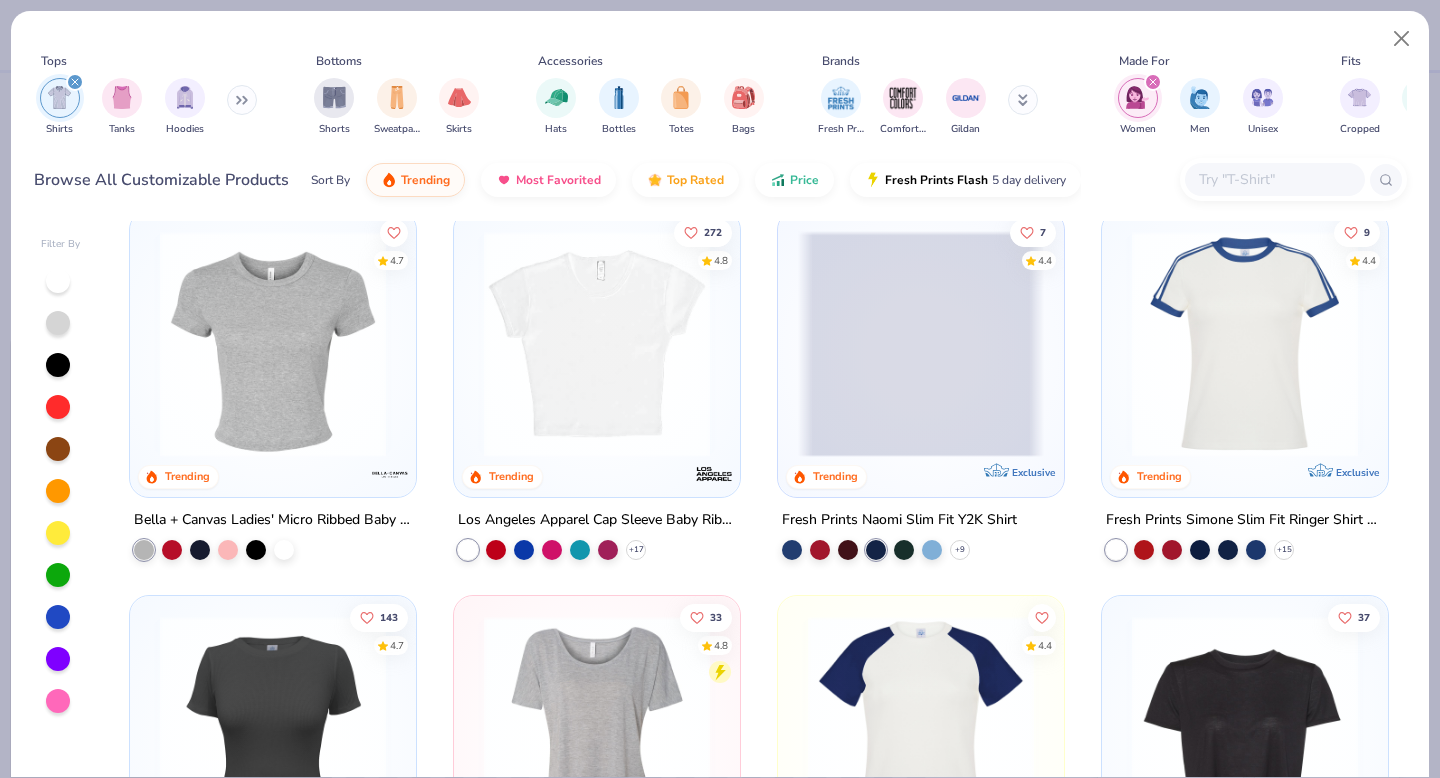 click at bounding box center [921, 344] 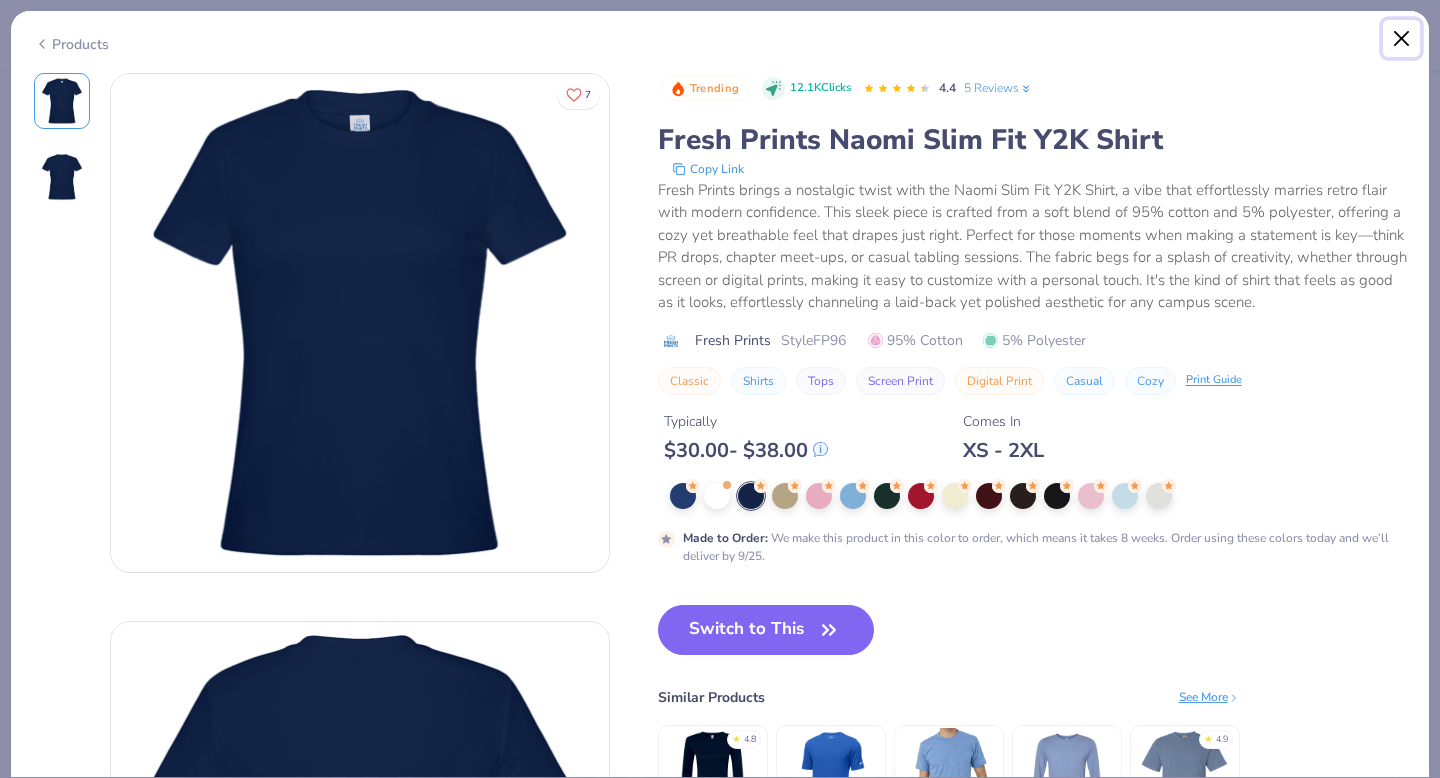 click at bounding box center [1402, 39] 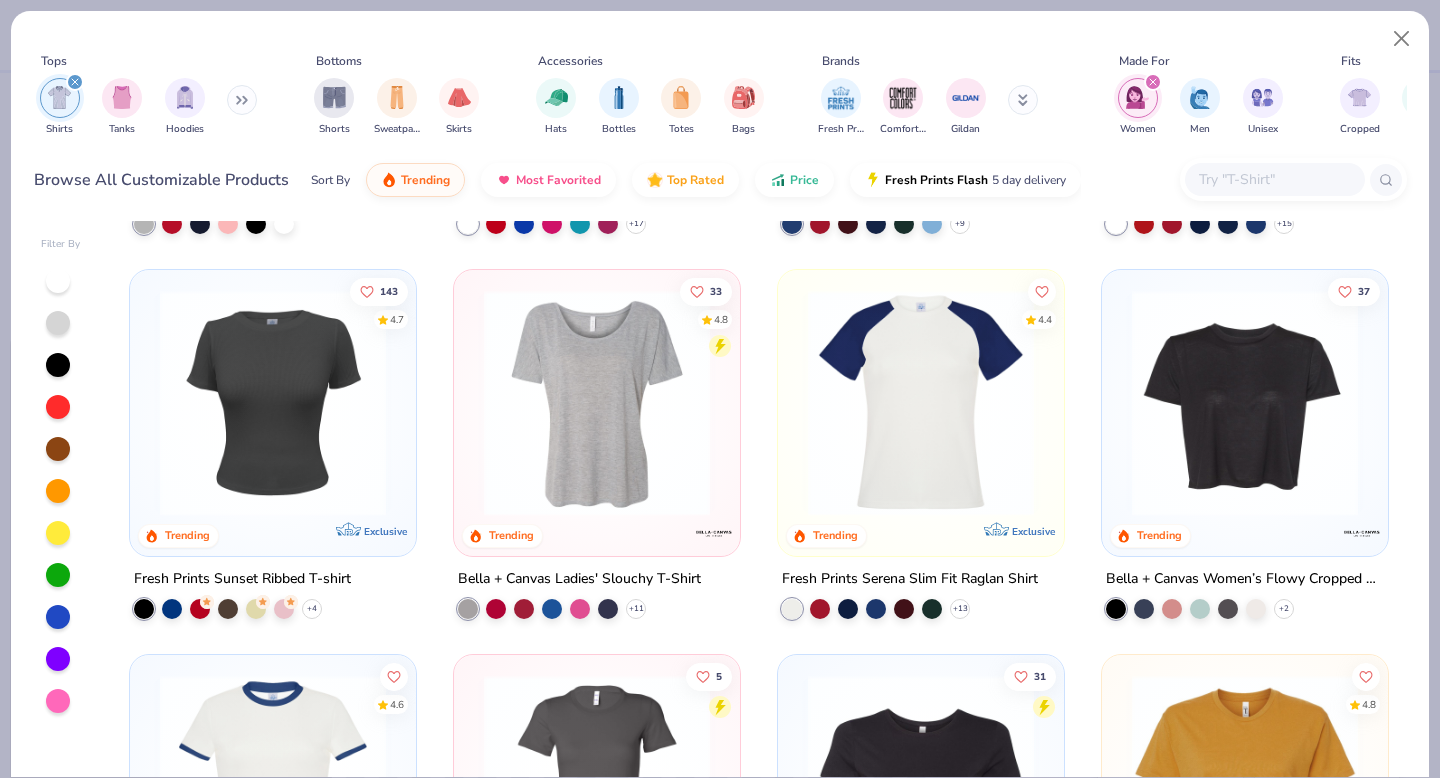 scroll, scrollTop: 346, scrollLeft: 0, axis: vertical 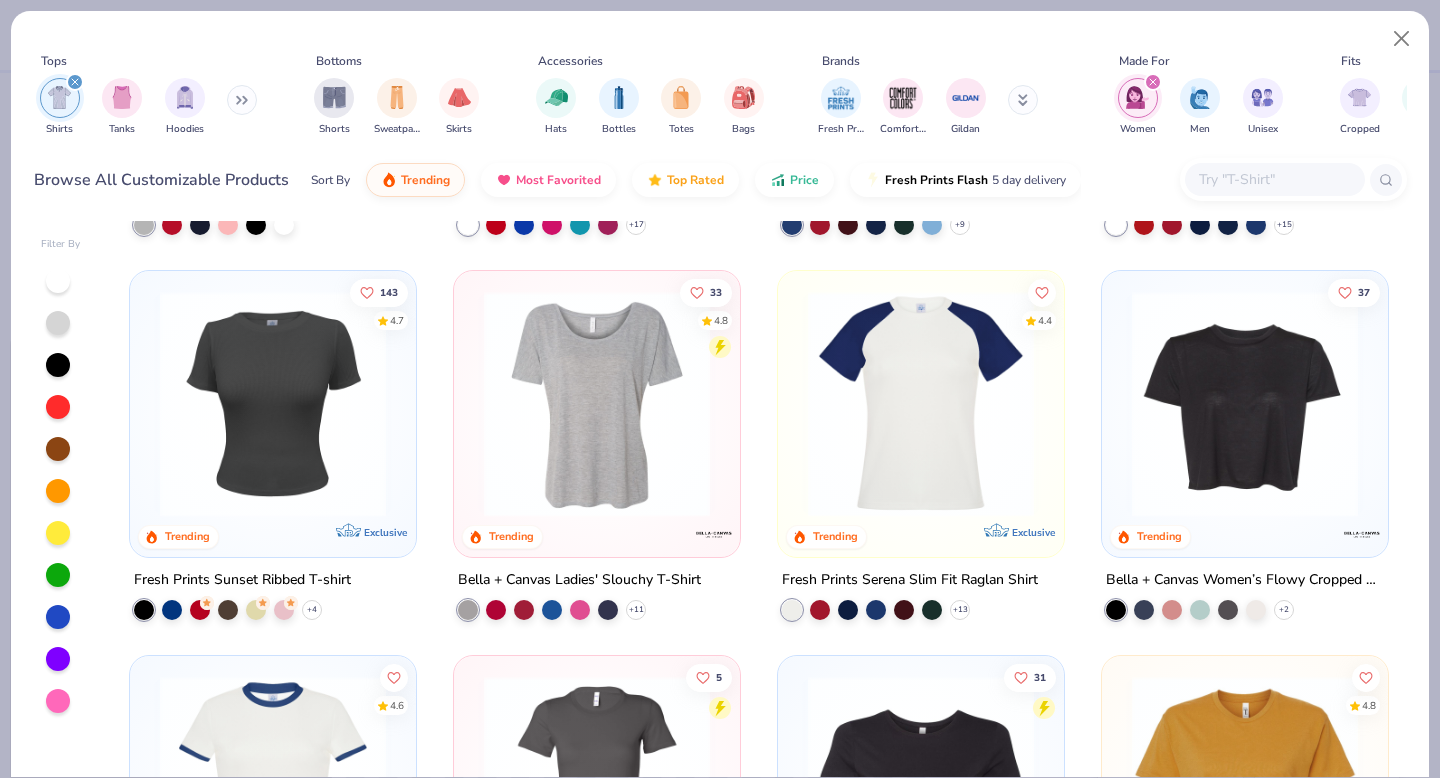 click at bounding box center (597, 409) 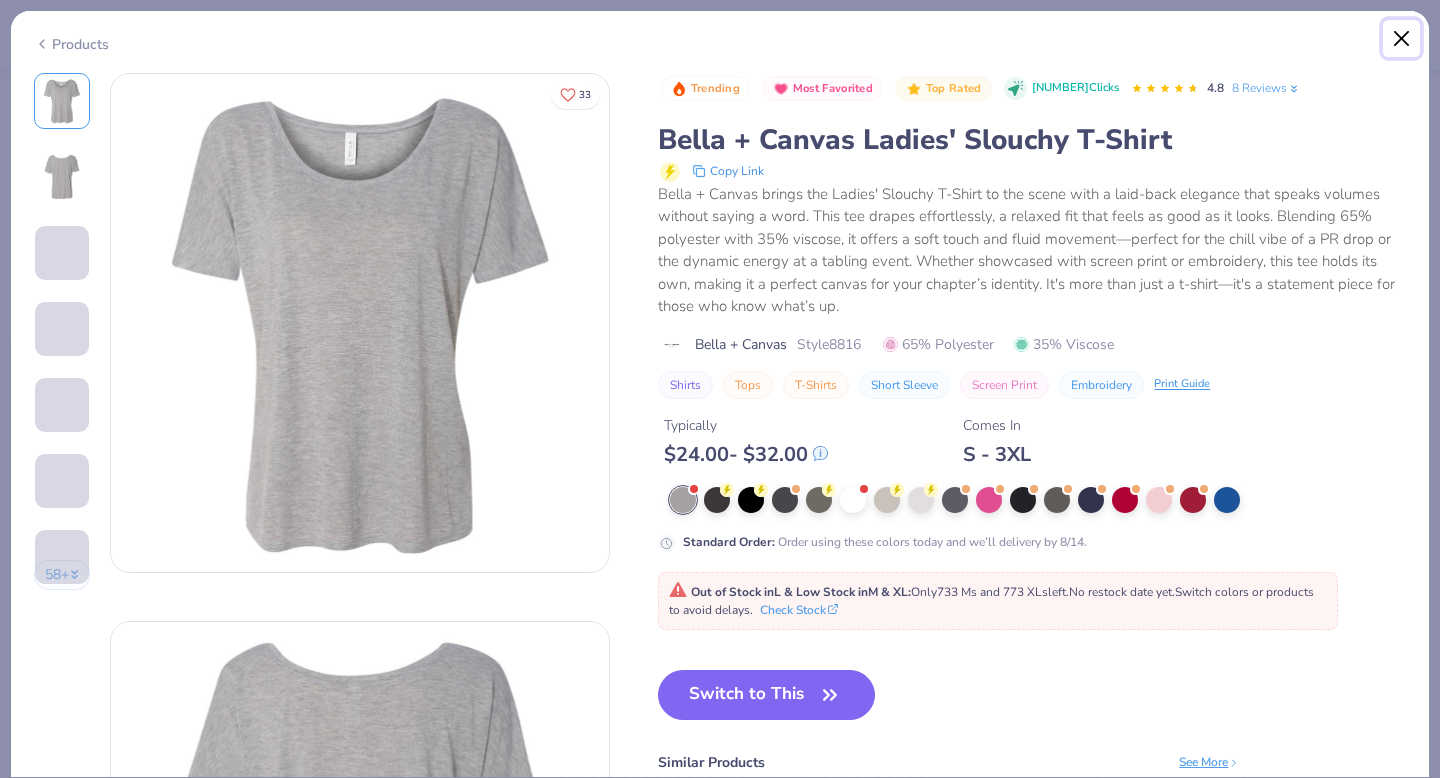 click at bounding box center [1402, 39] 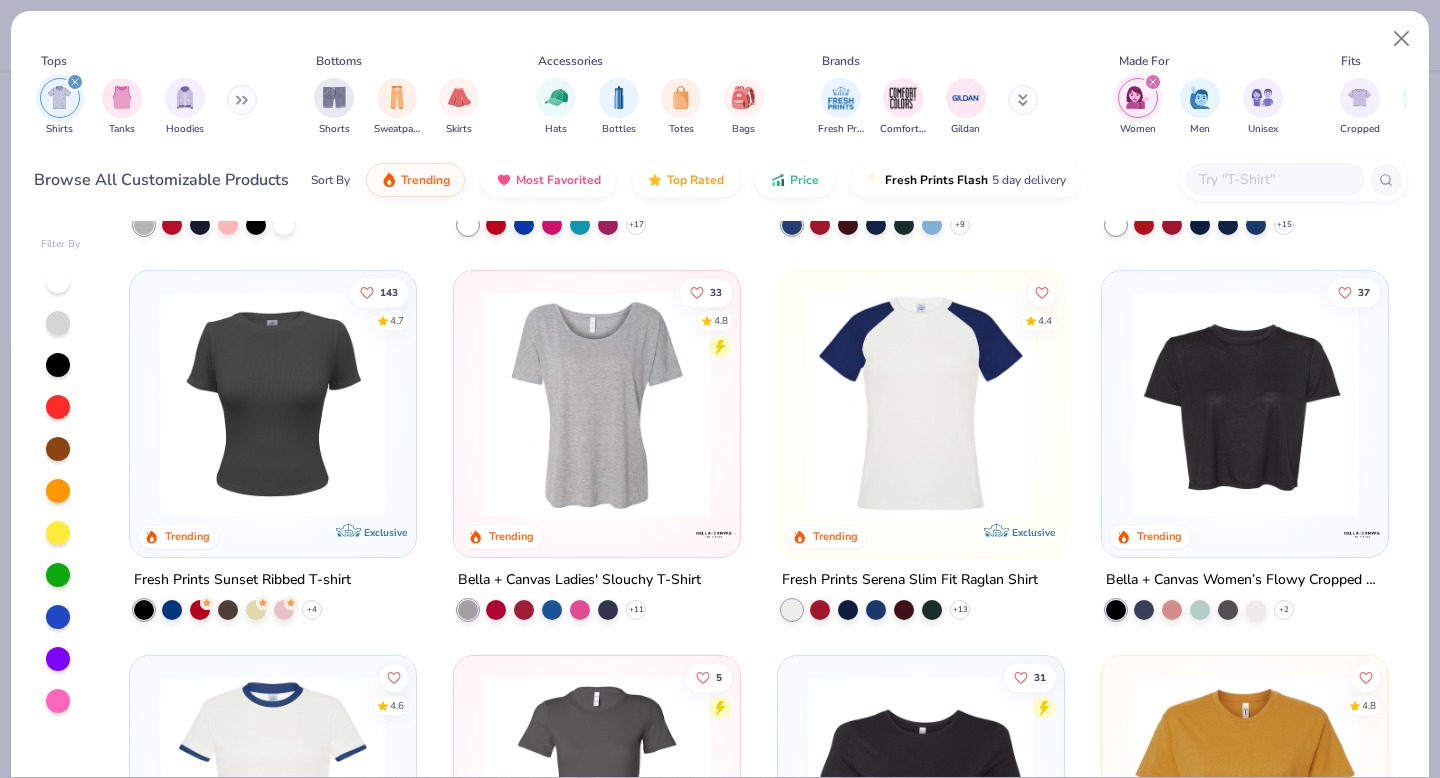 click at bounding box center [58, 617] 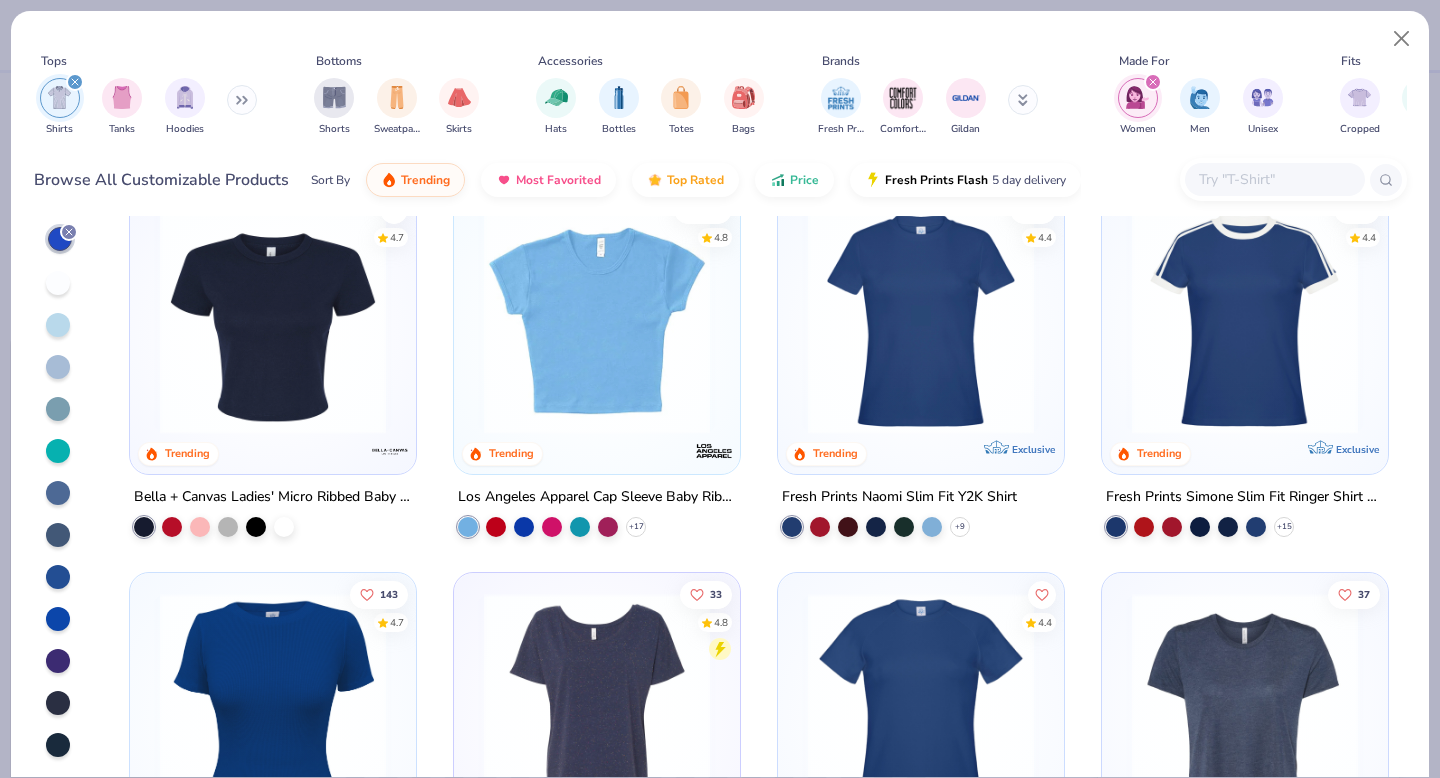 scroll, scrollTop: 44, scrollLeft: 0, axis: vertical 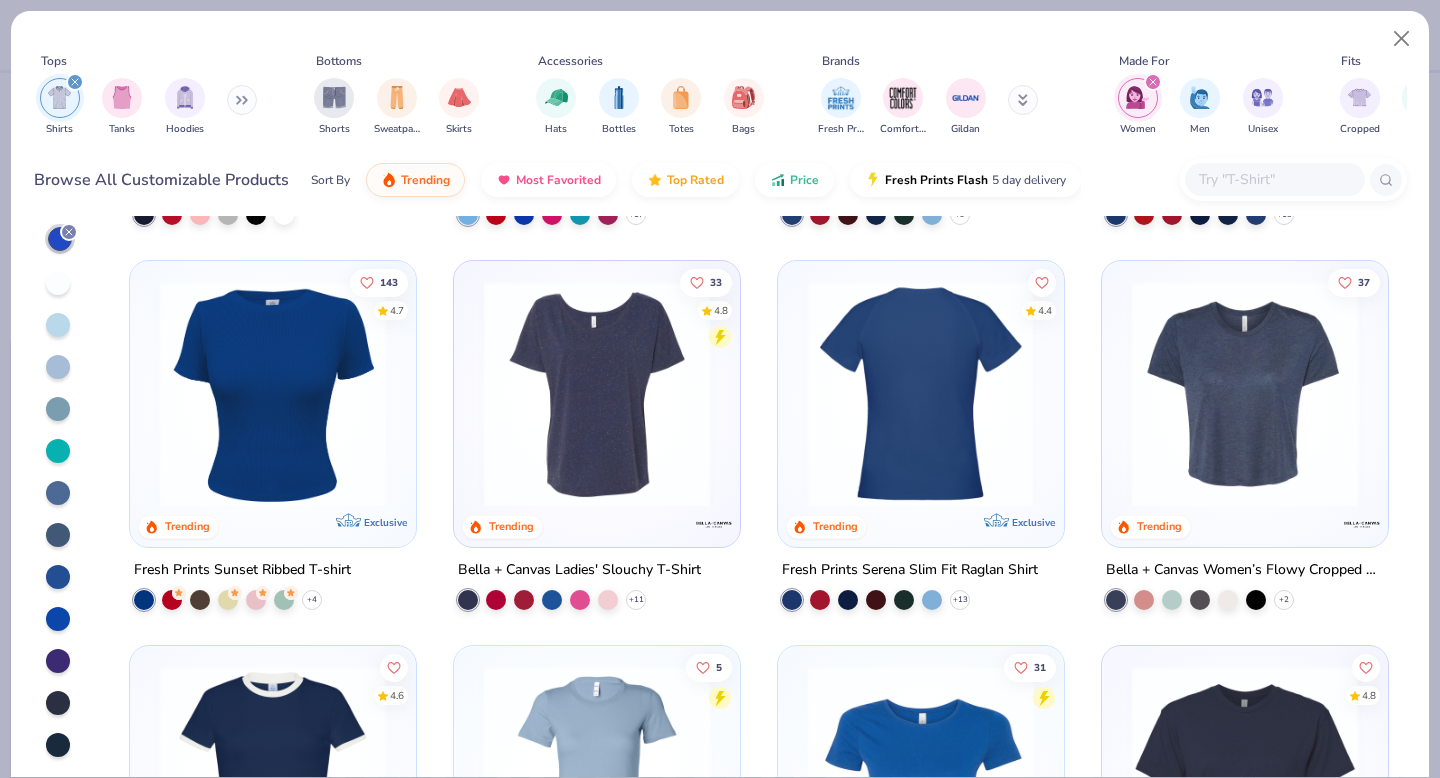 click at bounding box center [921, 394] 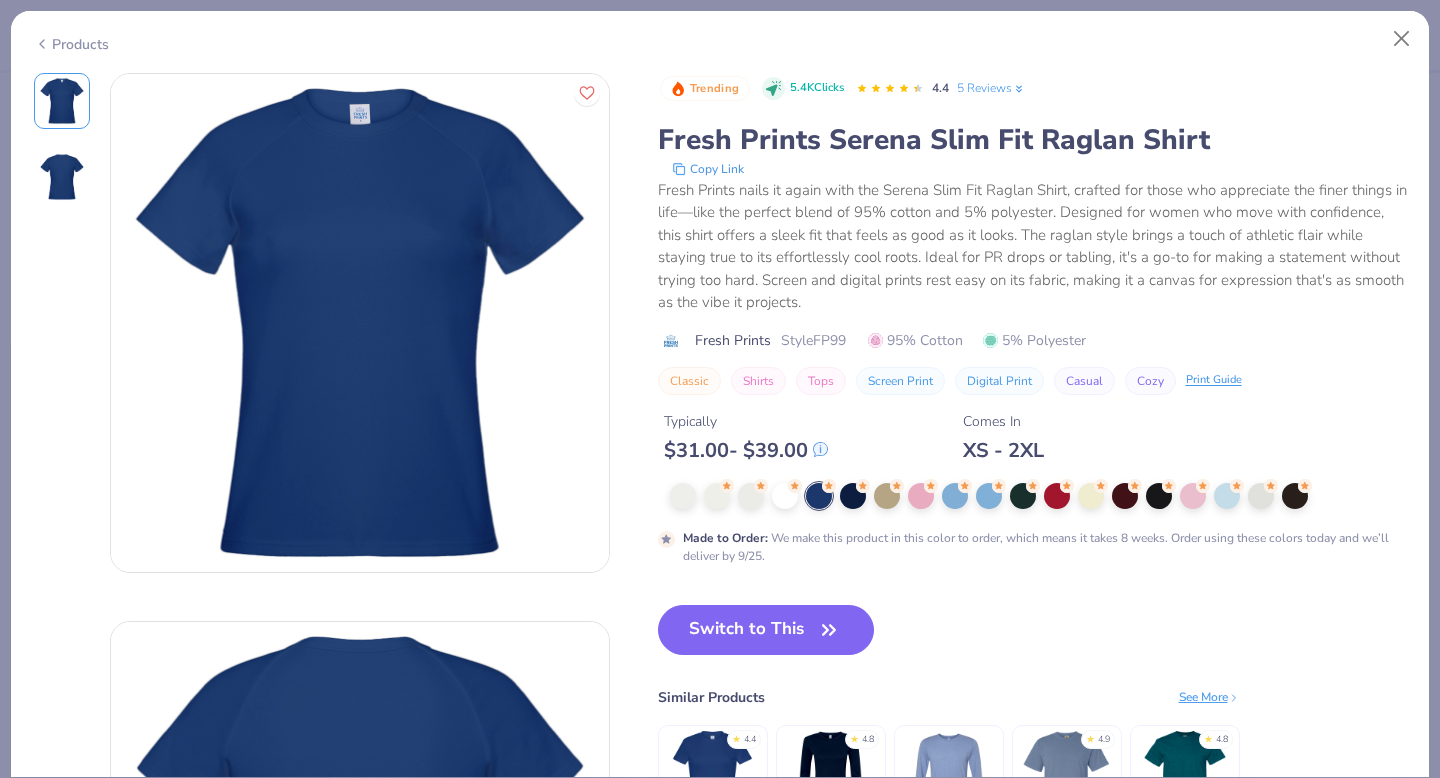 click on "Products" at bounding box center [720, 37] 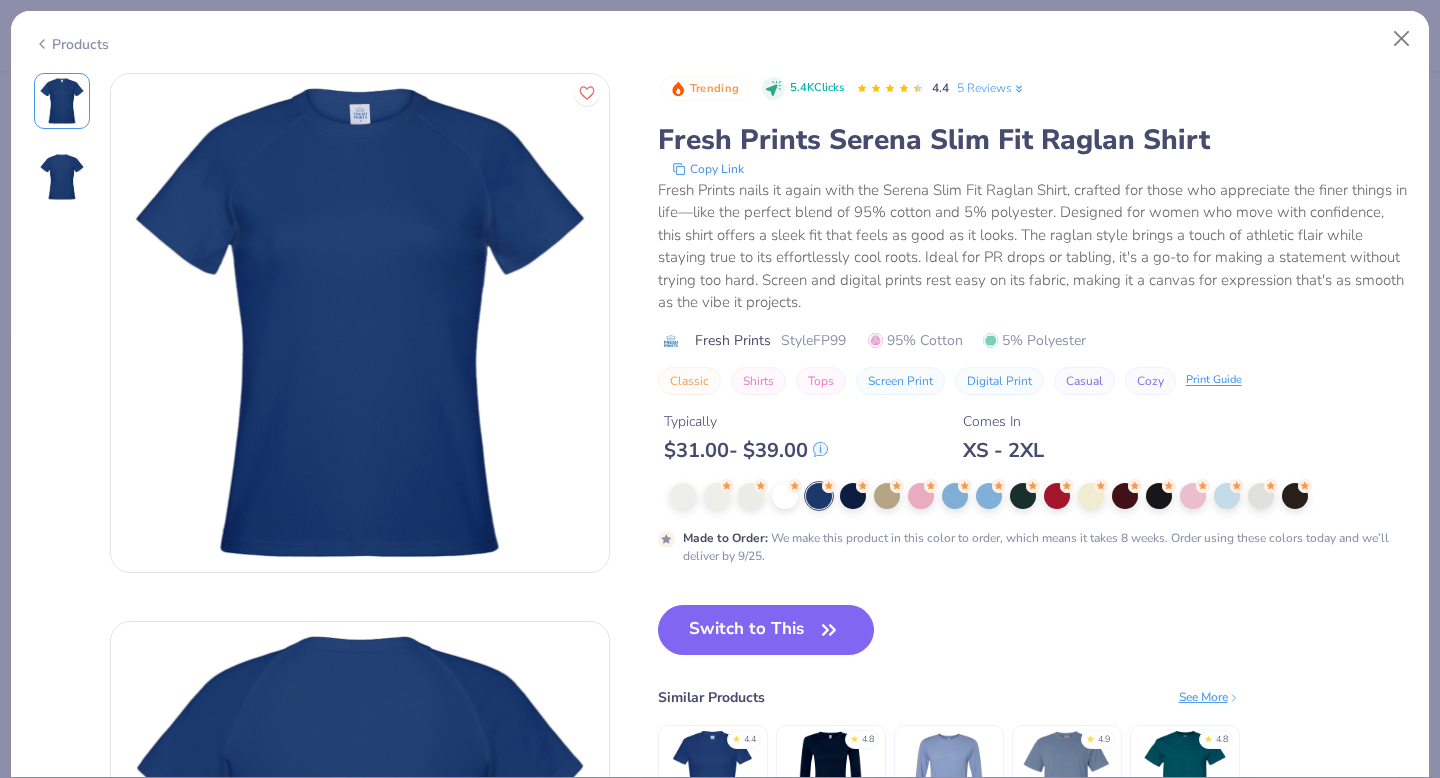 click on "Products" at bounding box center [71, 44] 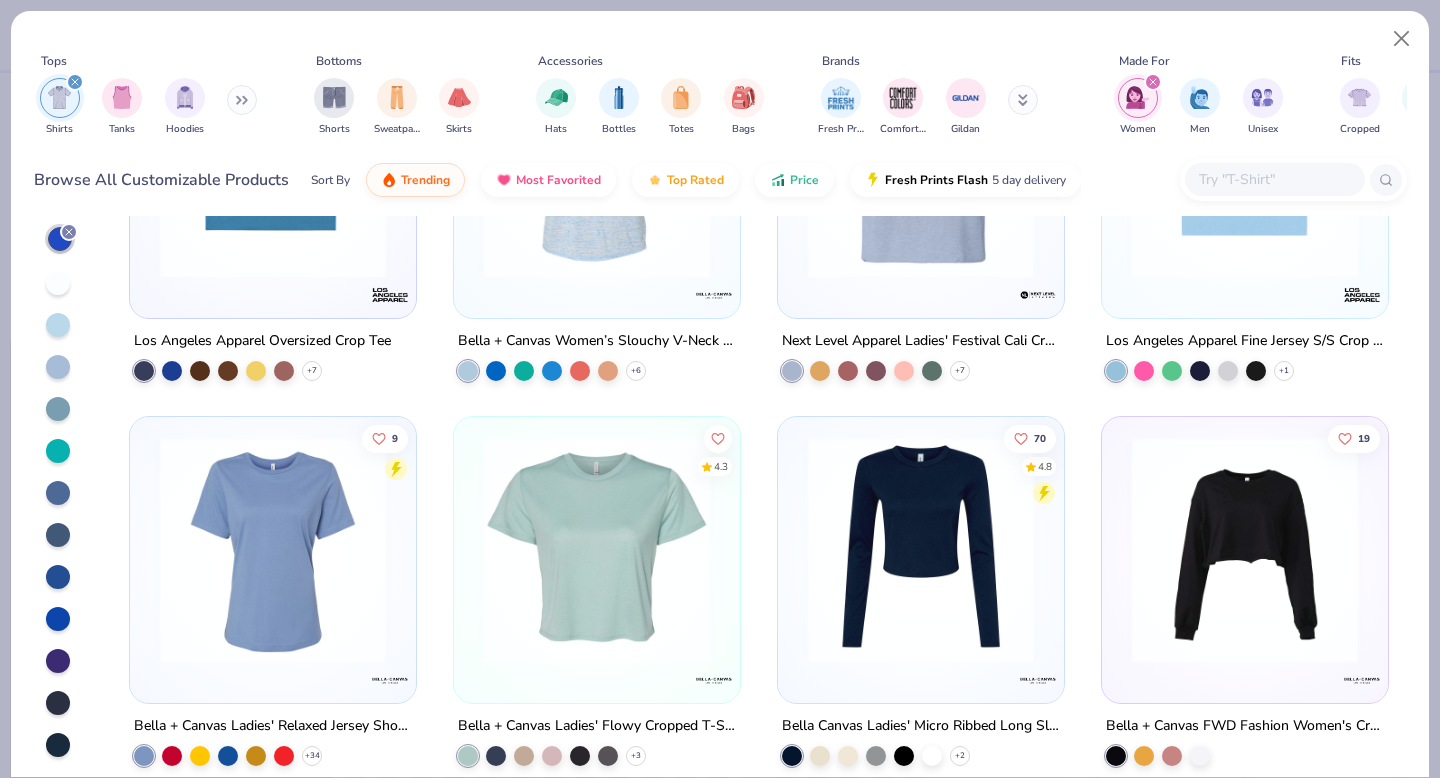 scroll, scrollTop: 832, scrollLeft: 0, axis: vertical 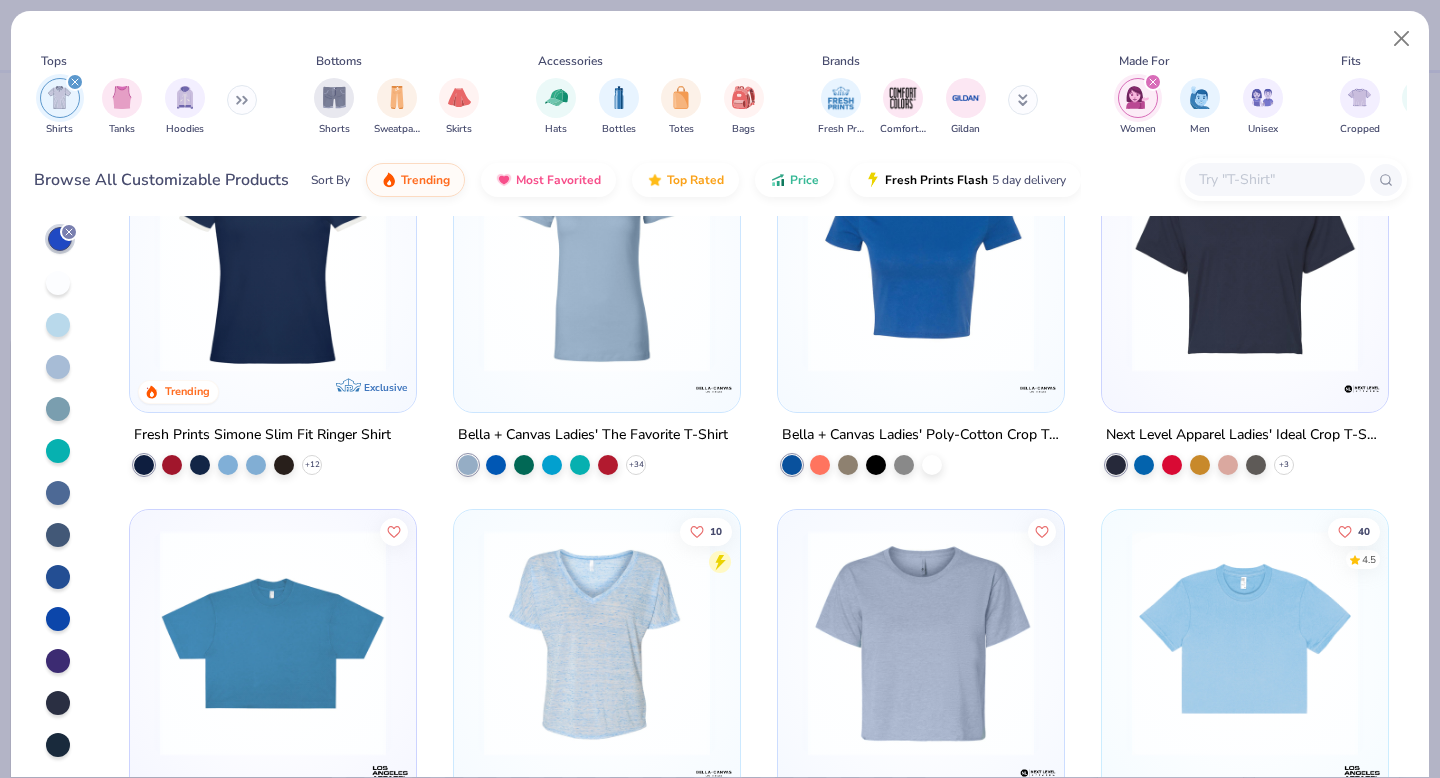 click at bounding box center [58, 703] 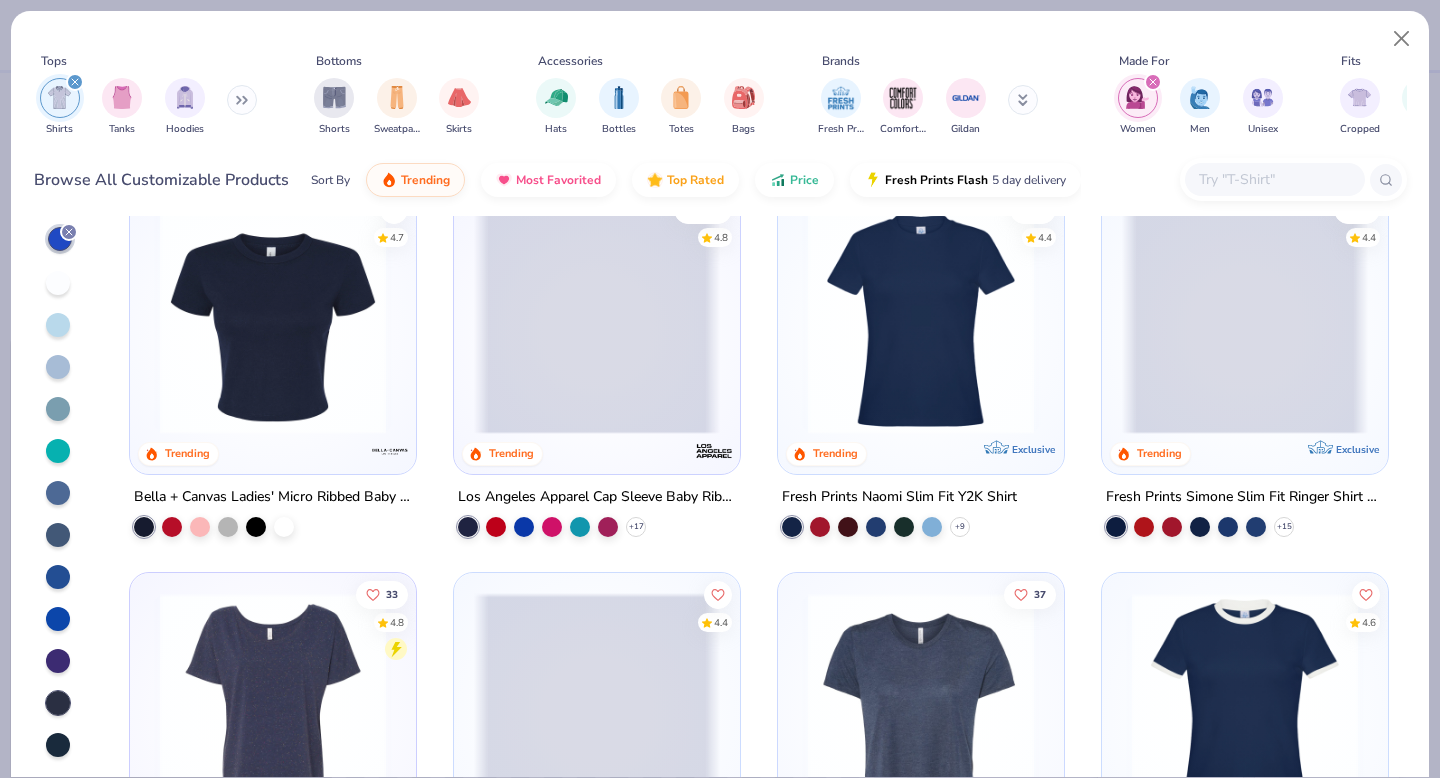 scroll, scrollTop: 0, scrollLeft: 0, axis: both 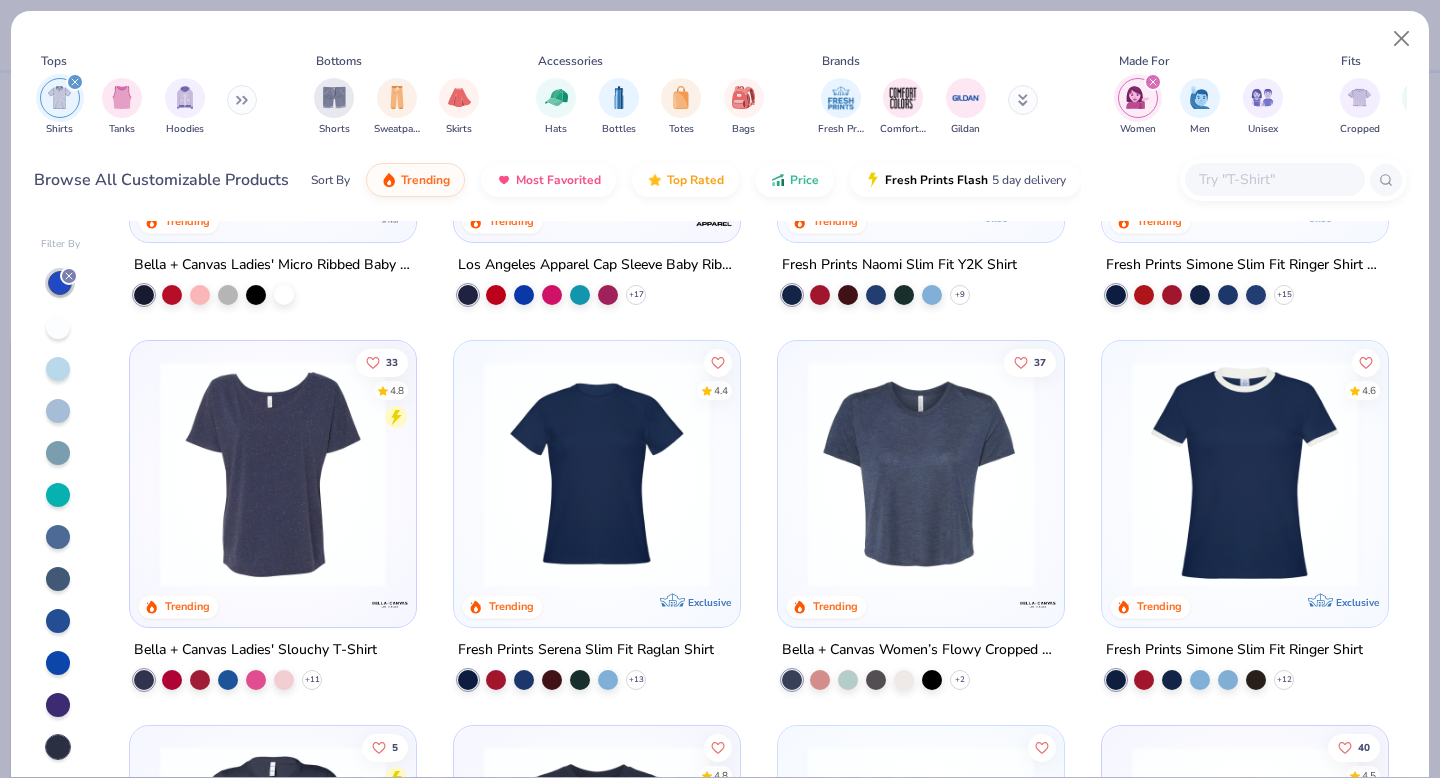 click at bounding box center [597, 474] 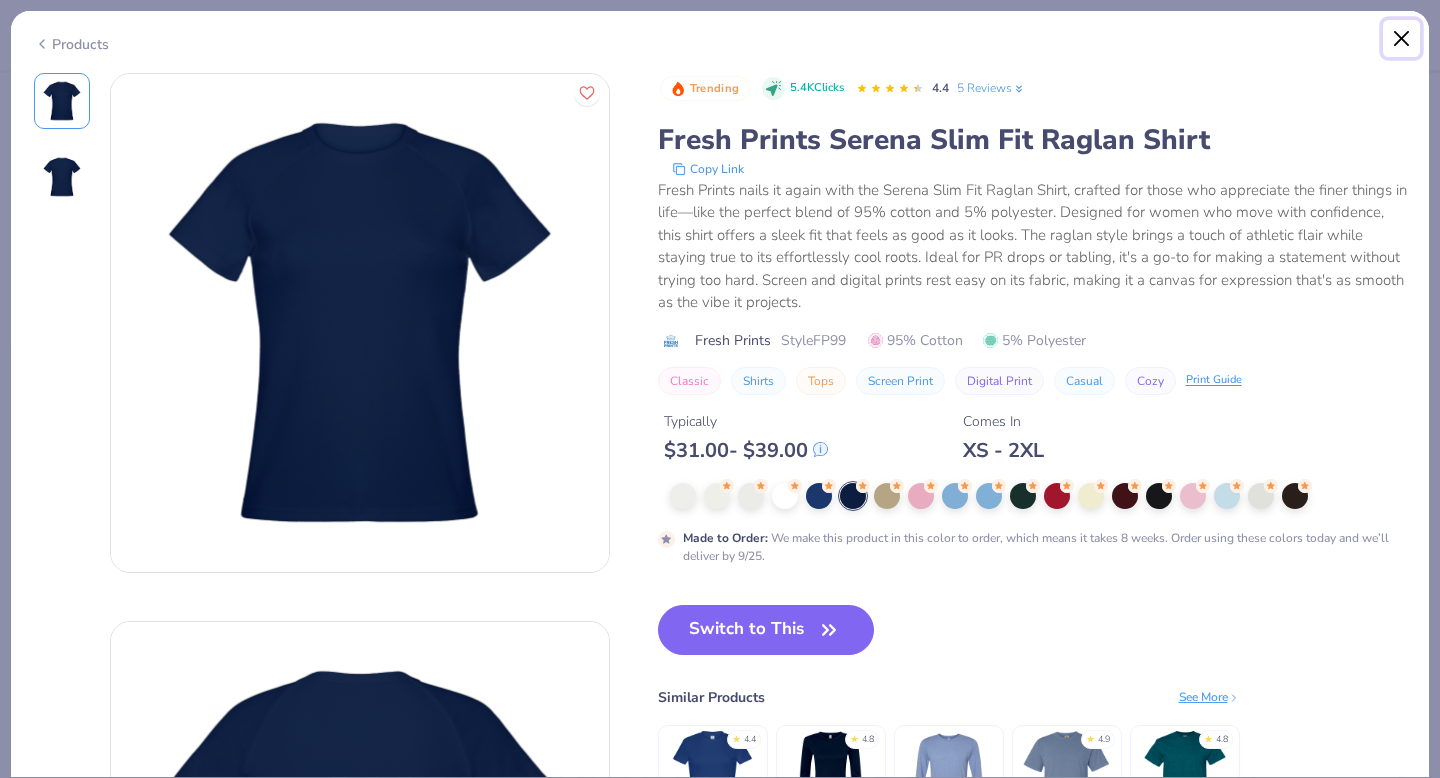 click at bounding box center (1402, 39) 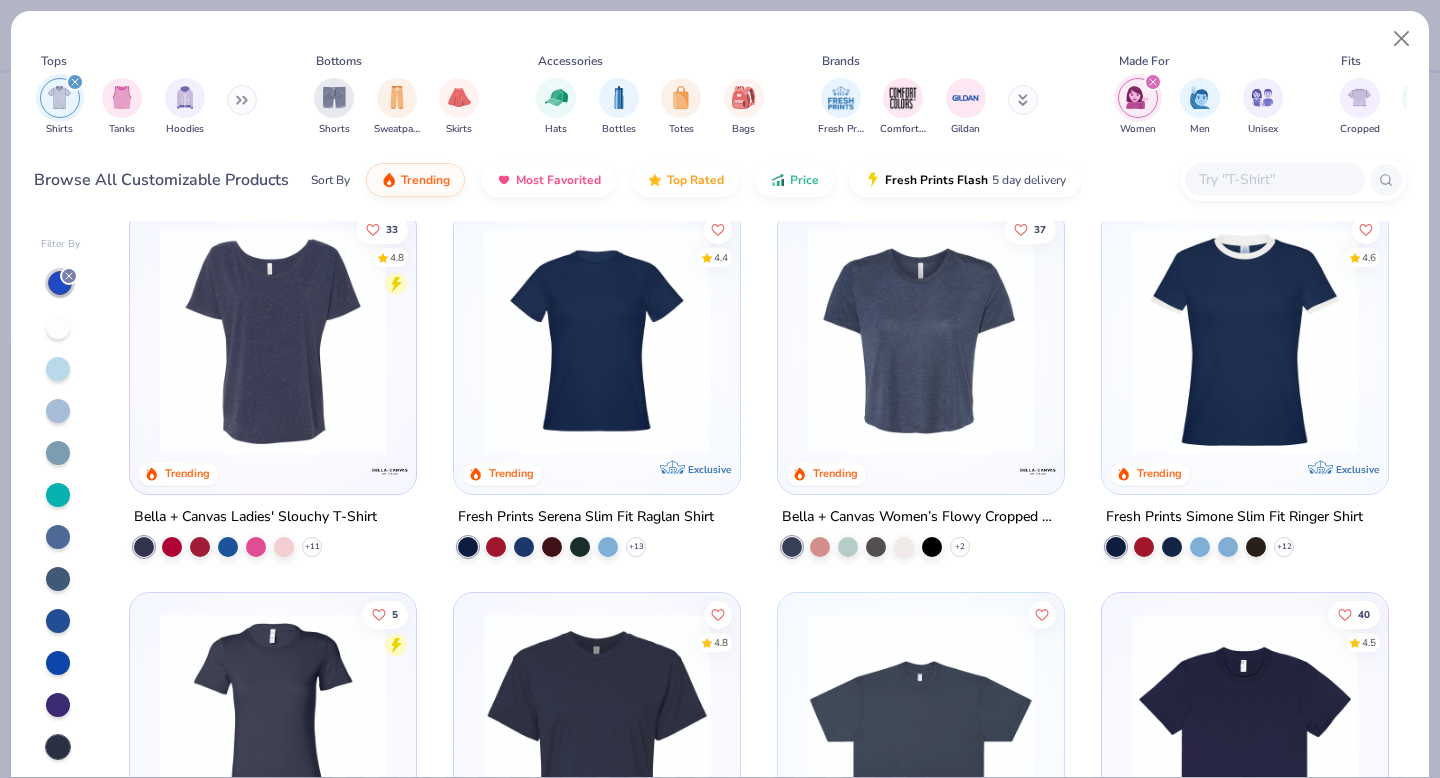 scroll, scrollTop: 0, scrollLeft: 0, axis: both 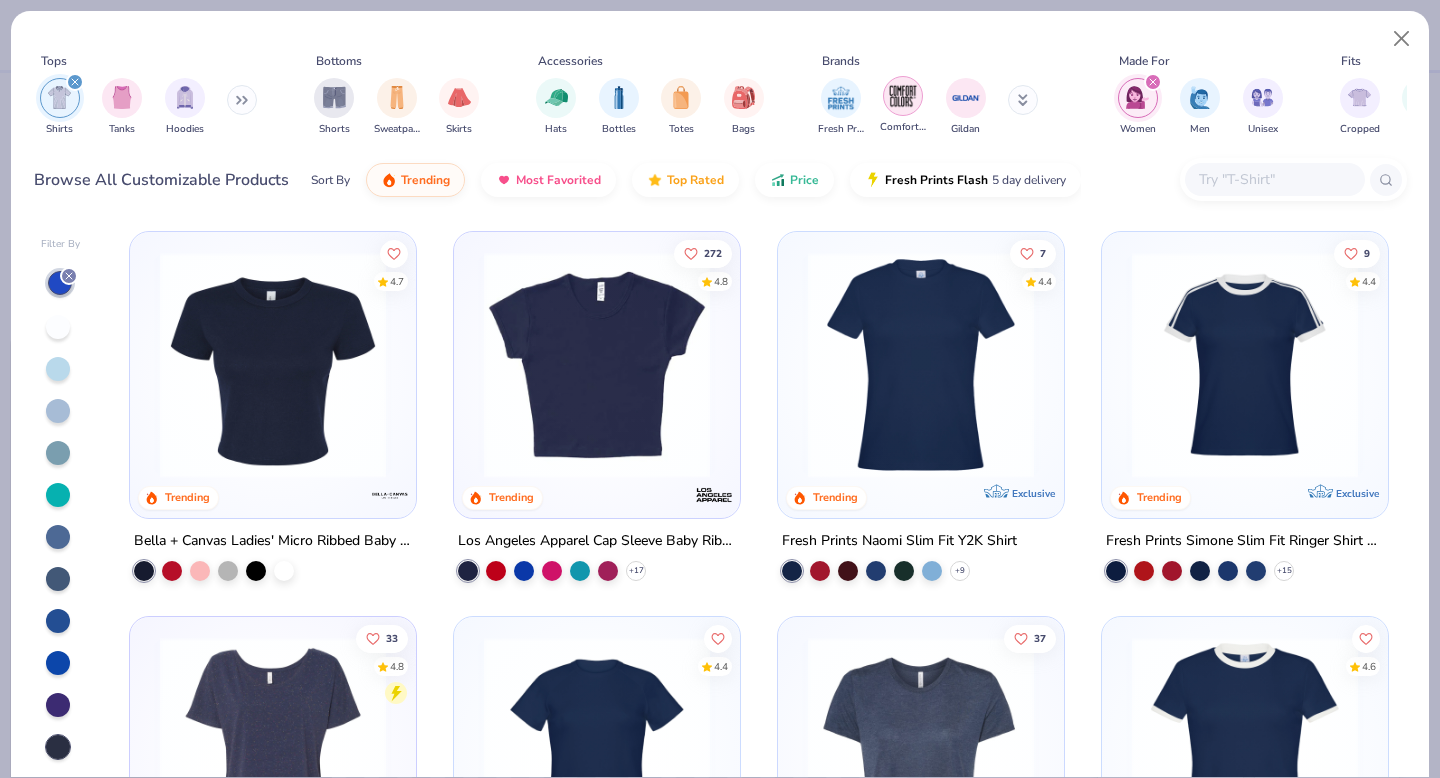 click at bounding box center [903, 96] 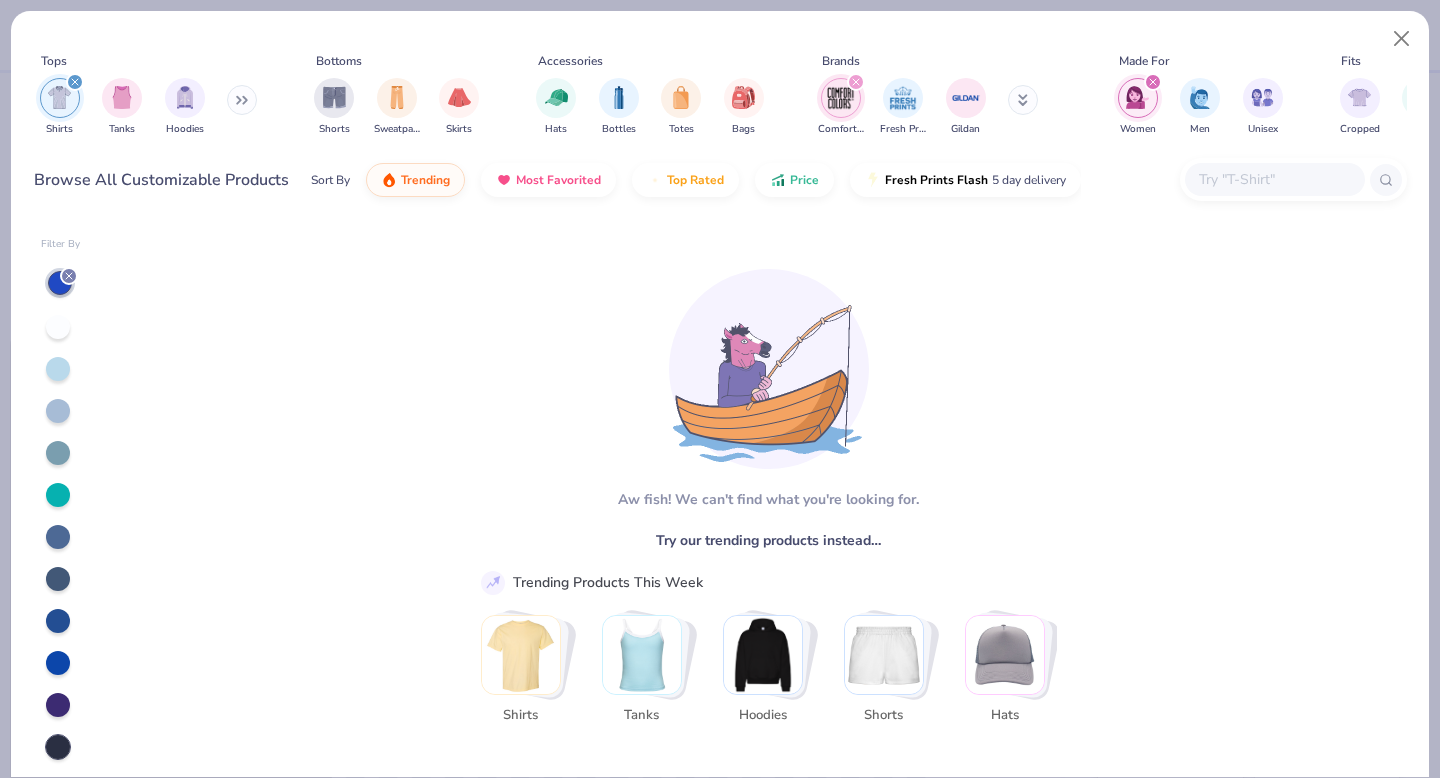 click 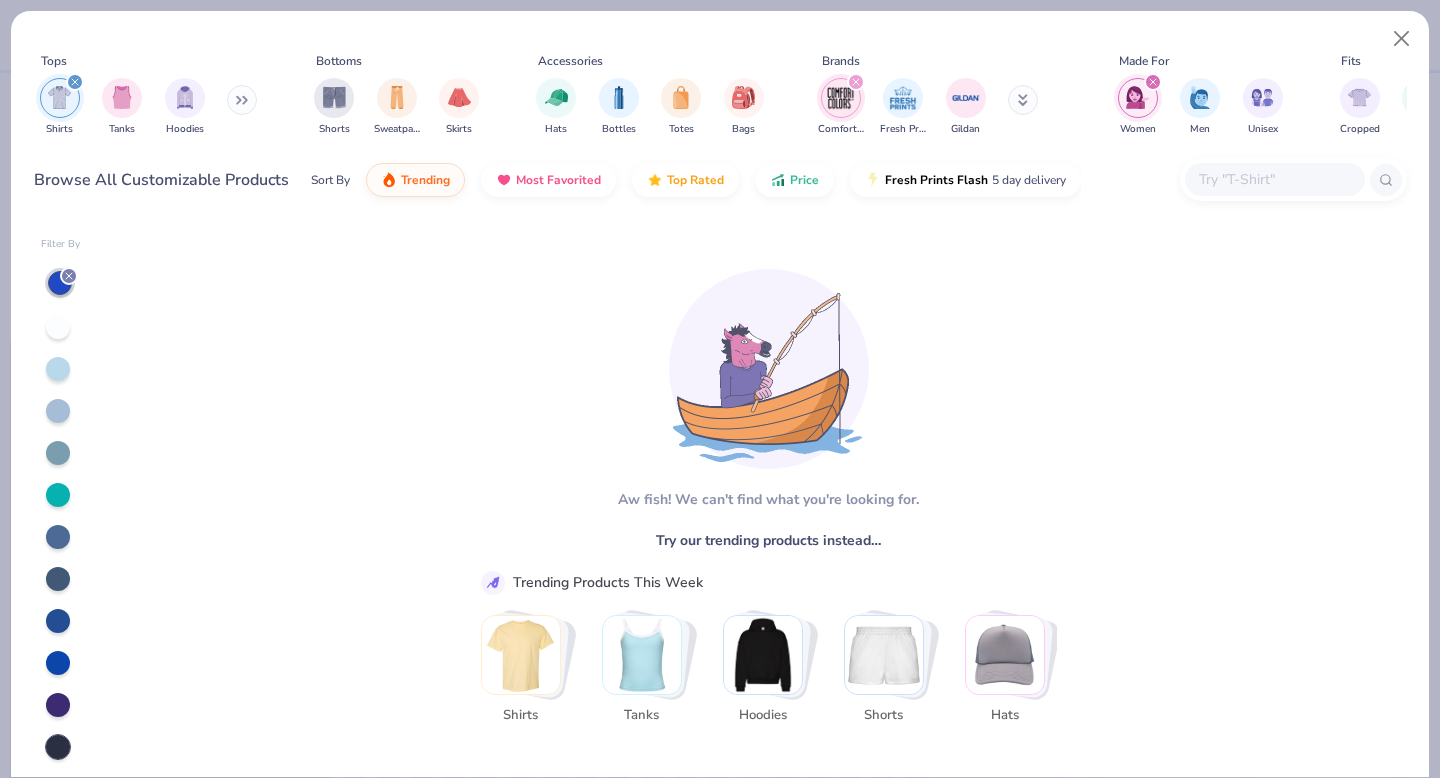 type on "x" 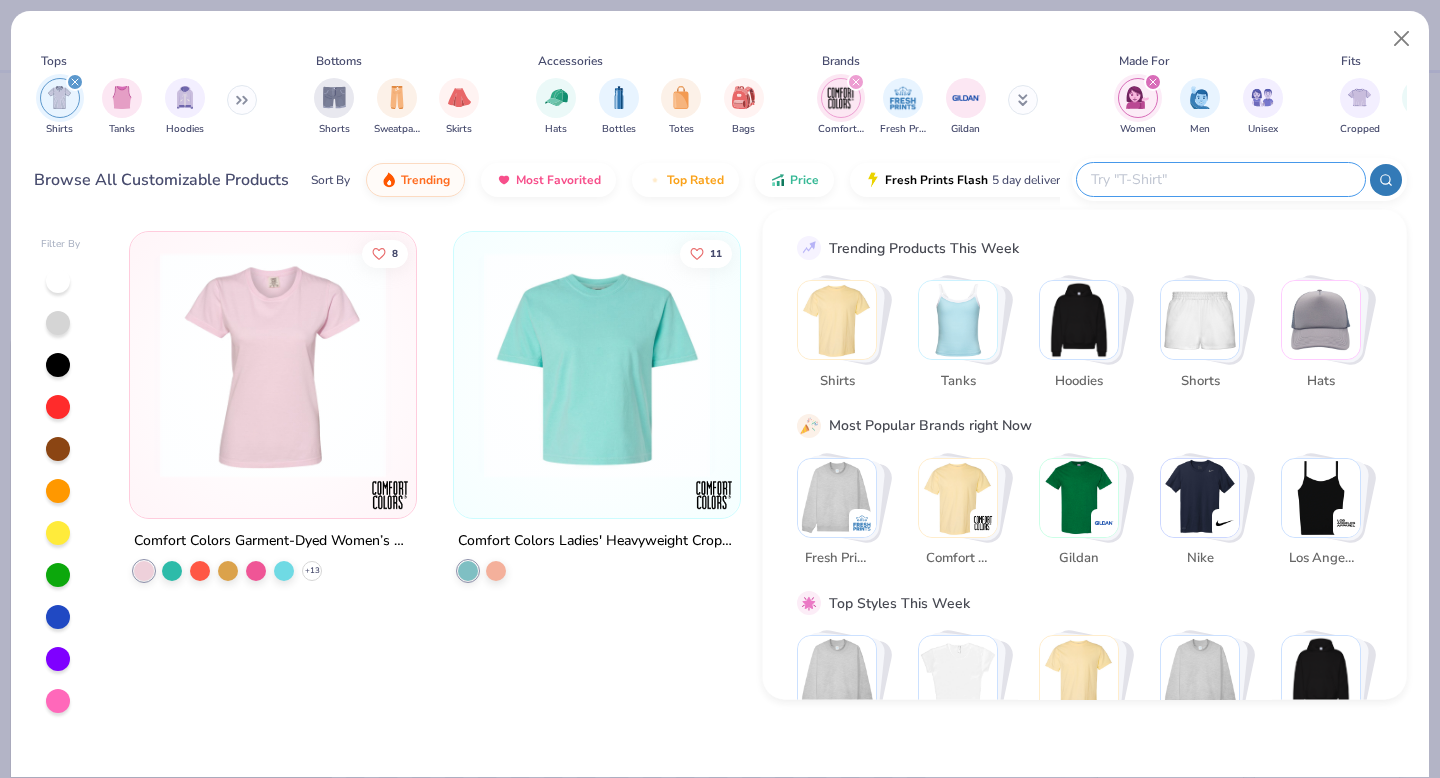click at bounding box center [1220, 179] 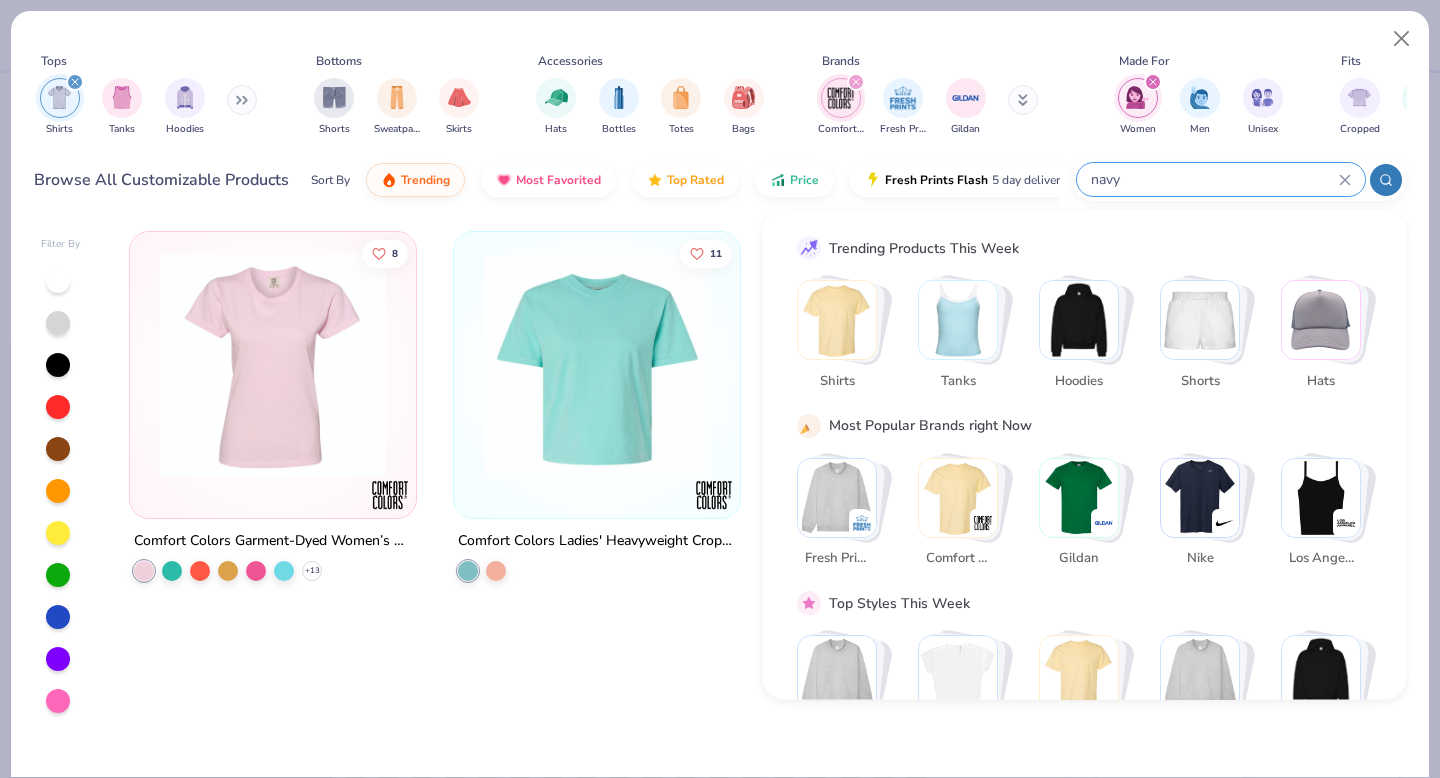 type on "navy" 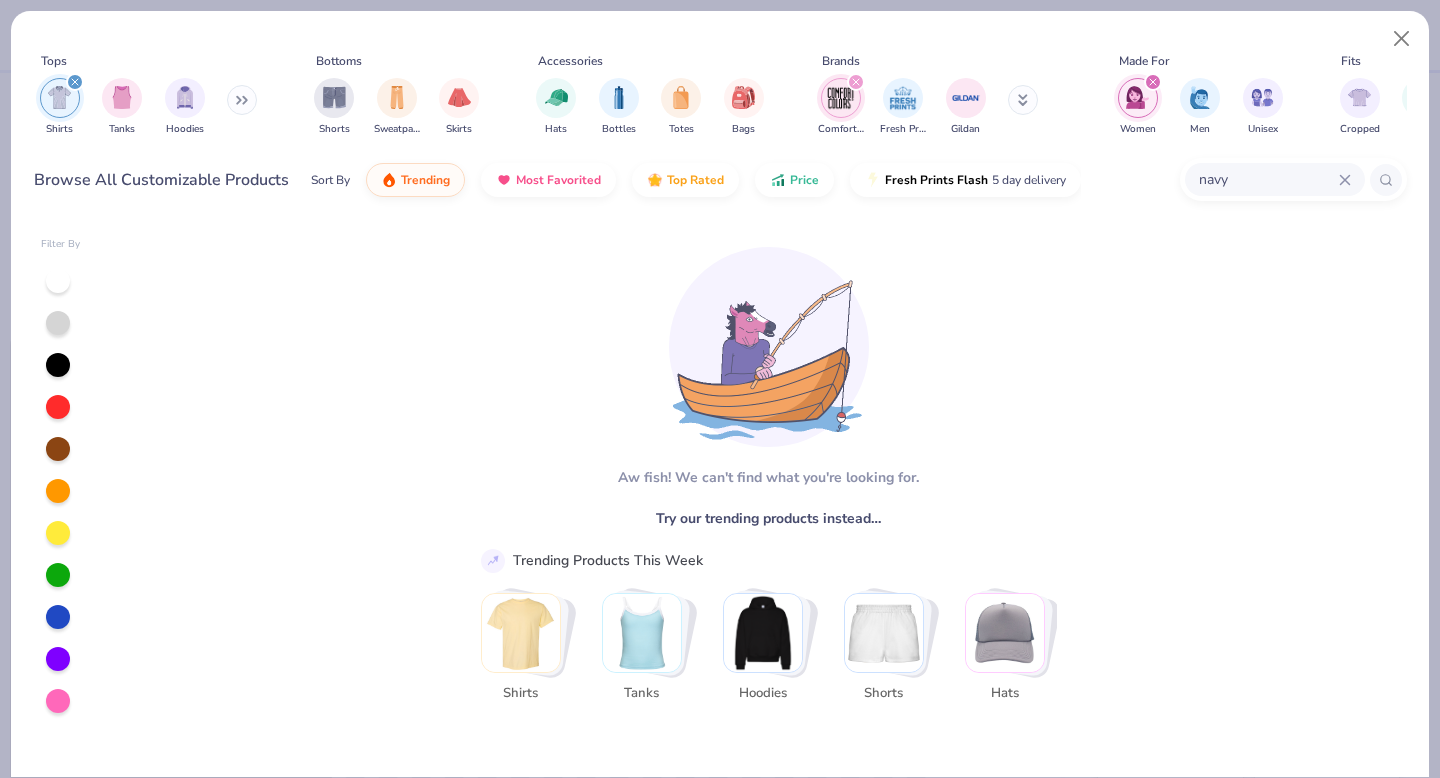 click 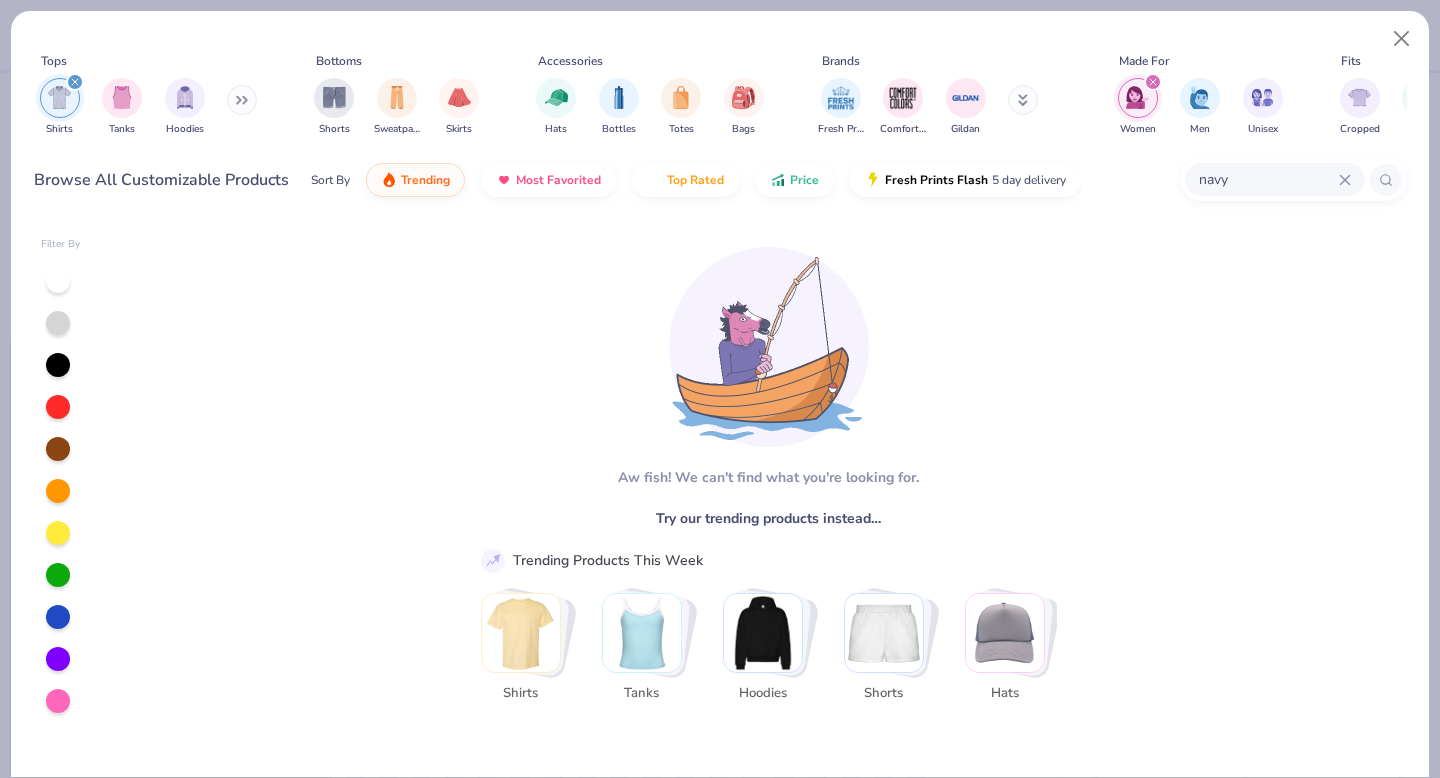 click on "navy" at bounding box center [1275, 179] 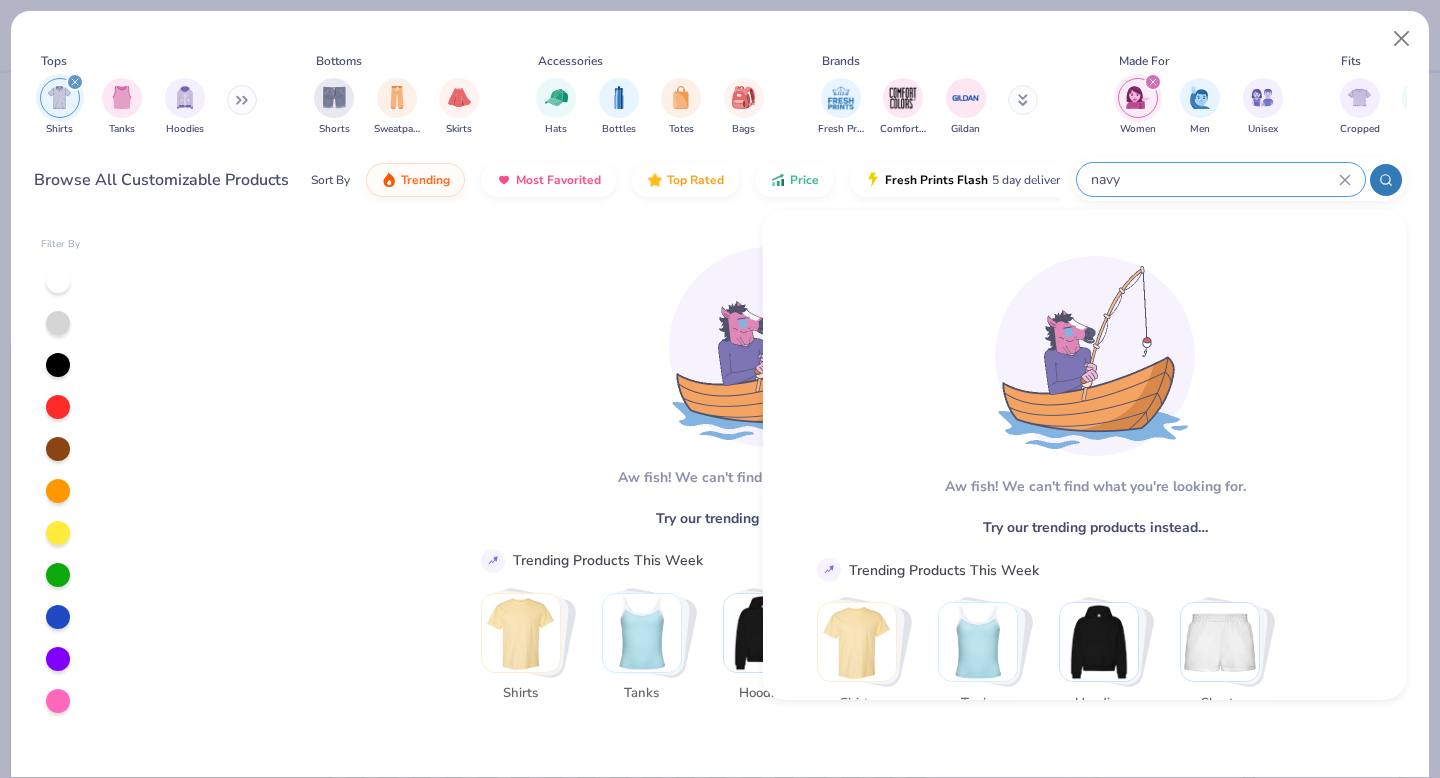 click 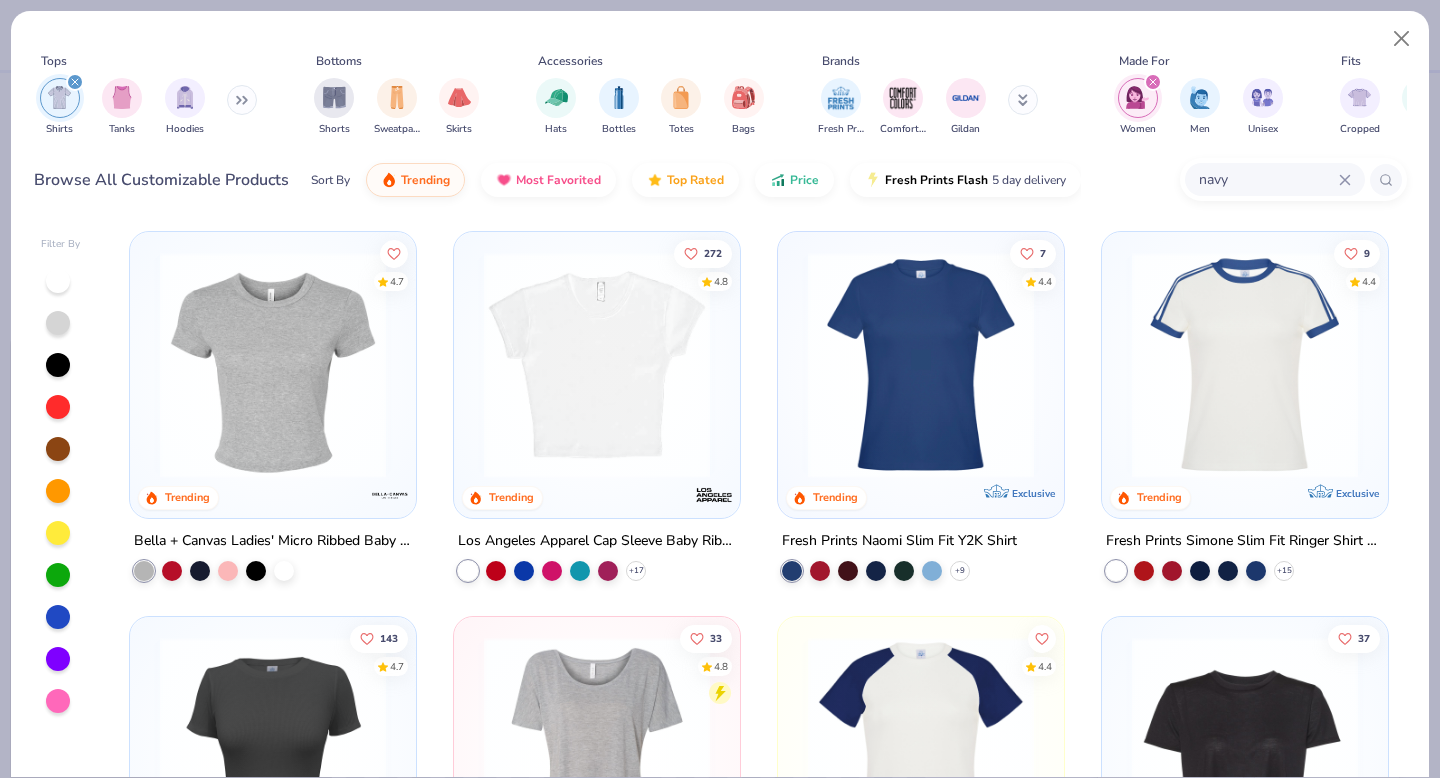 scroll, scrollTop: 316, scrollLeft: 0, axis: vertical 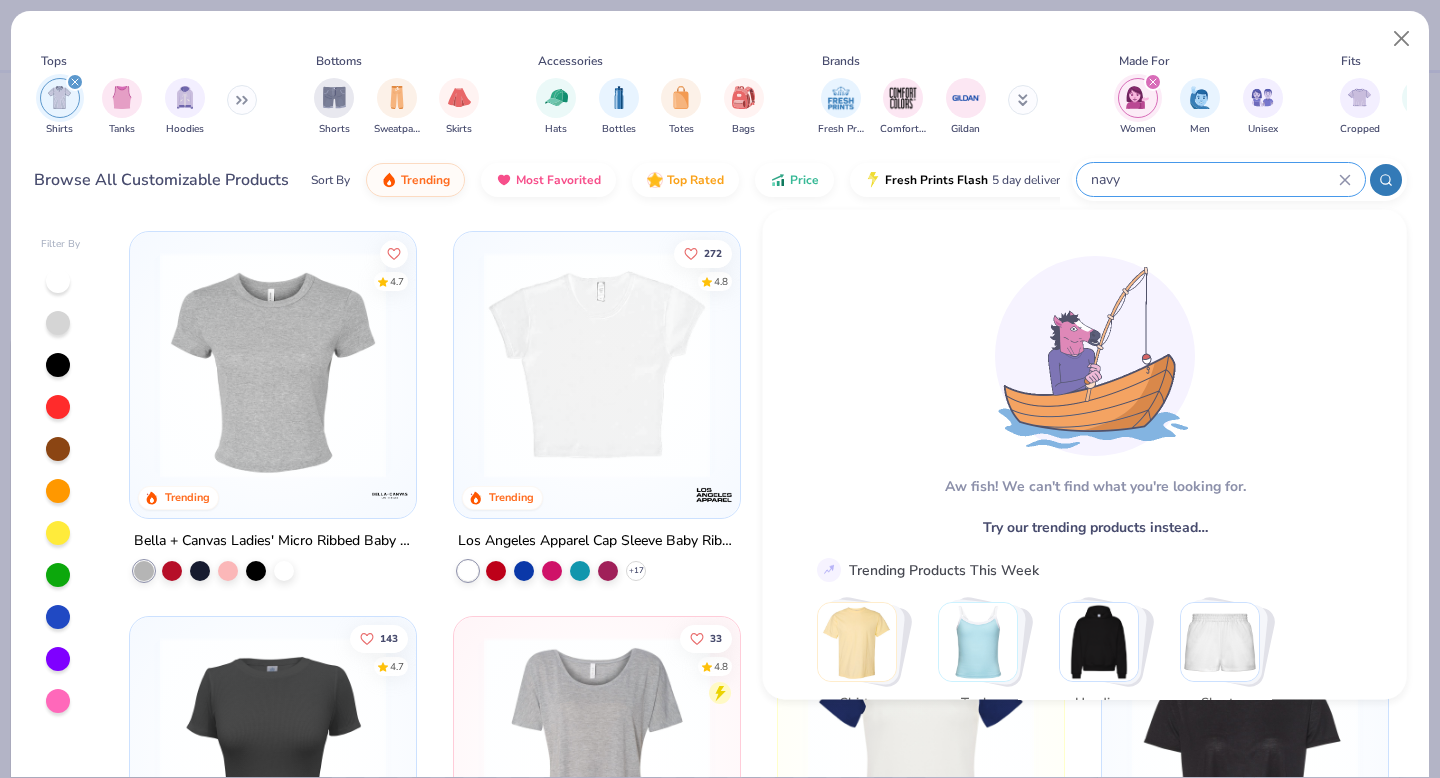 click on "navy" at bounding box center (1221, 179) 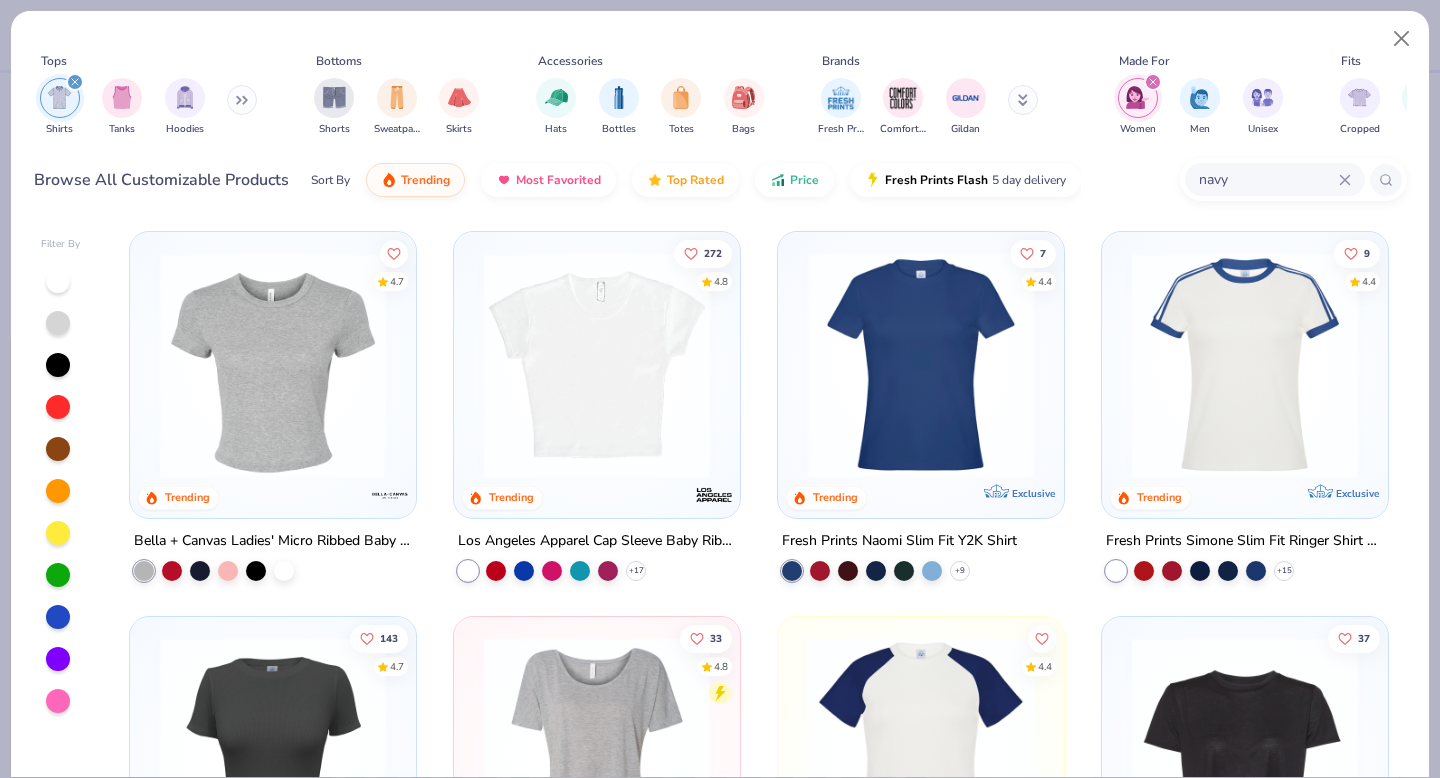 click at bounding box center [921, 365] 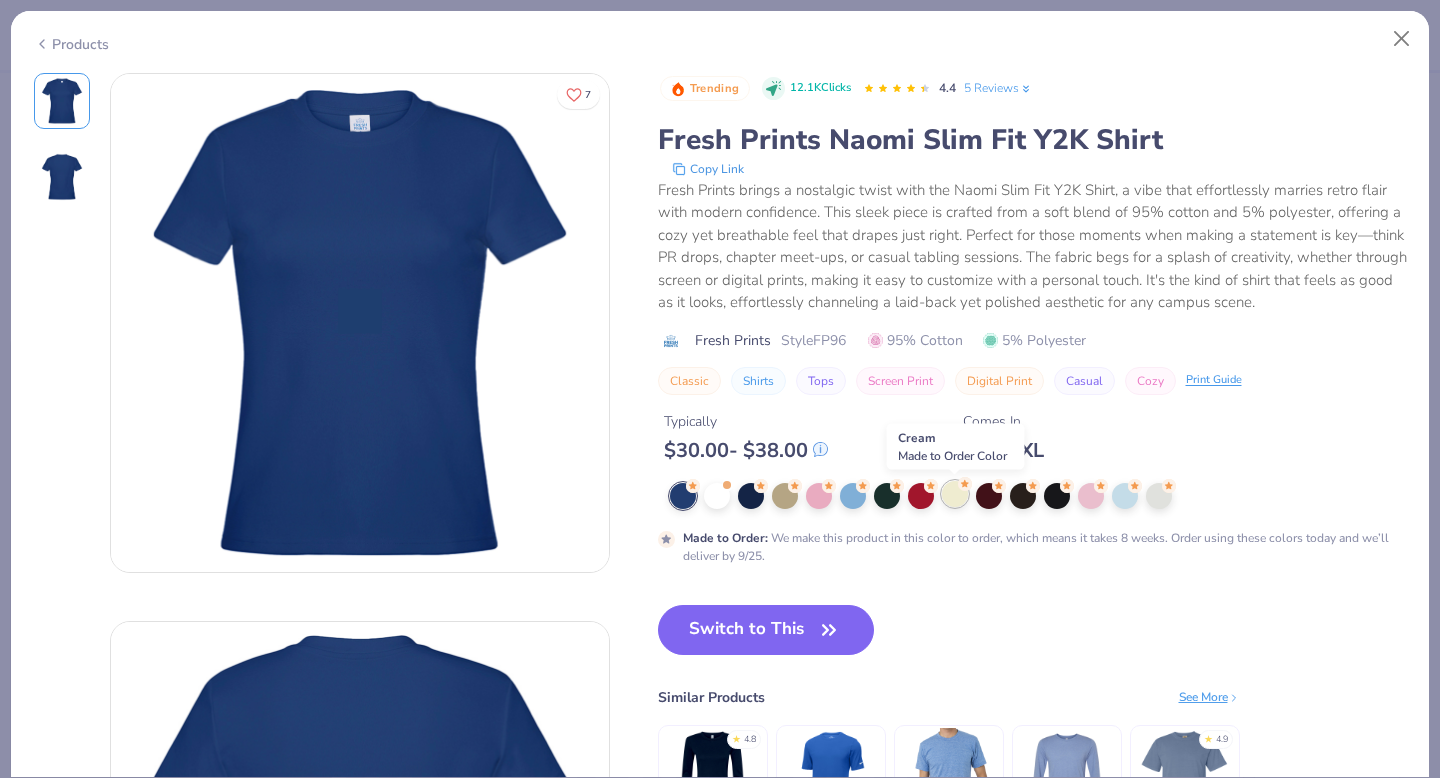 click at bounding box center (955, 494) 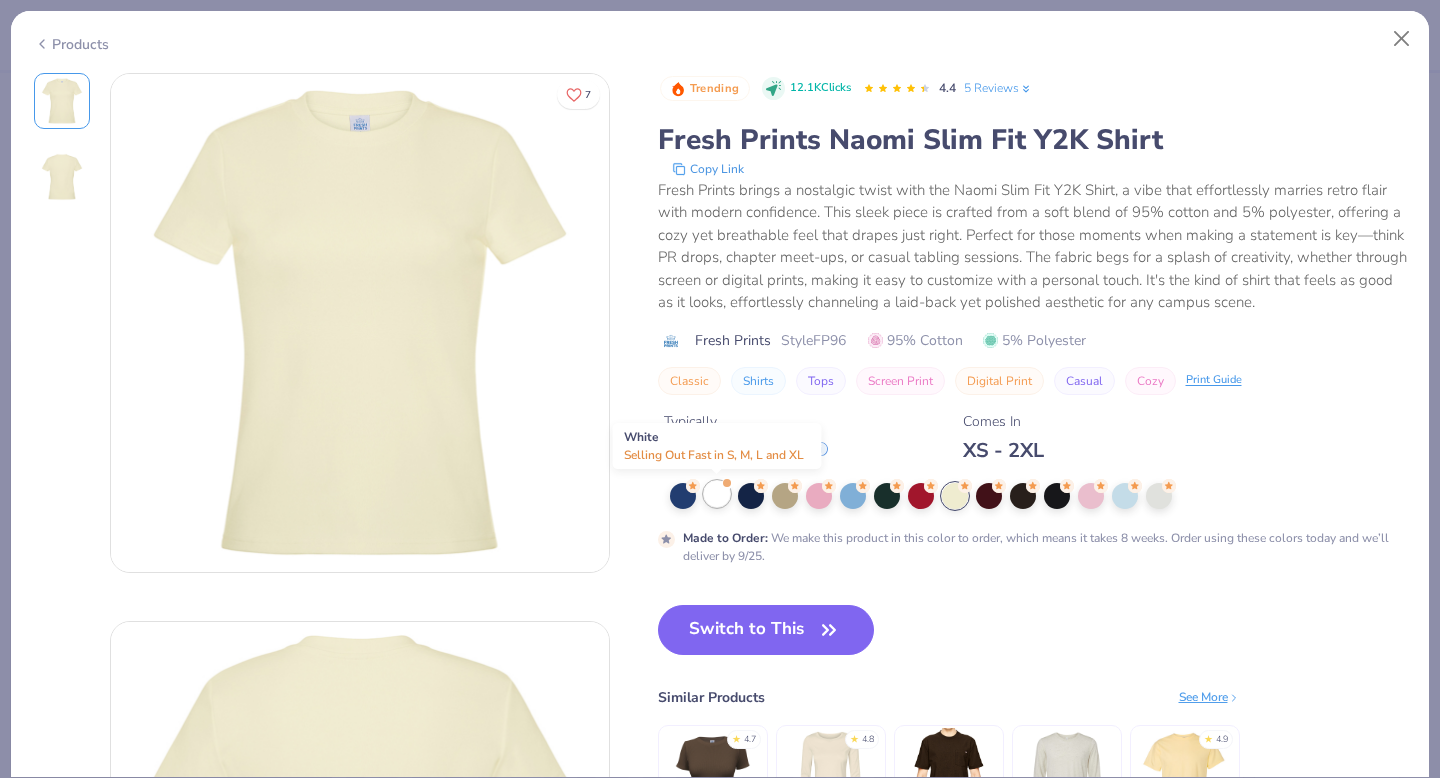 click at bounding box center [717, 494] 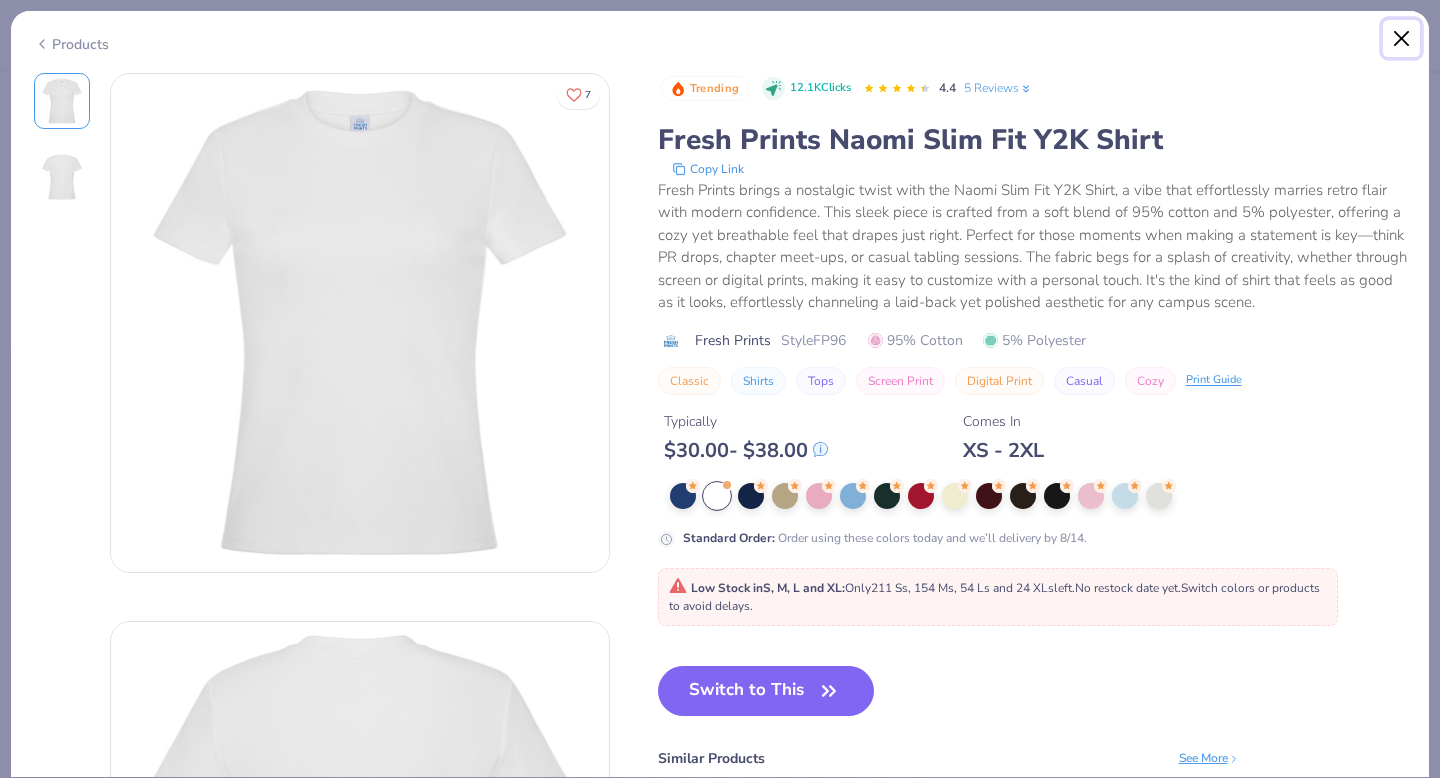 click at bounding box center [1402, 39] 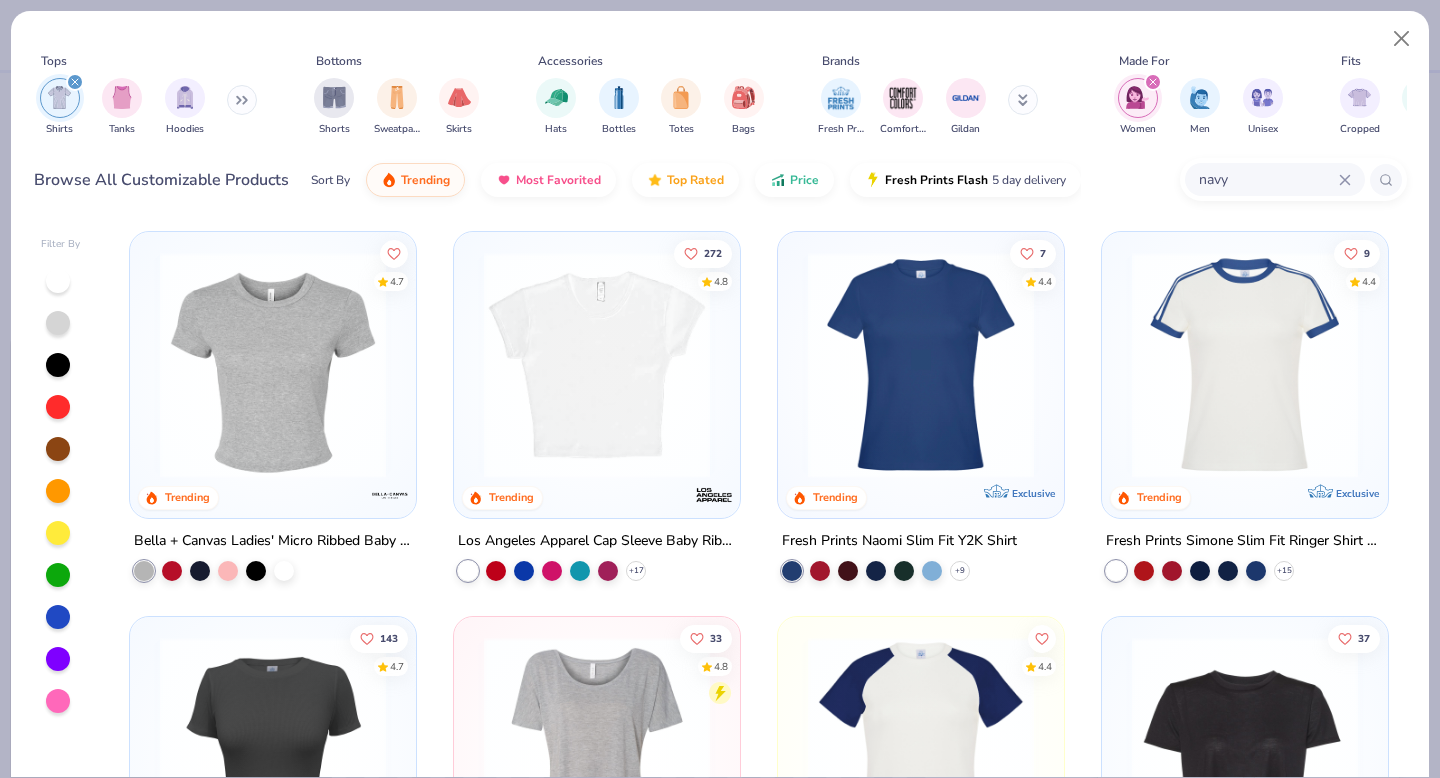 click at bounding box center [921, 365] 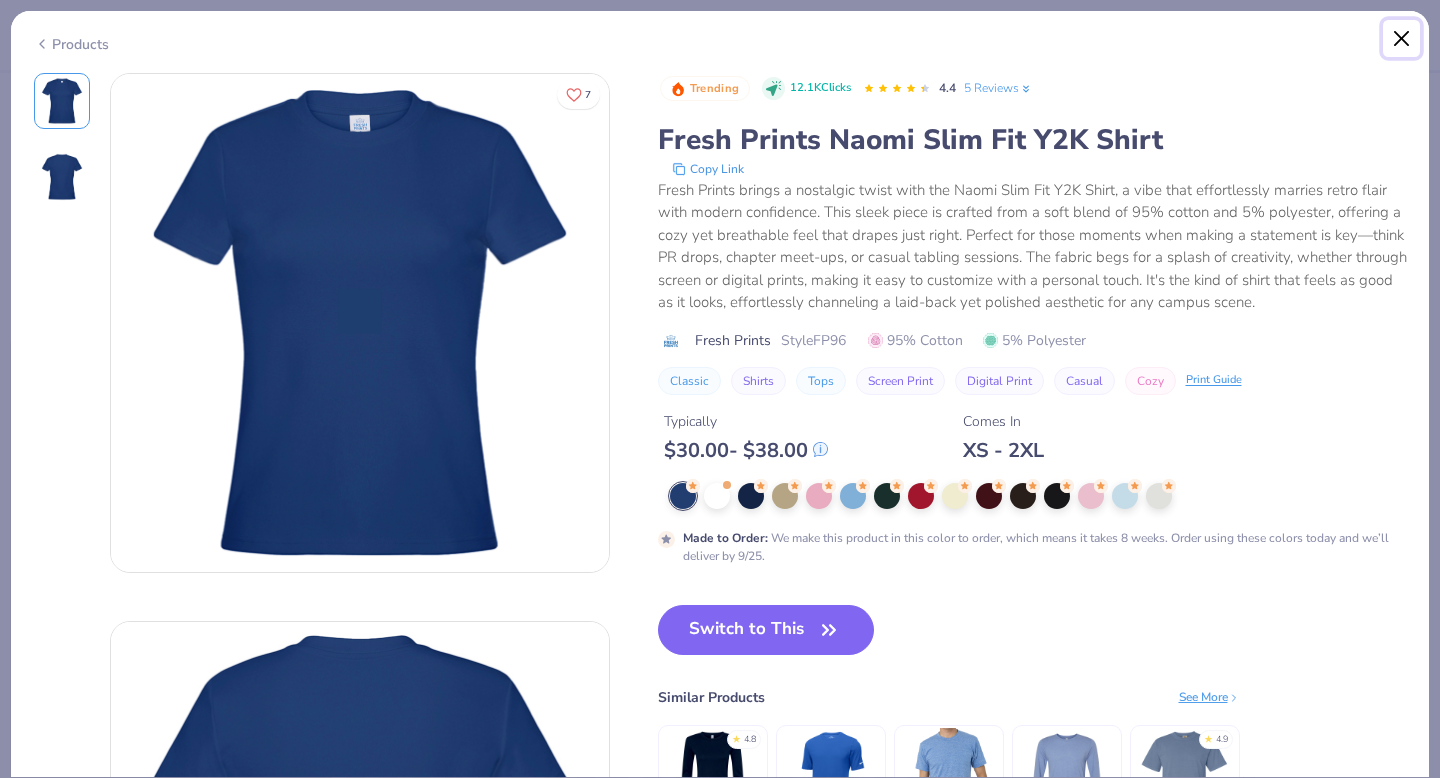 click at bounding box center (1402, 39) 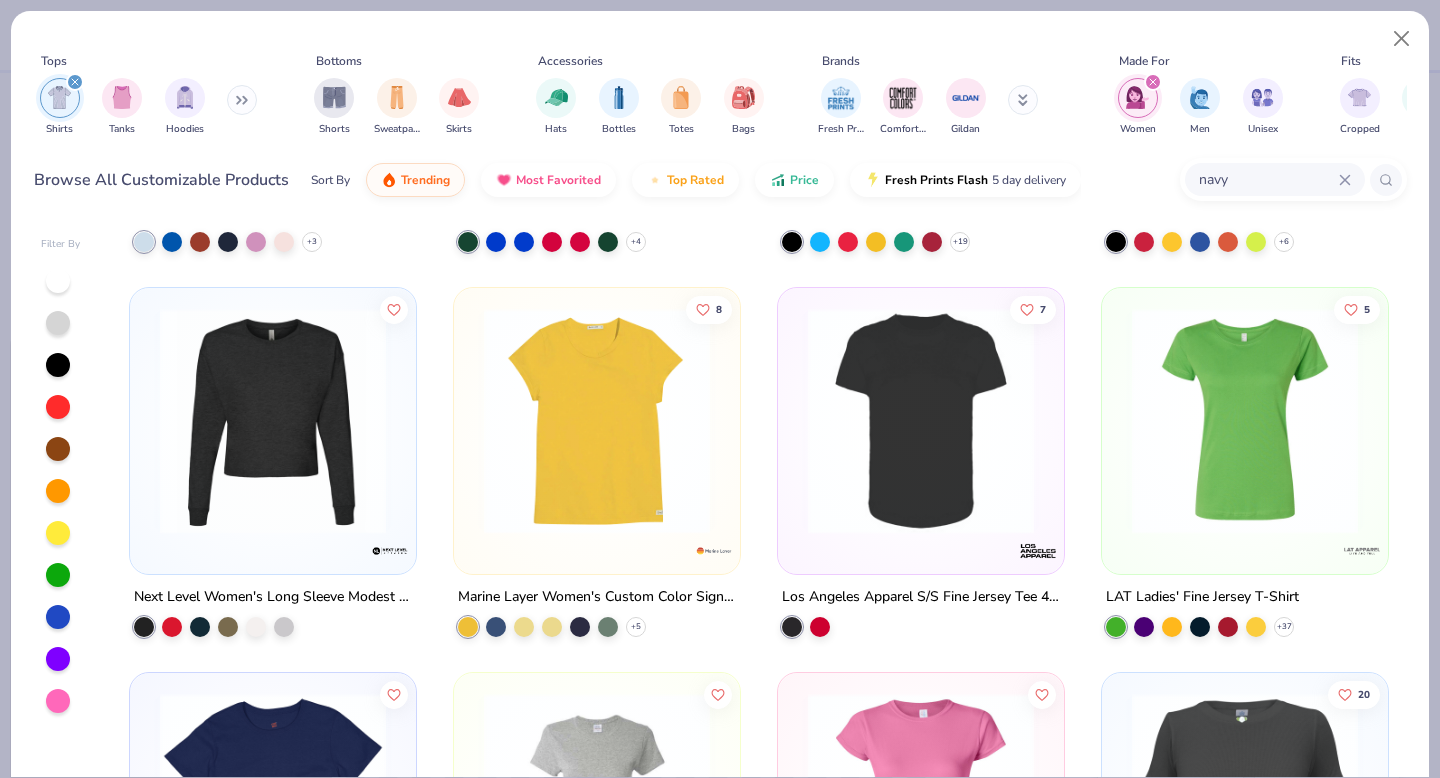 scroll, scrollTop: 3565, scrollLeft: 0, axis: vertical 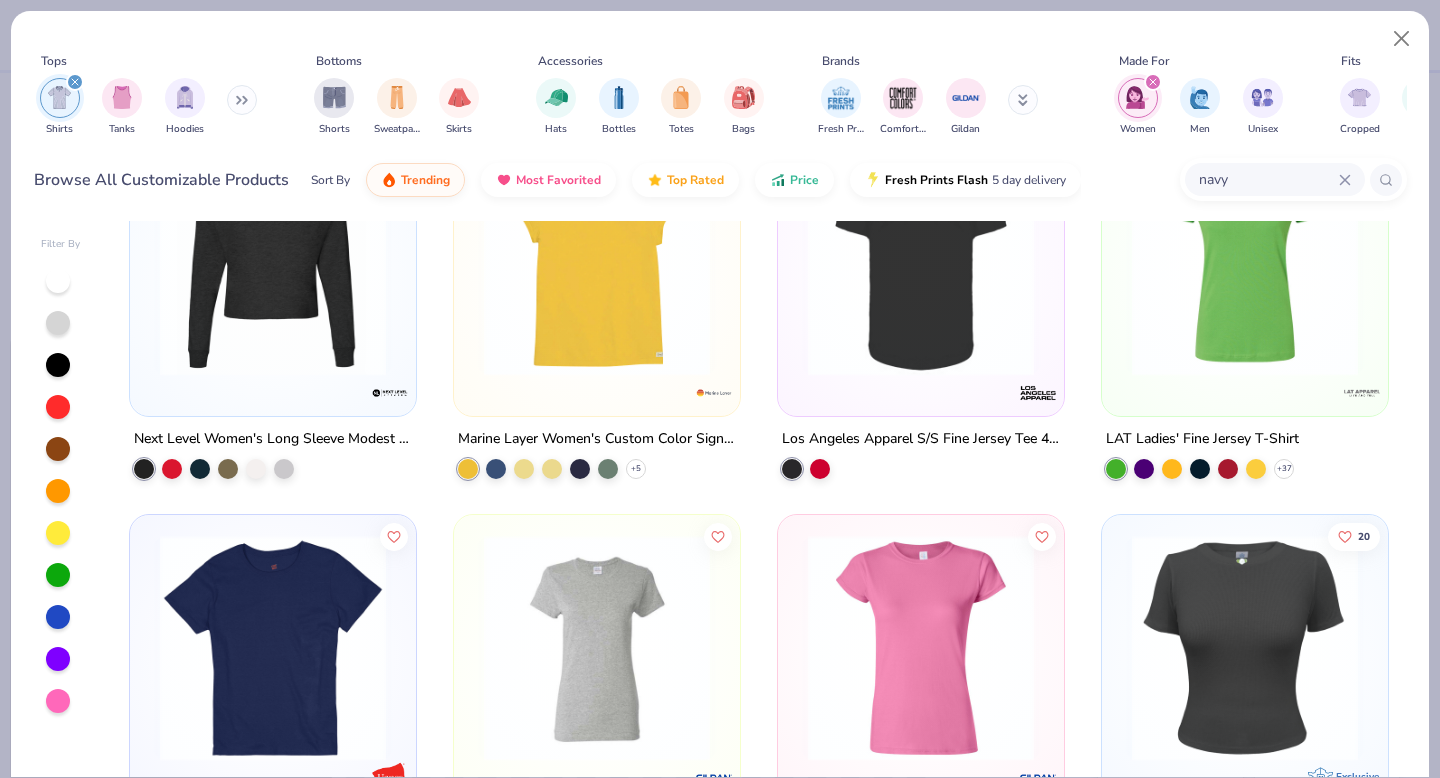 click at bounding box center [597, 263] 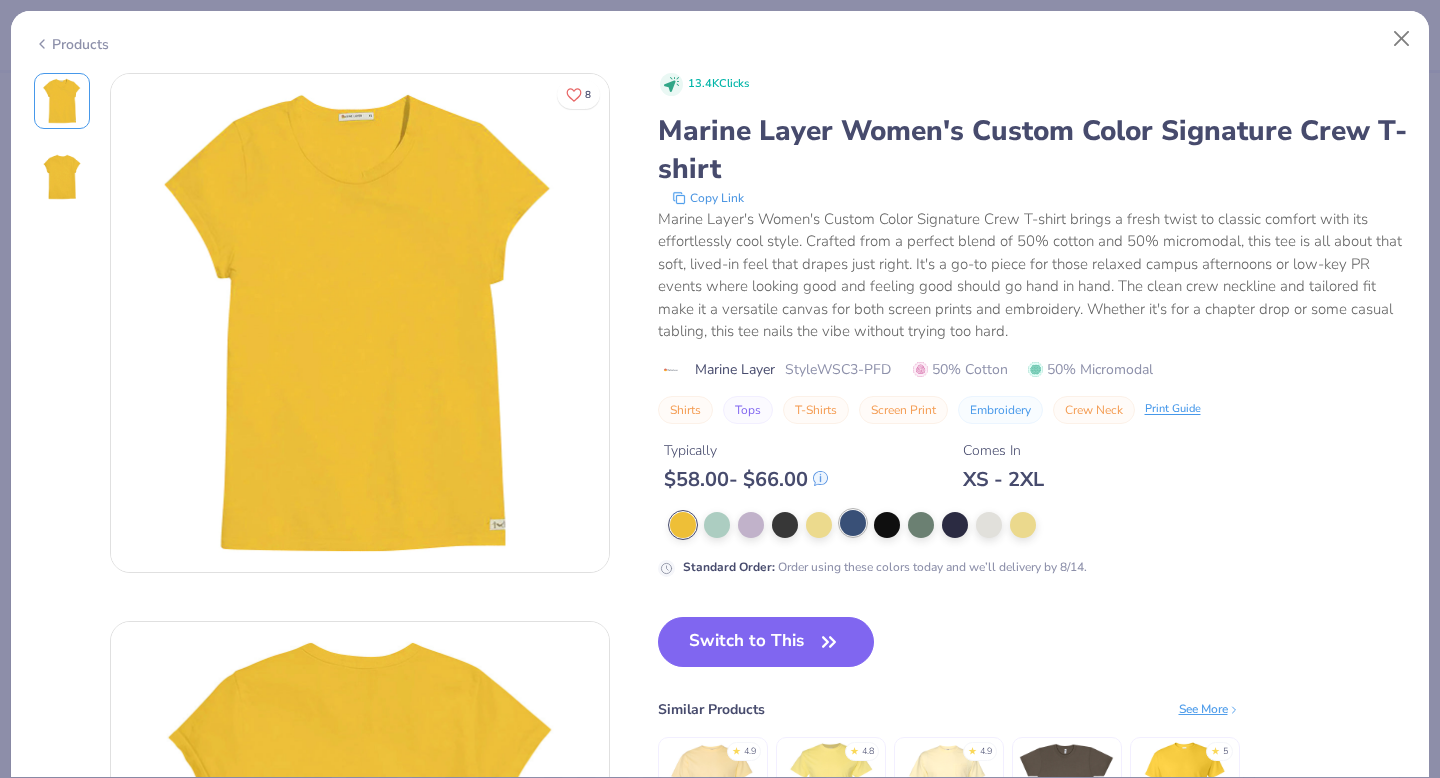 click at bounding box center (853, 523) 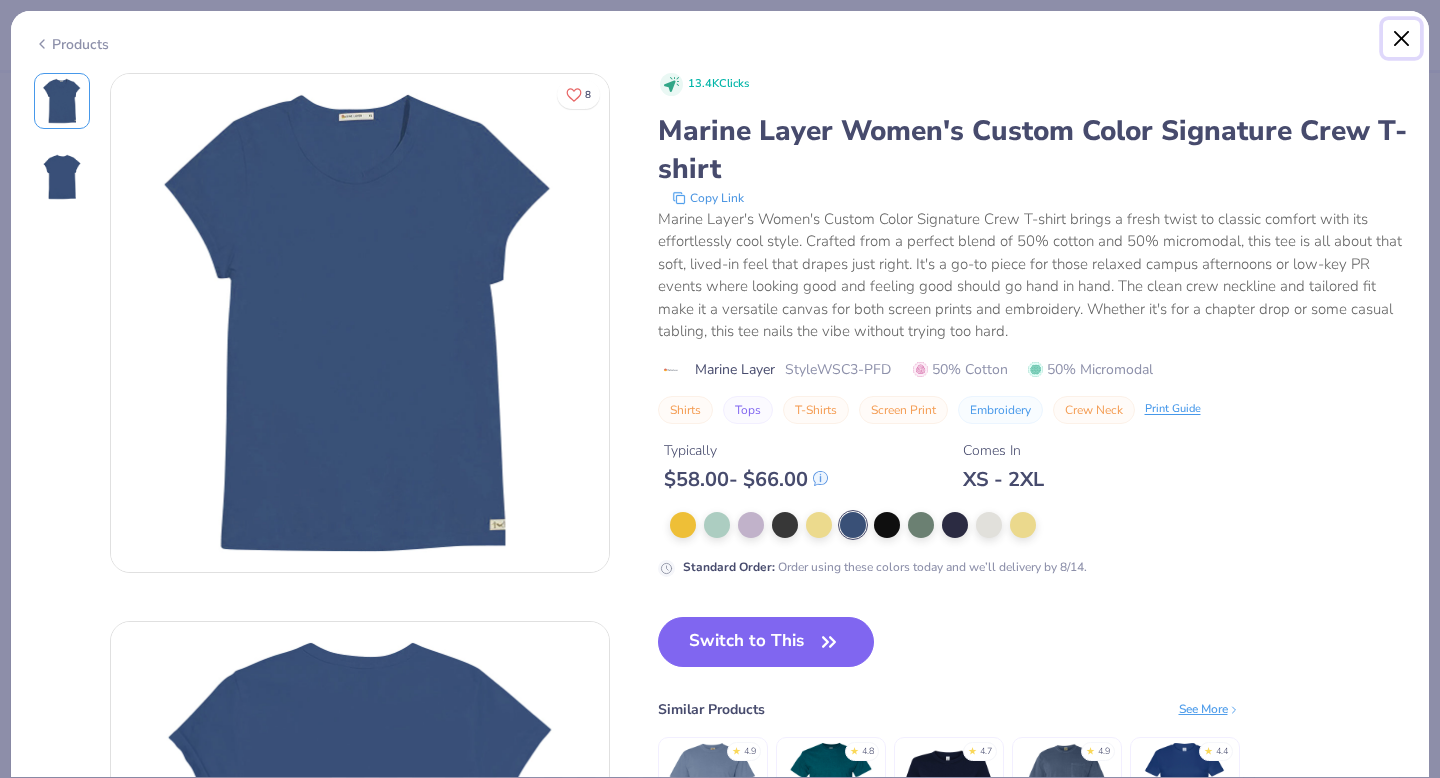 click at bounding box center (1402, 39) 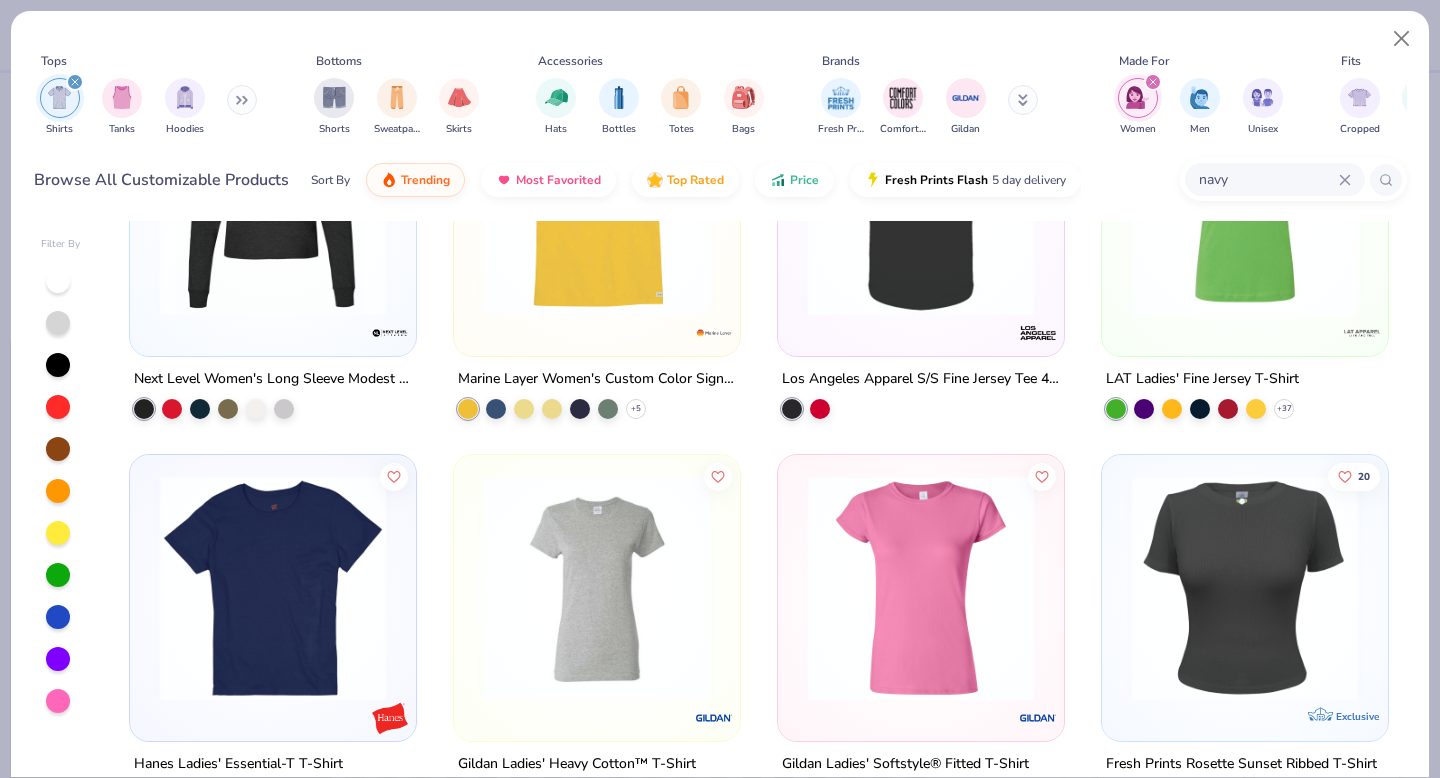 scroll, scrollTop: 3756, scrollLeft: 0, axis: vertical 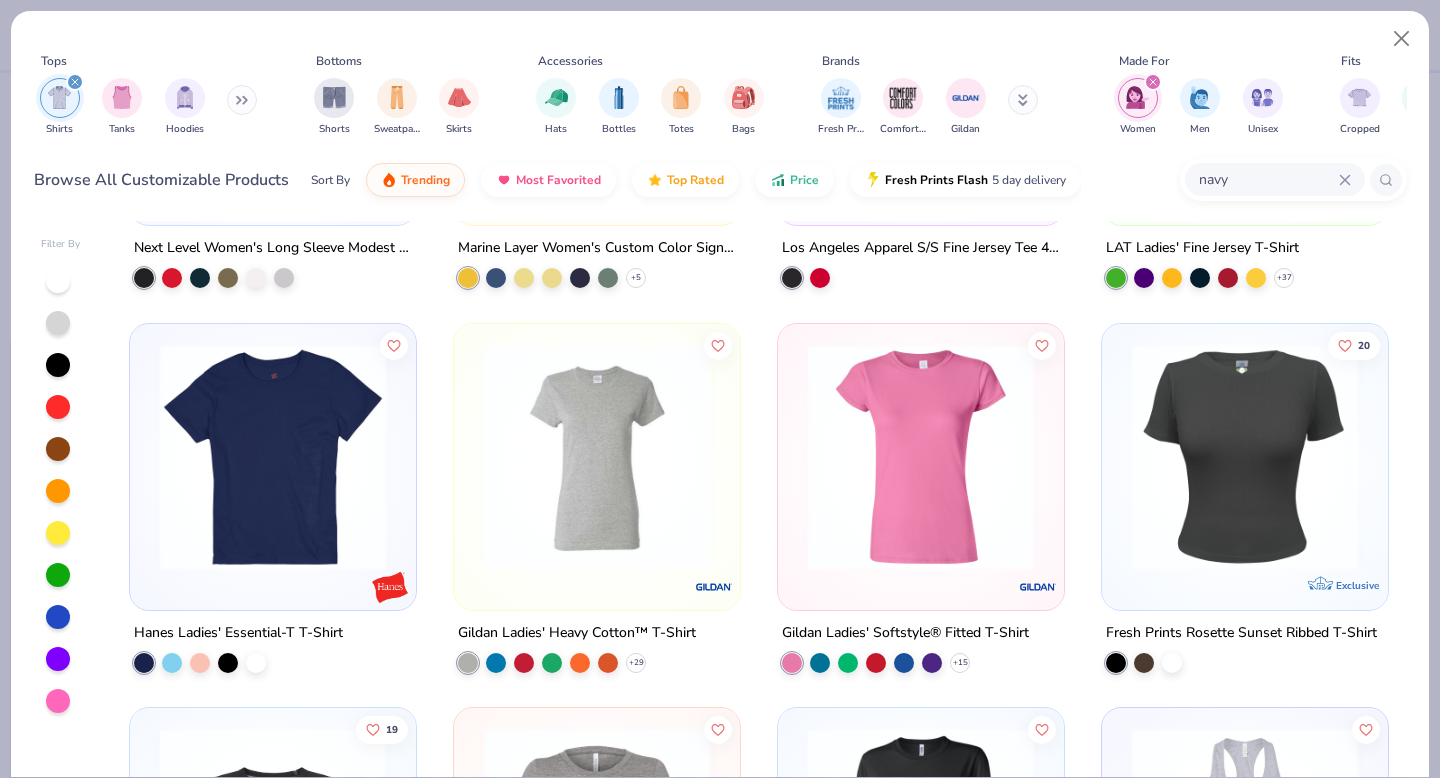 click at bounding box center [273, 456] 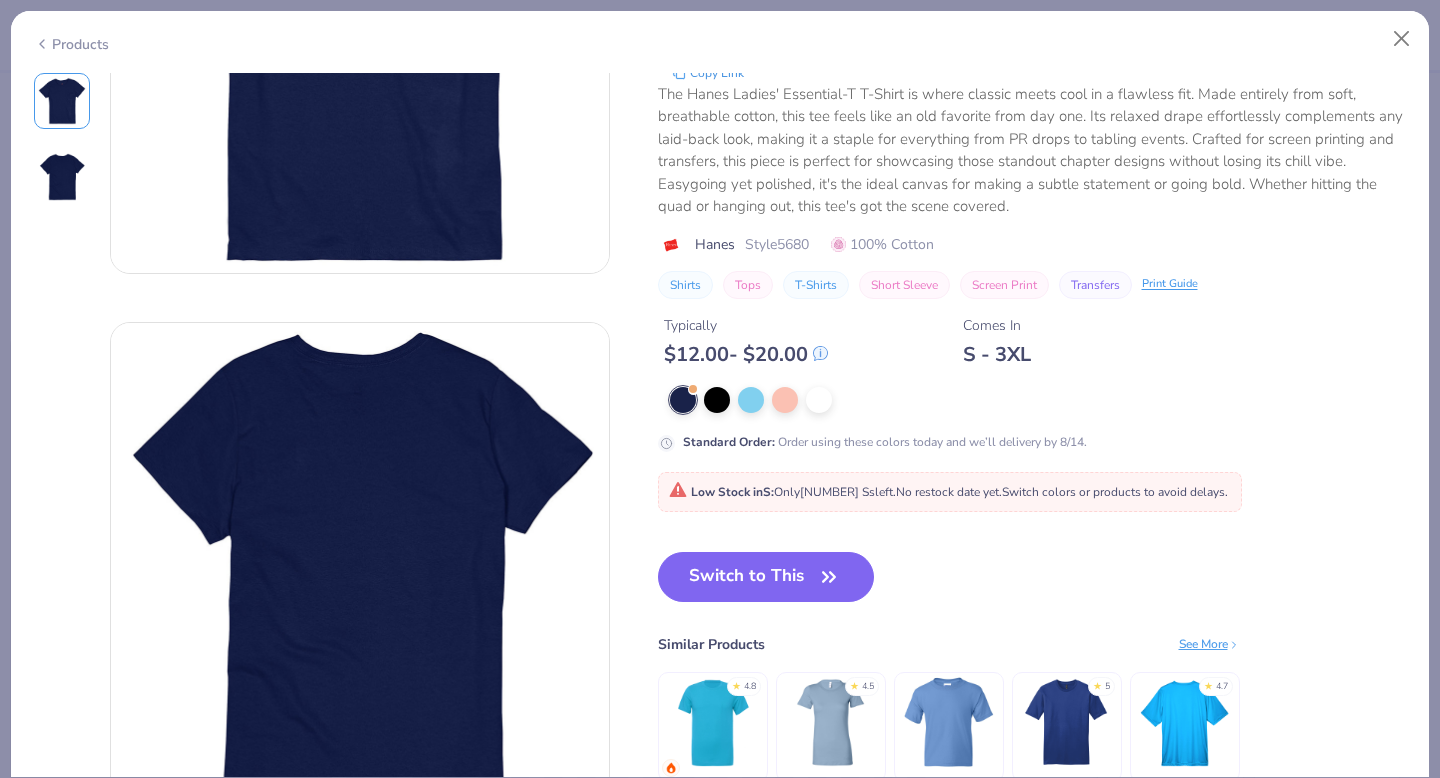 scroll, scrollTop: 303, scrollLeft: 0, axis: vertical 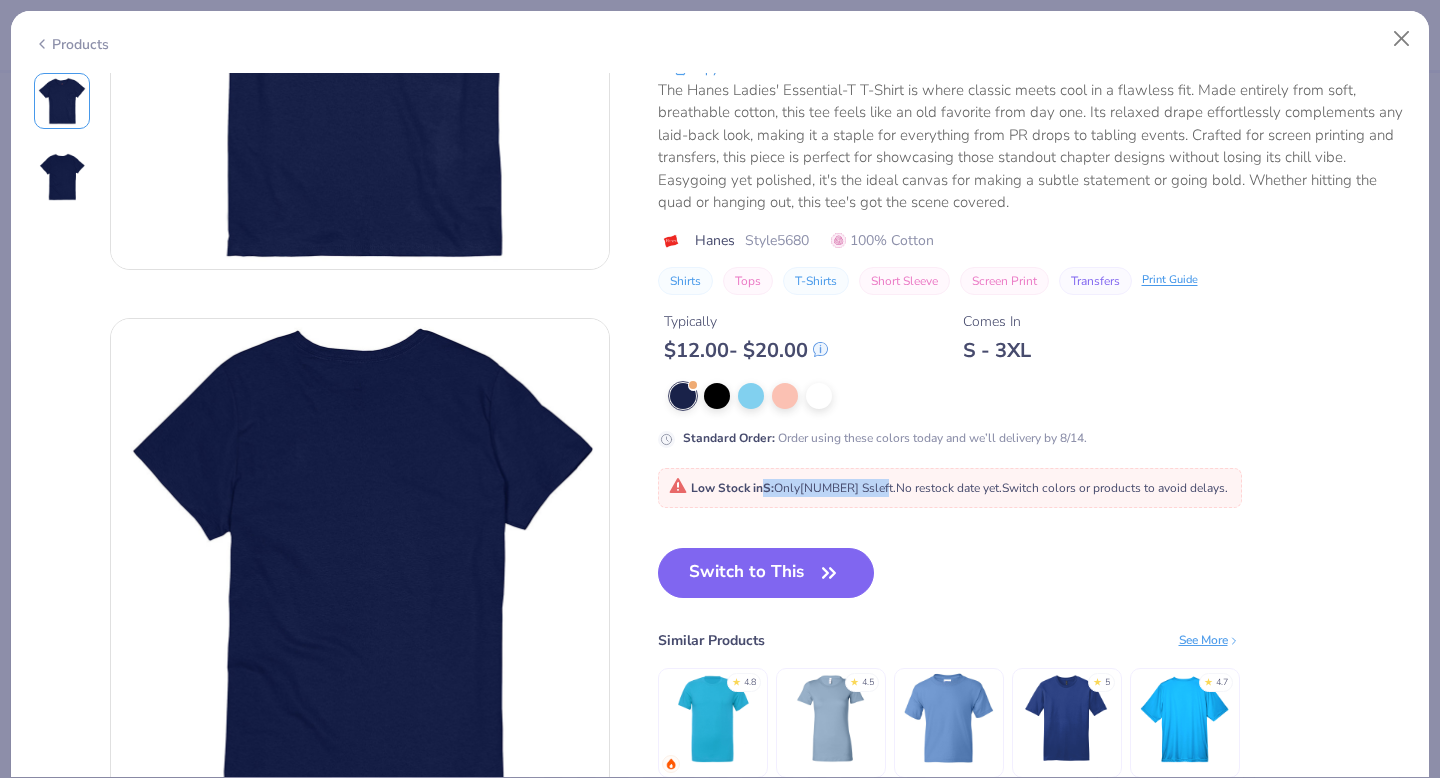 drag, startPoint x: 758, startPoint y: 486, endPoint x: 853, endPoint y: 487, distance: 95.005264 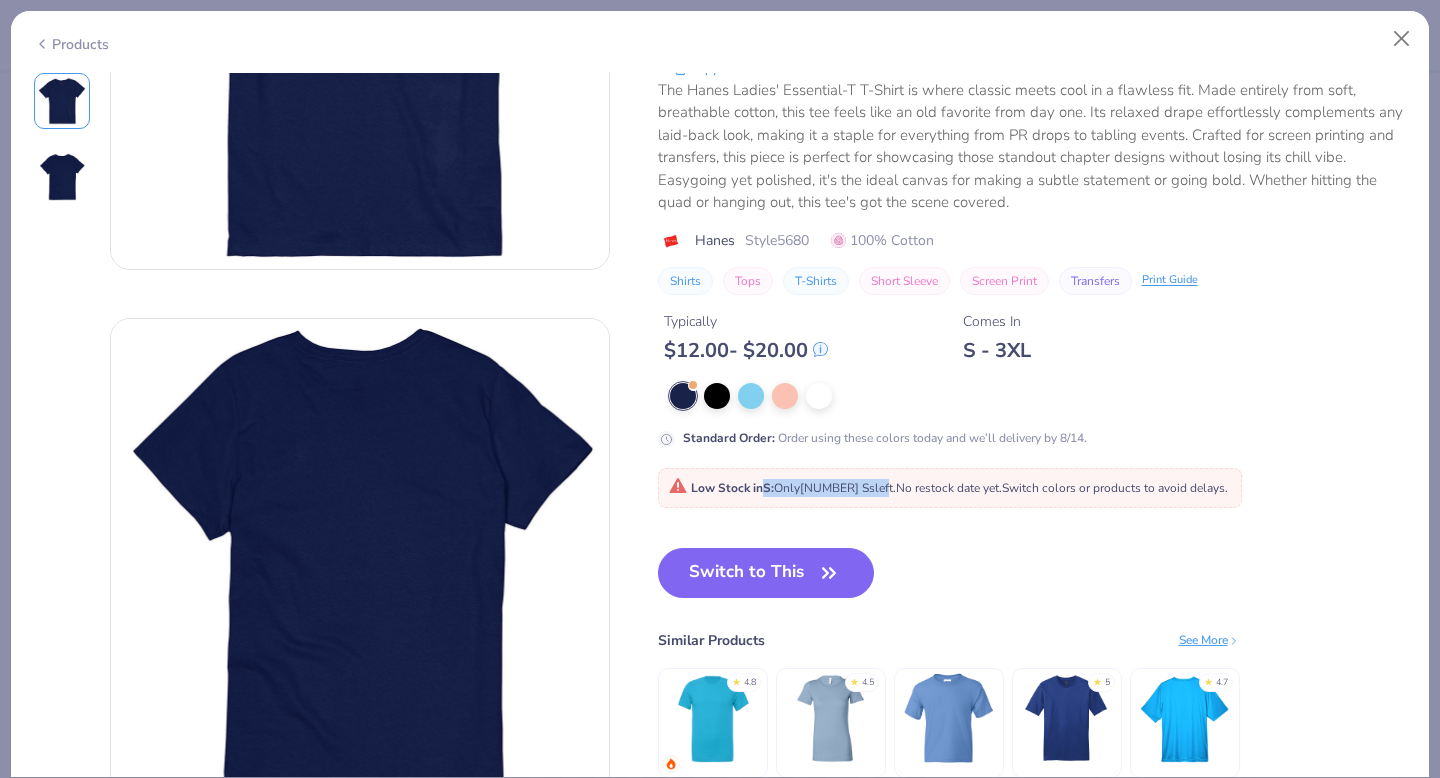 click on "Low Stock in  S :  Only  [NUMBER] Ss  left.  No restock date yet.  Switch colors or products to avoid delays." at bounding box center [948, 488] 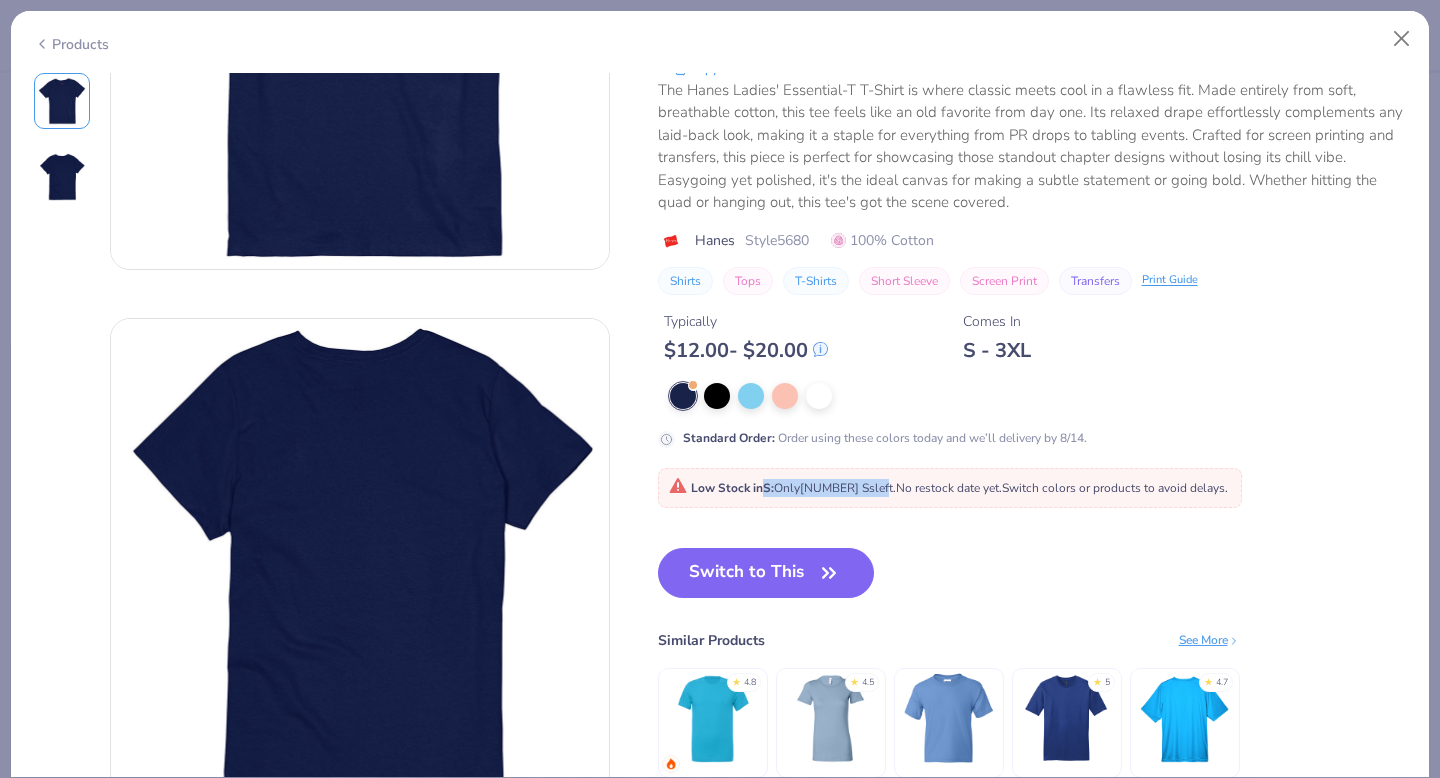 click on "Low Stock in  S :  Only  [NUMBER] Ss  left.  No restock date yet.  Switch colors or products to avoid delays." at bounding box center (948, 488) 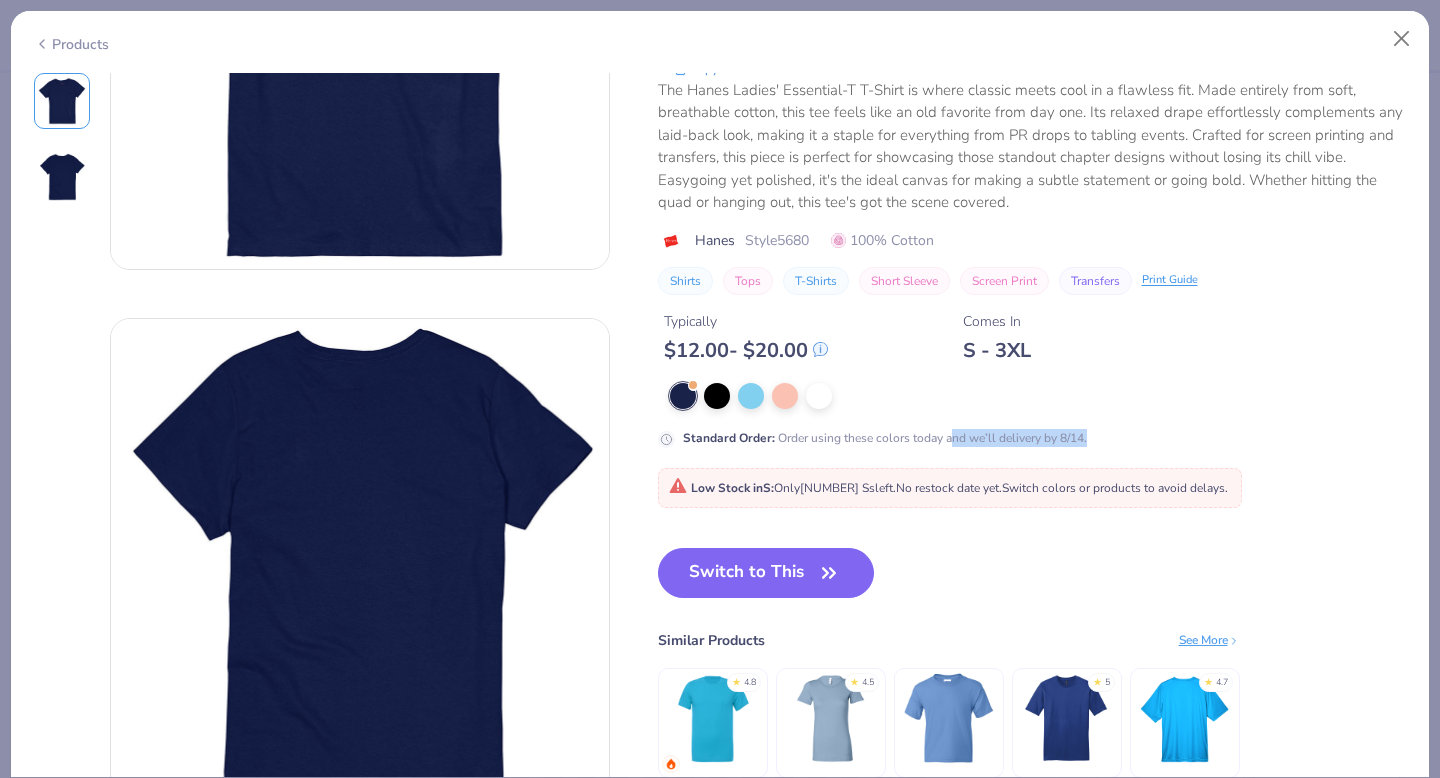 drag, startPoint x: 865, startPoint y: 451, endPoint x: 954, endPoint y: 440, distance: 89.6772 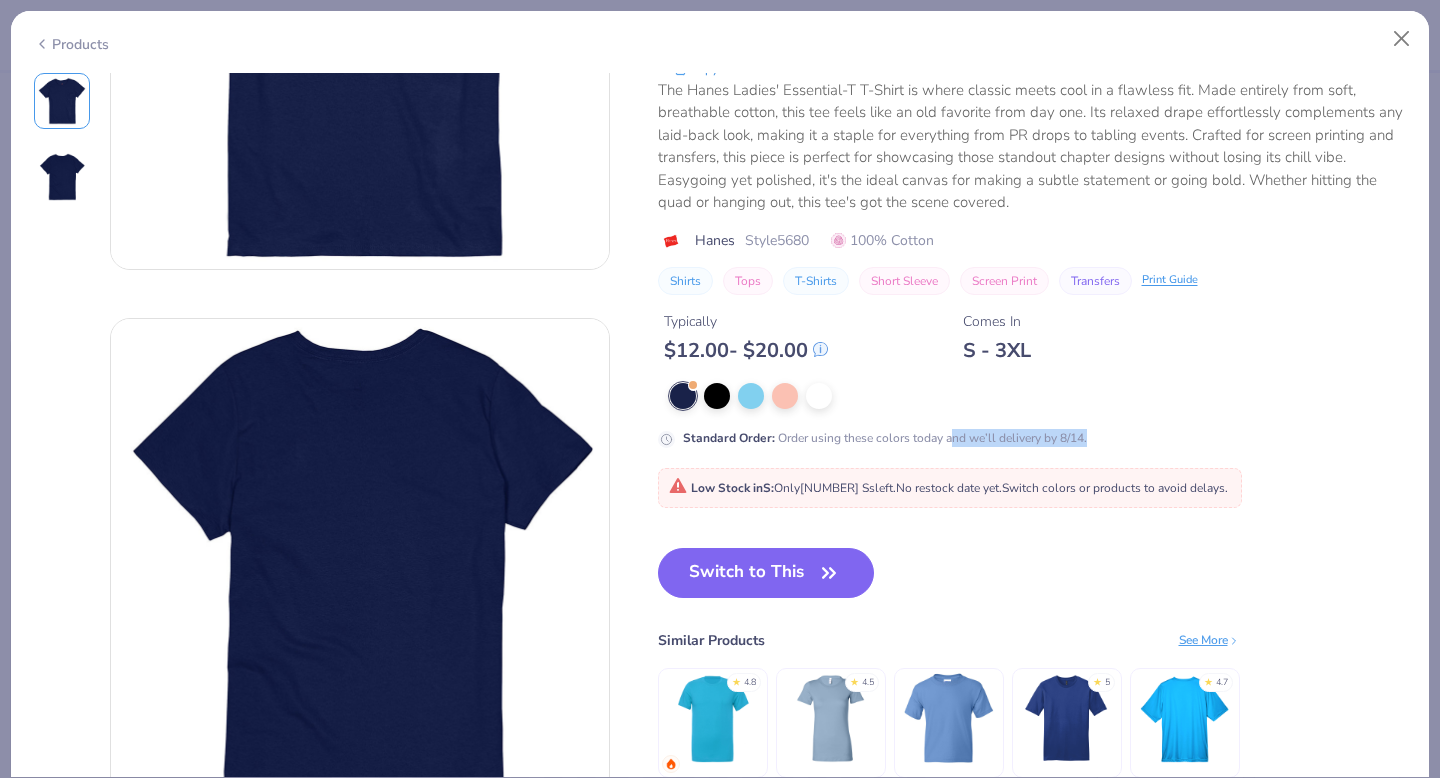 click on "[NUMBER]K Clicks Hanes Ladies' Essential-T T-Shirt Copy Link The Hanes Ladies' Essential-T T-Shirt is where classic meets cool in a flawless fit. Made entirely from soft, breathable cotton, this tee feels like an old favorite from day one. Its relaxed drape effortlessly complements any laid-back look, making it a staple for everything from PR drops to tabling events. Crafted for screen printing and transfers, this piece is perfect for showcasing those standout chapter designs without losing its chill vibe. Easygoing yet polished, it's the ideal canvas for making a subtle statement or going bold. Whether hitting the quad or hanging out, this tee's got the scene covered. Hanes Style 5680 100% Cotton Shirts Tops T-Shirts Short Sleeve Screen Print Transfers Print Guide Typically $ 12.00 - $ 20.00 Comes In S - 3XL Standard Order : Order using these colors today and we’ll delivery by 8/14. Low Stock in S : Only [NUMBER] Ss left. No restock date yet. Switch colors or products to avoid delays." at bounding box center [1032, 400] 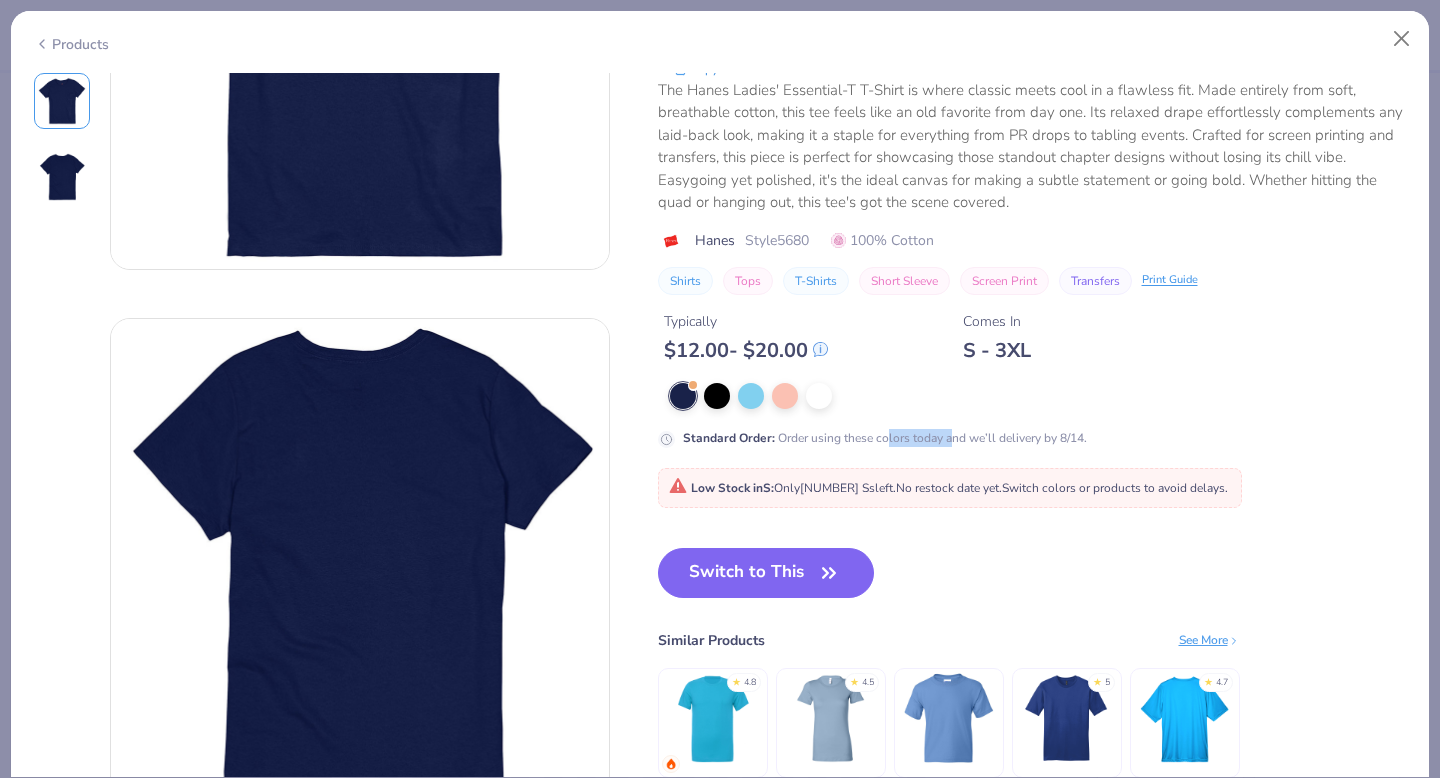 drag, startPoint x: 954, startPoint y: 440, endPoint x: 884, endPoint y: 441, distance: 70.00714 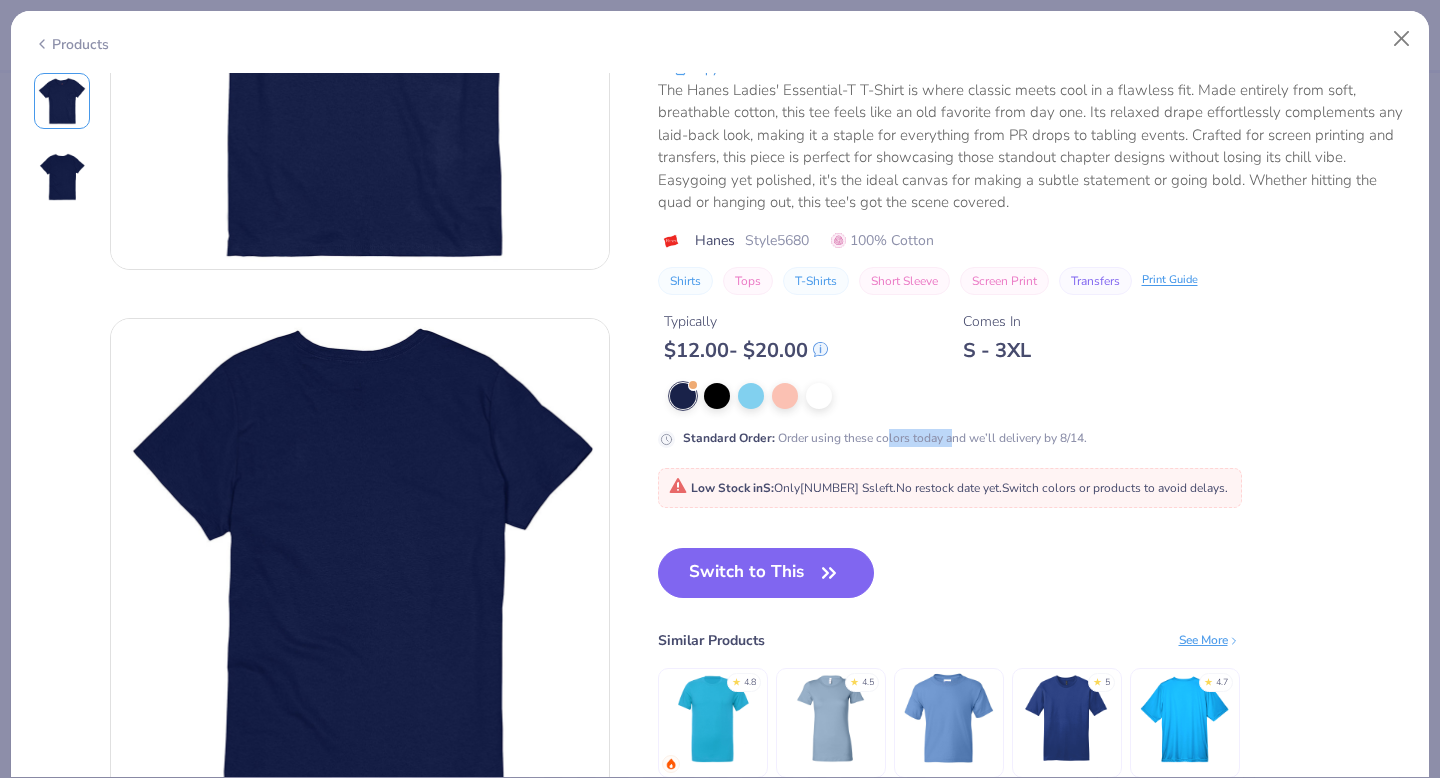 click on "Standard Order :   Order using these colors today and we’ll delivery by 8/14." at bounding box center (885, 438) 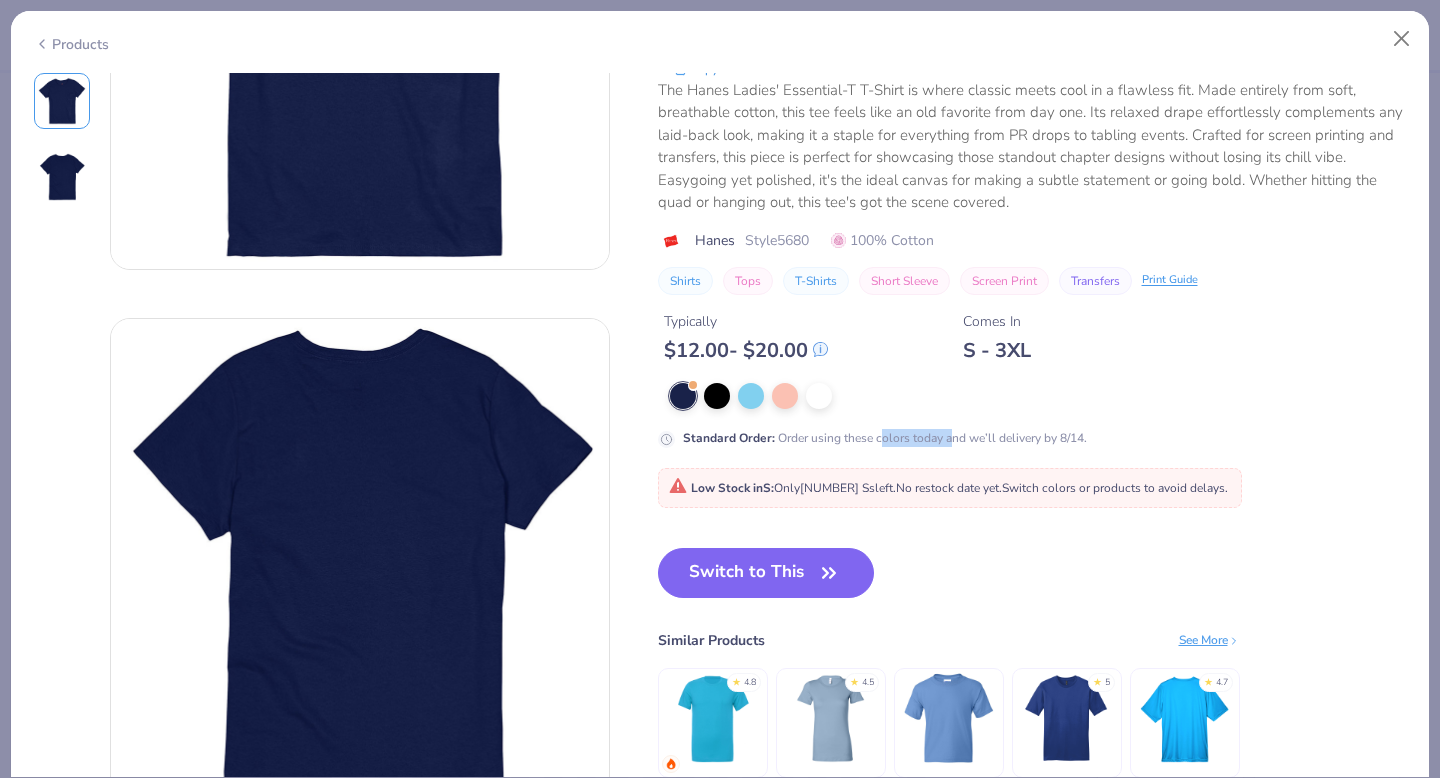 click on "Standard Order :   Order using these colors today and we’ll delivery by 8/14." at bounding box center [885, 438] 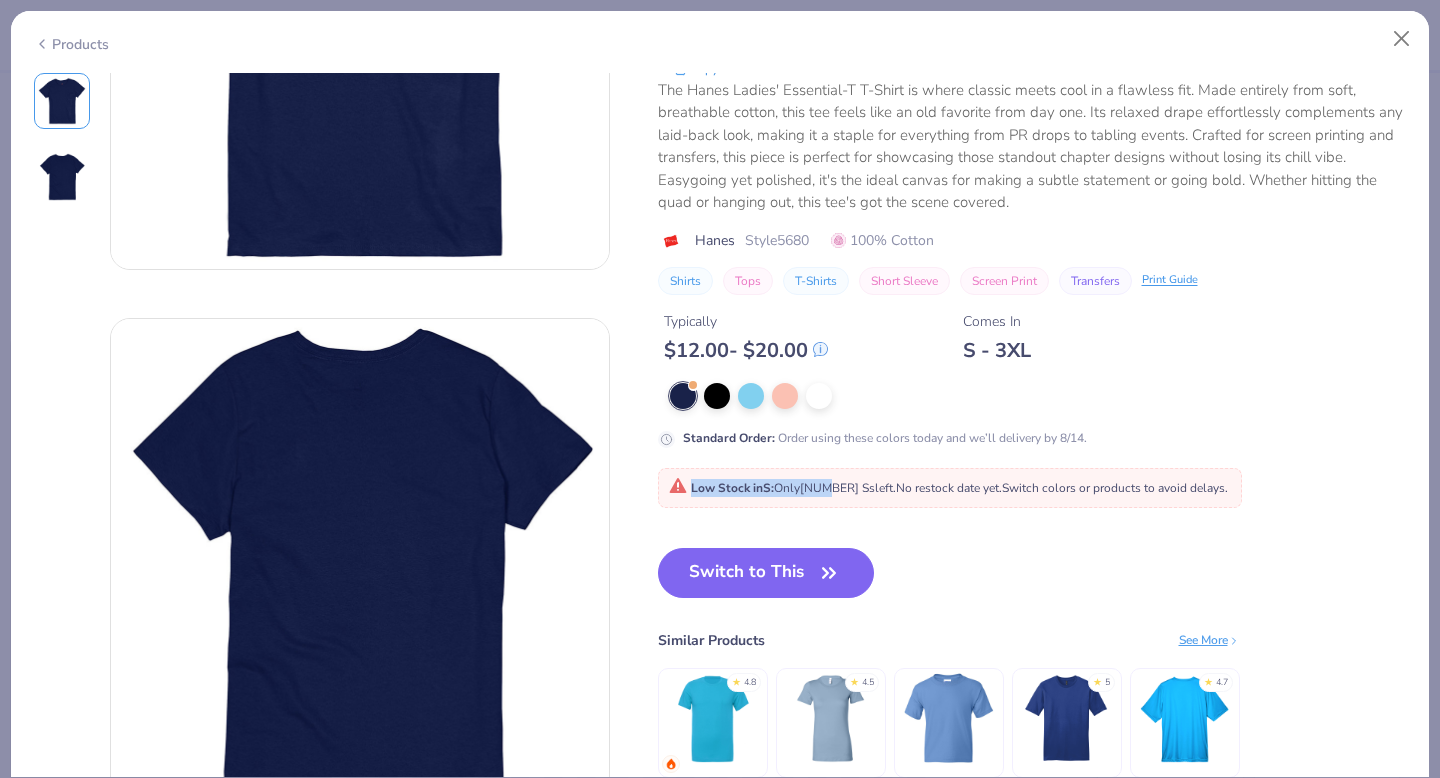 drag, startPoint x: 863, startPoint y: 476, endPoint x: 830, endPoint y: 495, distance: 38.078865 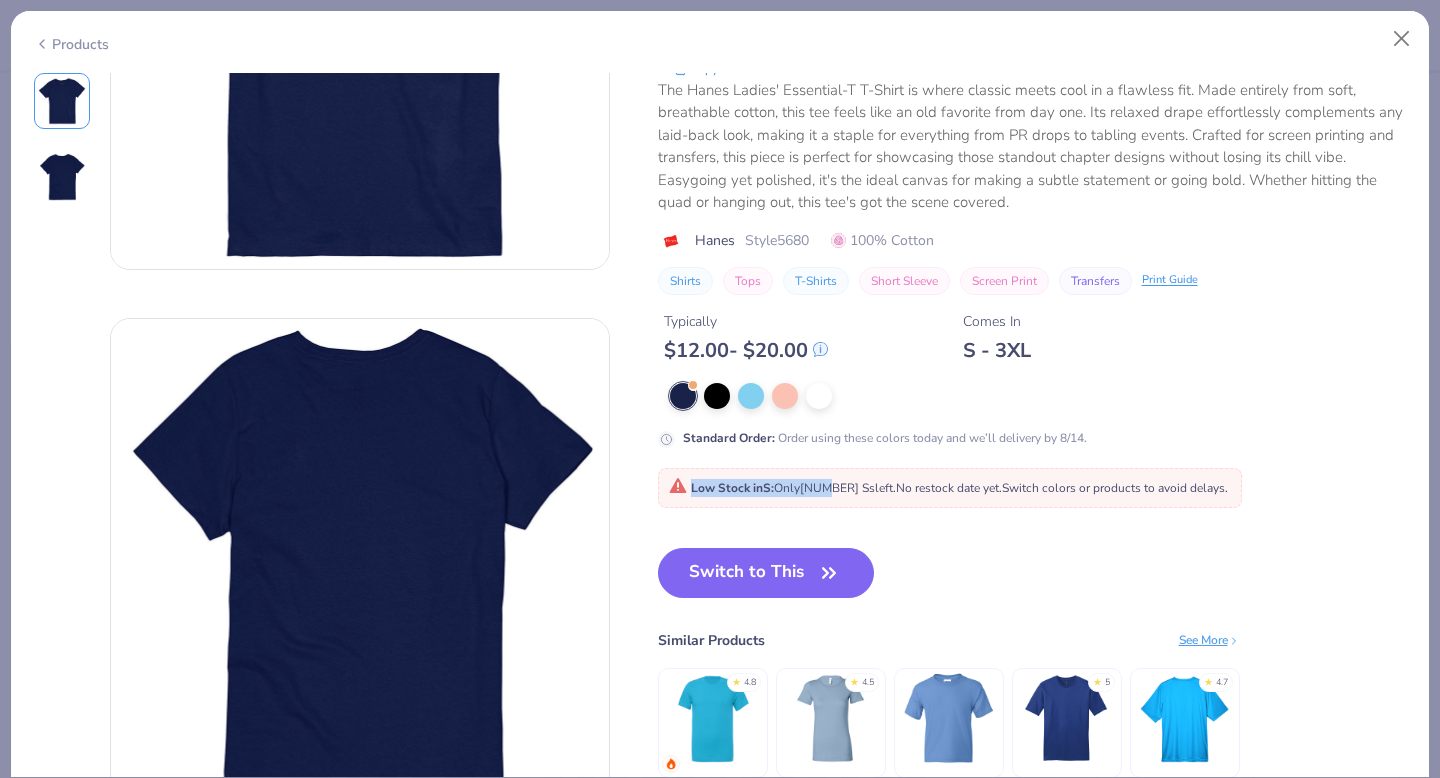 click on "Low Stock in  S :  Only  [NUMBER] Ss  left.  No restock date yet.  Switch colors or products to avoid delays." at bounding box center [950, 488] 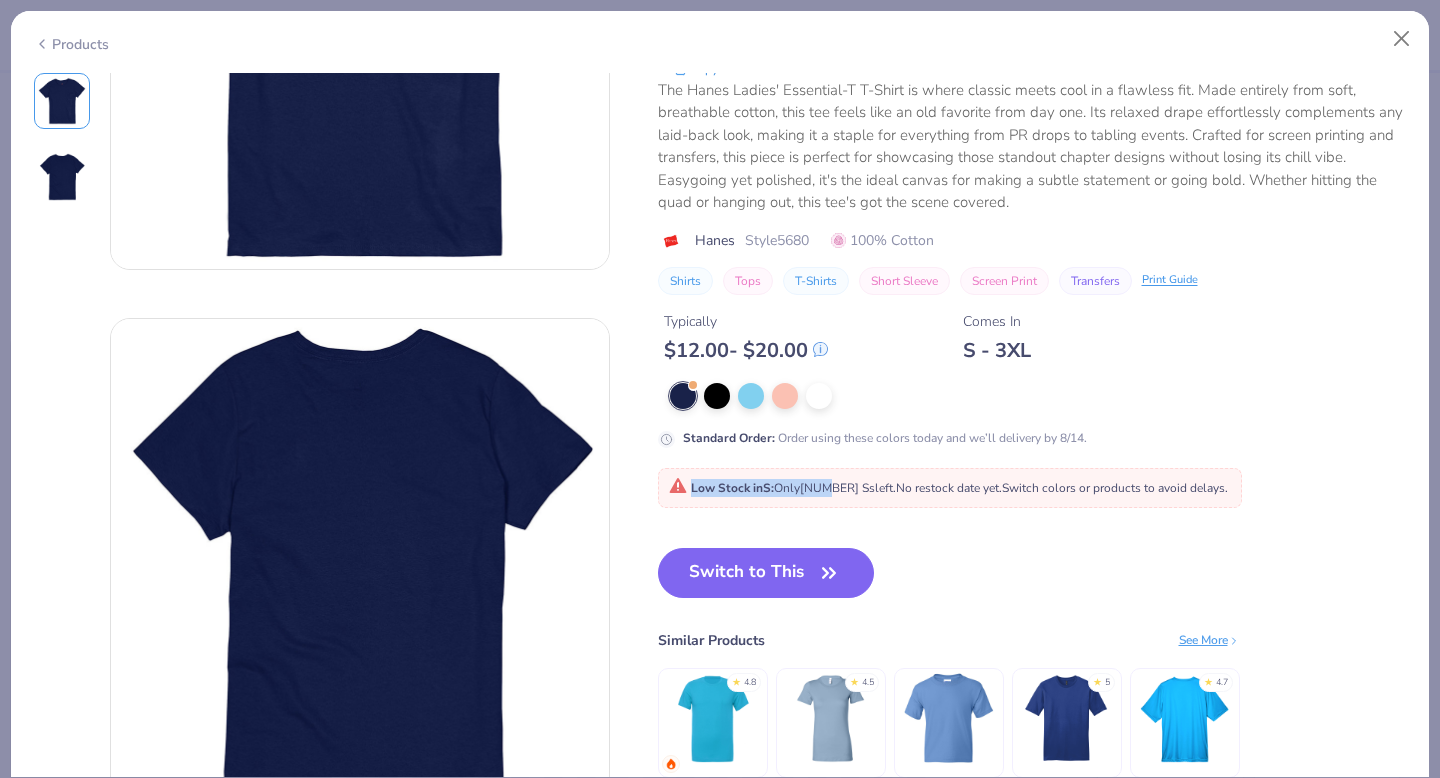 click on "Low Stock in  S :  Only  [NUMBER] Ss  left.  No restock date yet.  Switch colors or products to avoid delays." at bounding box center (950, 488) 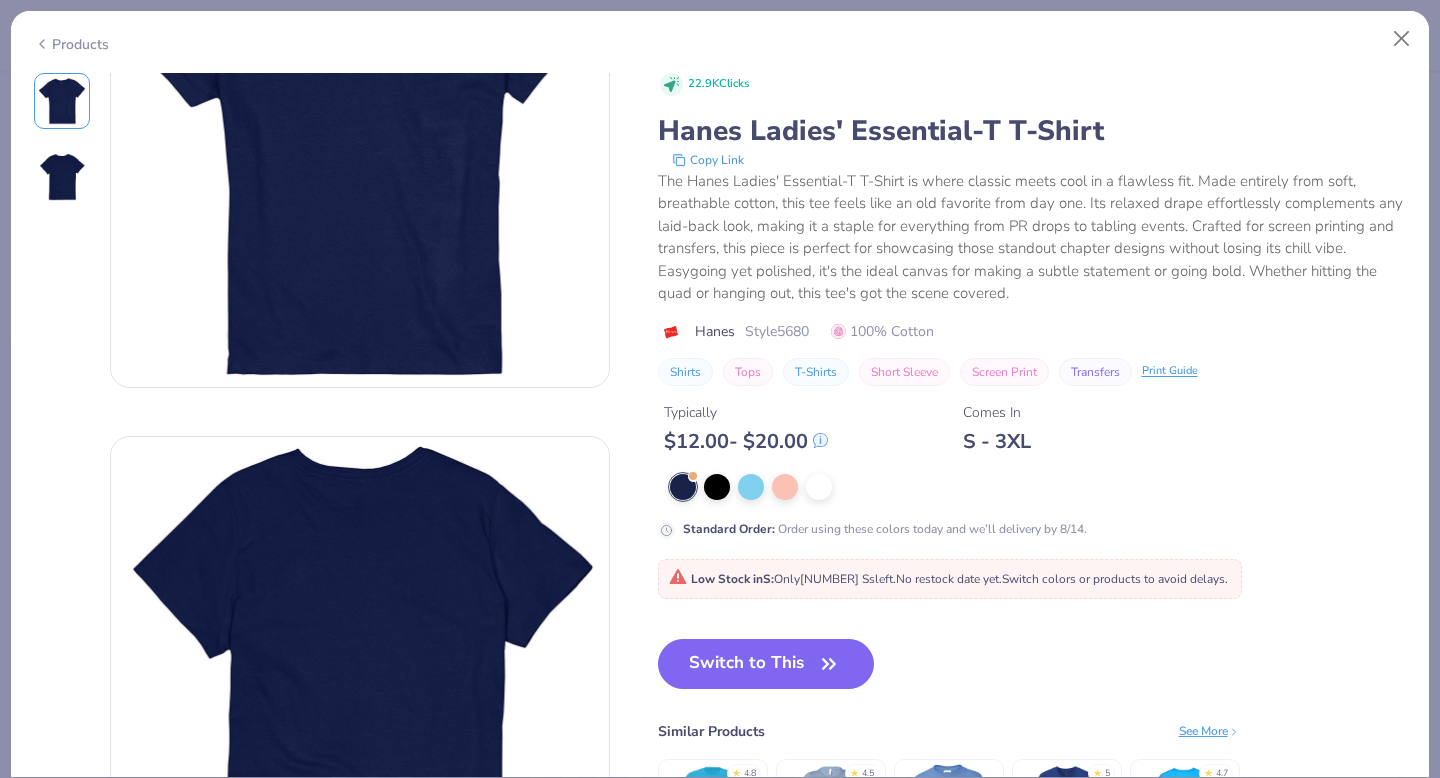 scroll, scrollTop: 0, scrollLeft: 0, axis: both 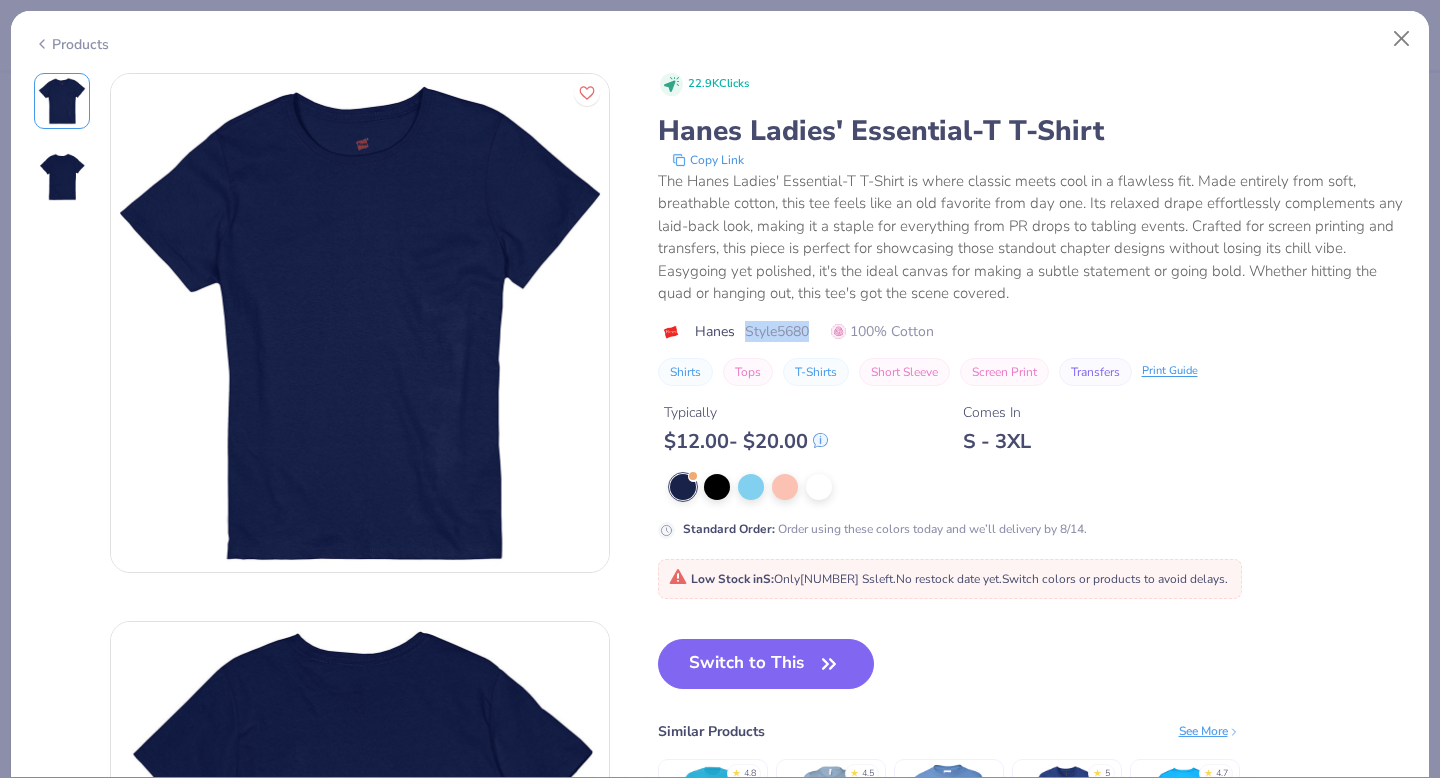 drag, startPoint x: 746, startPoint y: 329, endPoint x: 826, endPoint y: 329, distance: 80 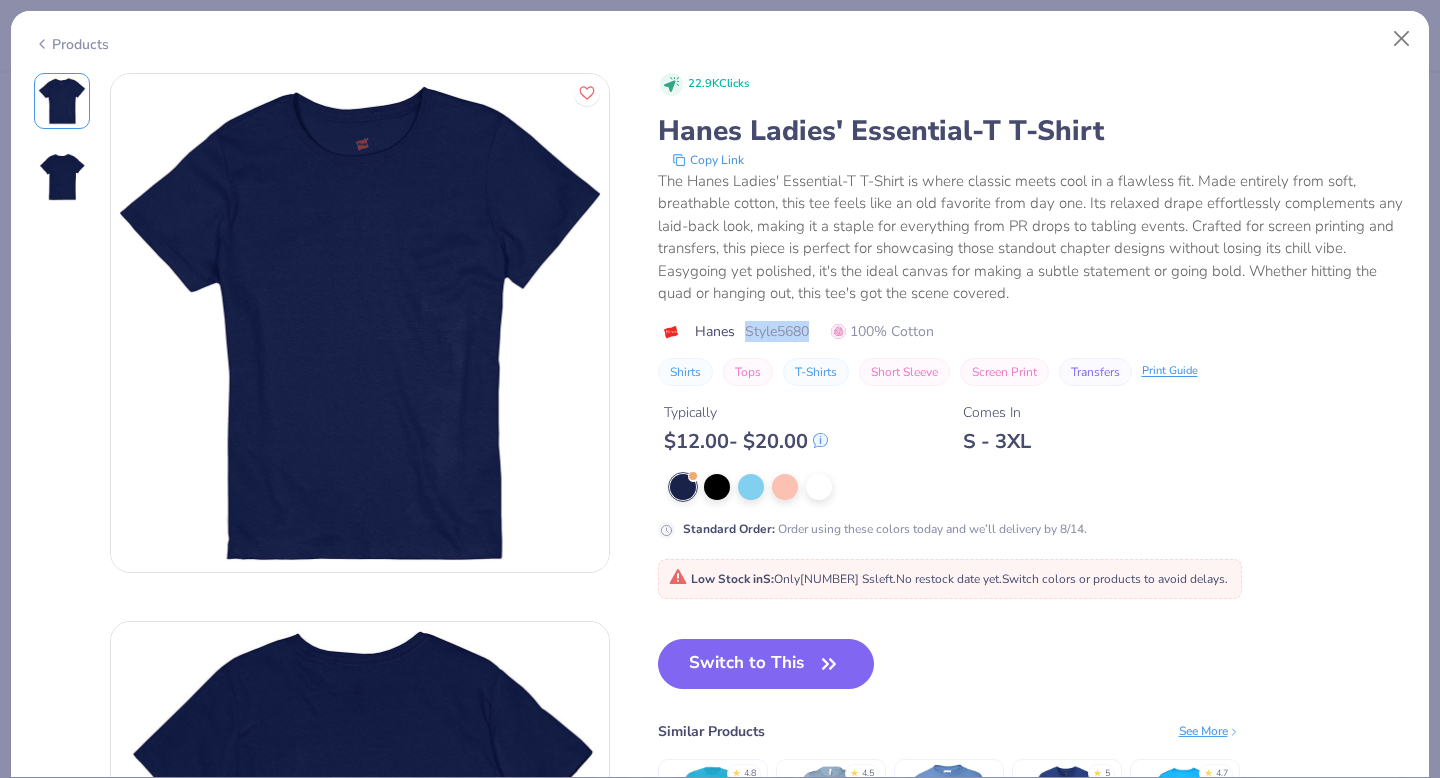 click on "Style  5680" at bounding box center (777, 331) 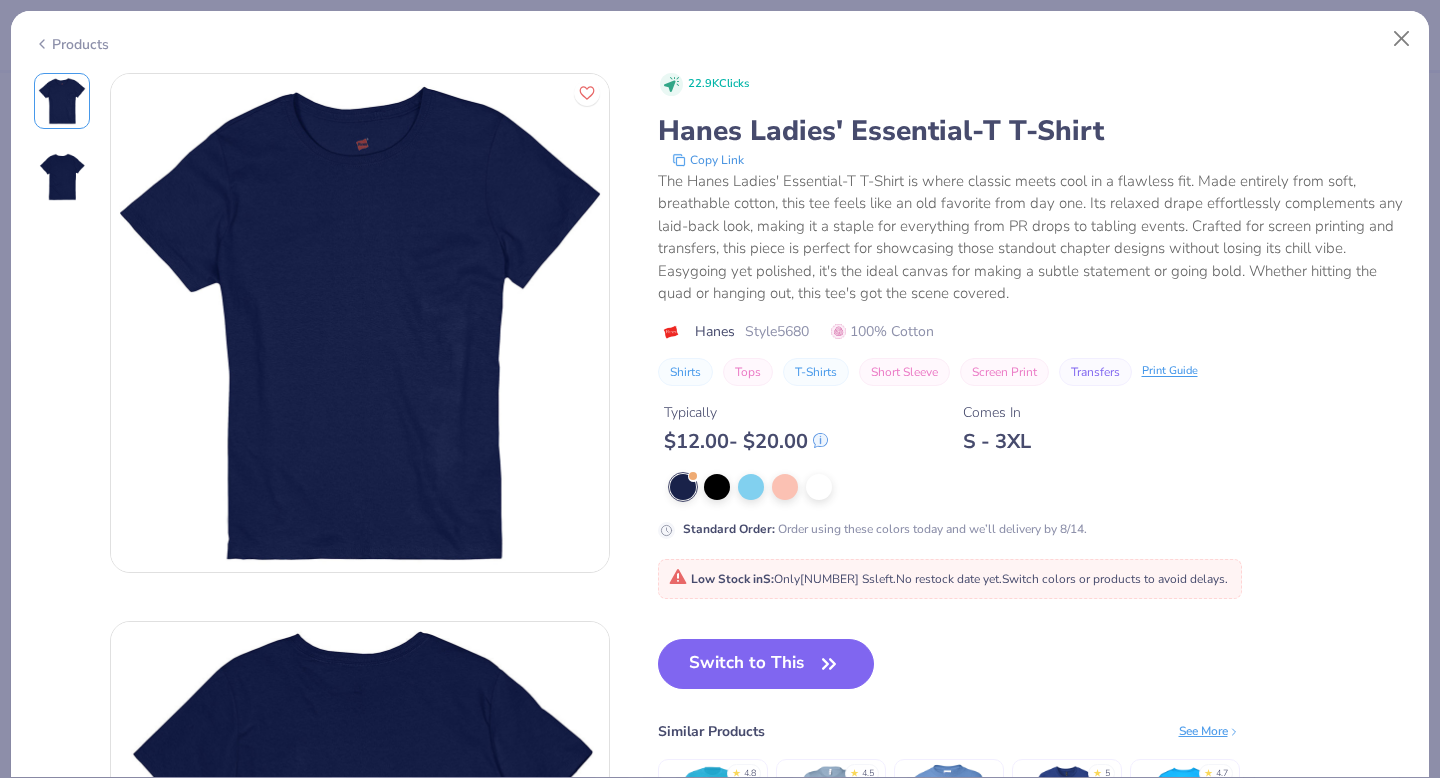 click on "Style  5680" at bounding box center (777, 331) 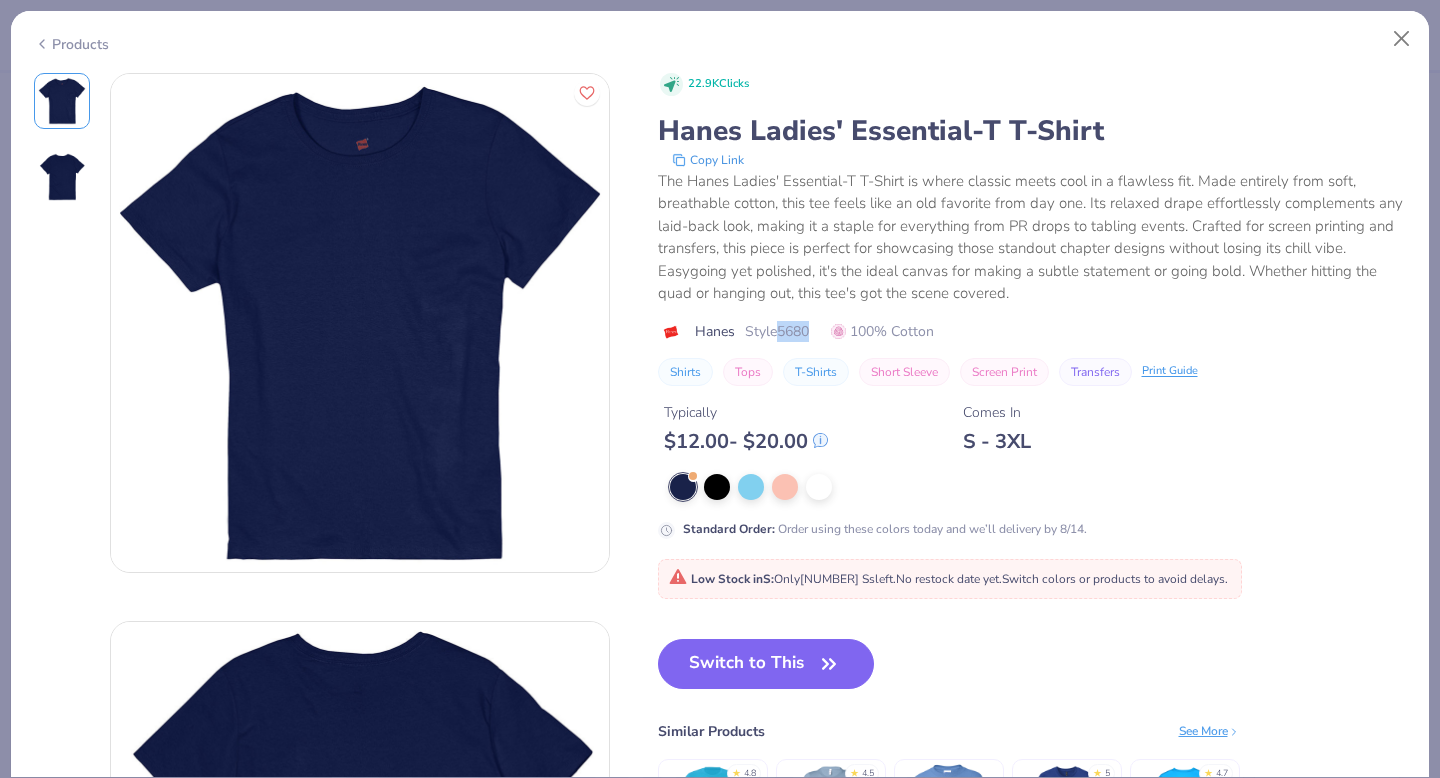 click on "Style  5680" at bounding box center (777, 331) 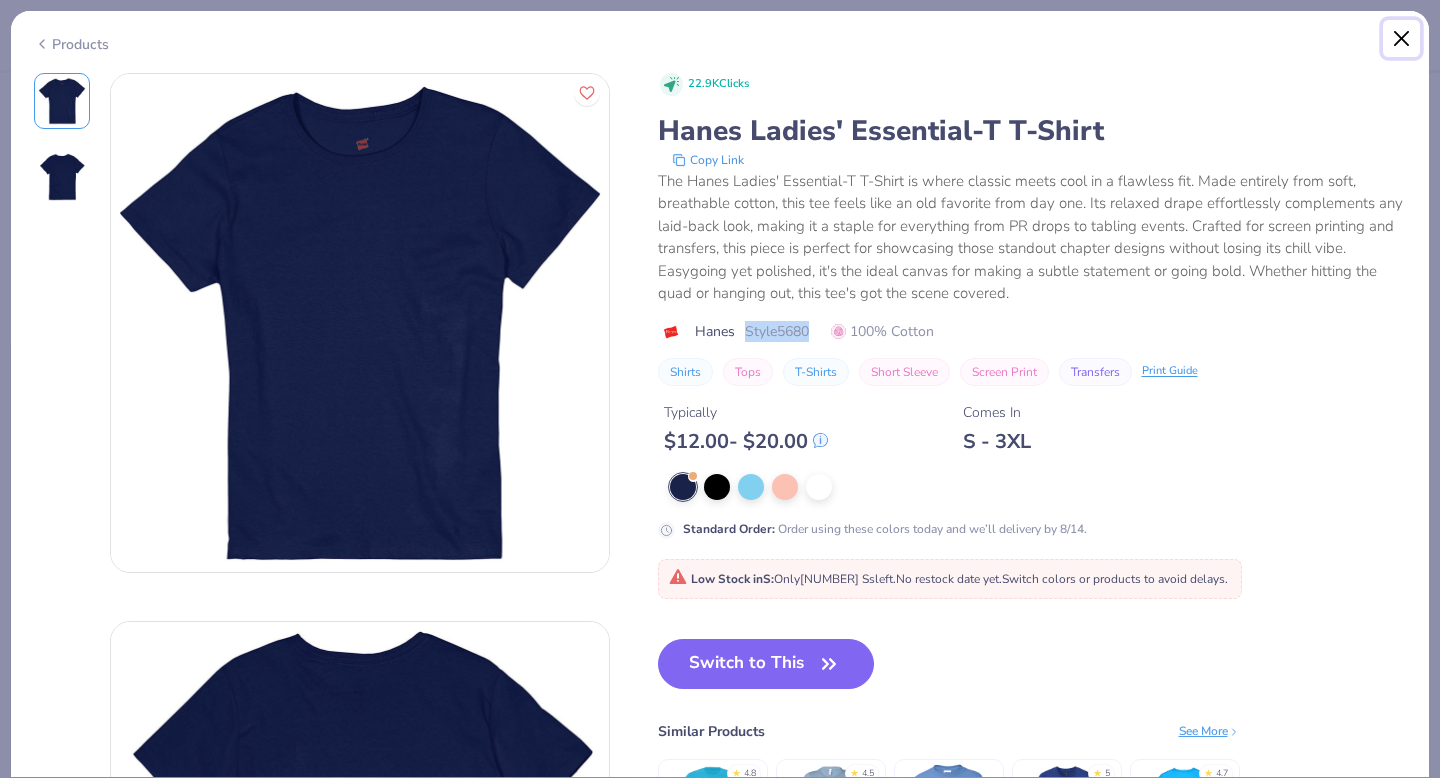click at bounding box center [1402, 39] 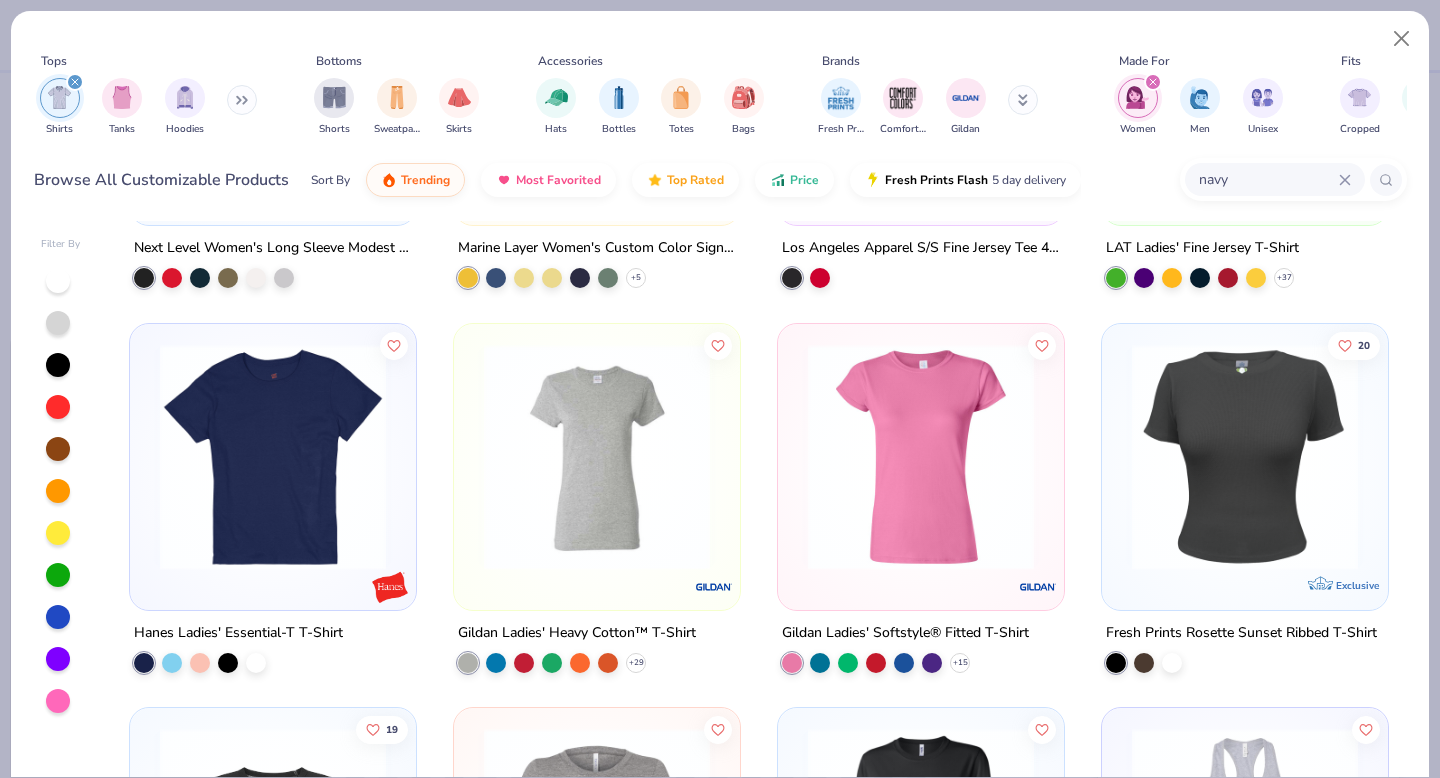 click on "Tops Shirts Tanks Hoodies Bottoms Shorts Sweatpants Skirts Accessories Hats Bottles Totes Bags Brands Fresh Prints Comfort Colors Gildan Made For Women Men Unisex Fits Cropped Slim Regular Oversized Styles Classic Sportswear Athleisure Minimums 12-17 18-23 24-35 Print Types Guide Embroidery Screen Print Digital Print Browse All Customizable Products Sort By Trending Most Favorited Top Rated Price Fresh Prints Flash 5 day delivery navy" at bounding box center (720, 113) 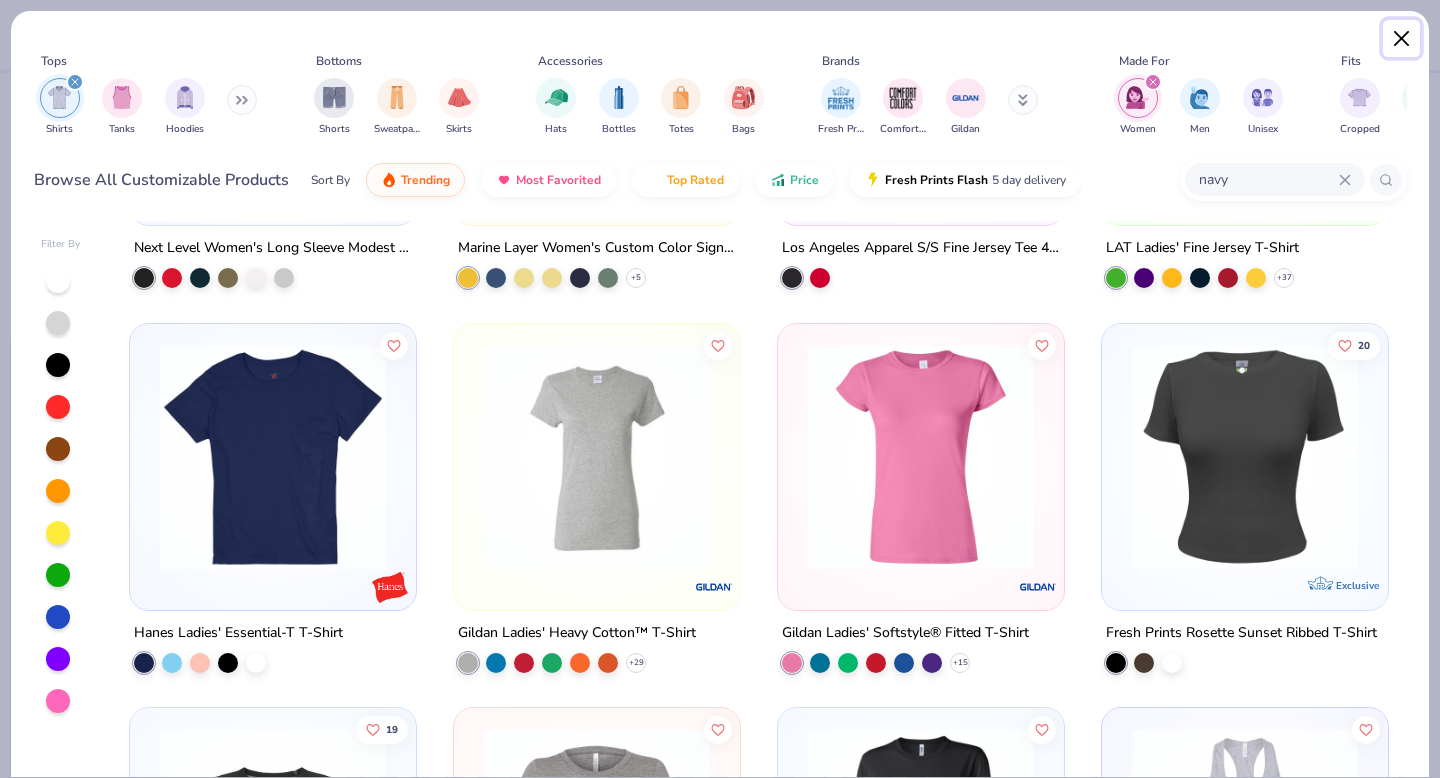 click at bounding box center [1402, 39] 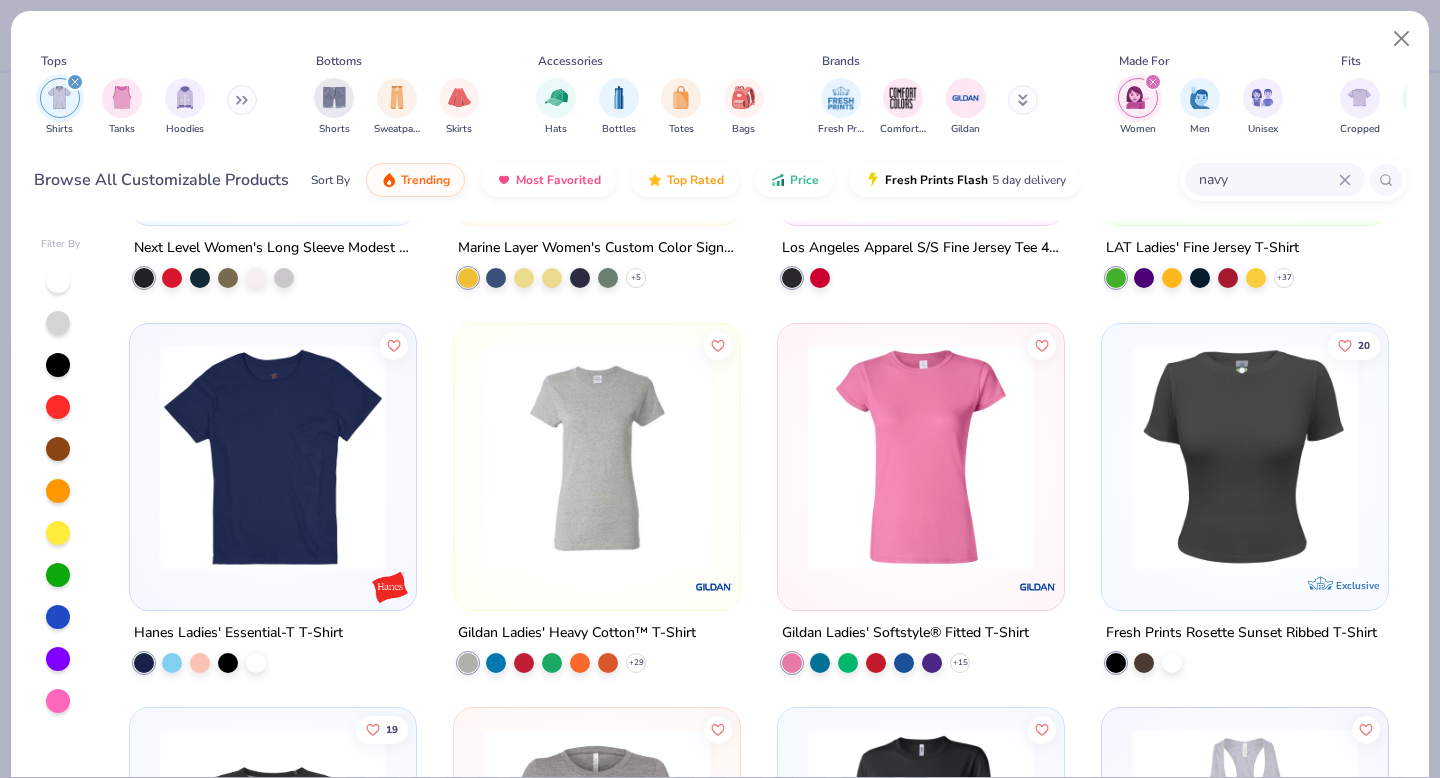 type on "x" 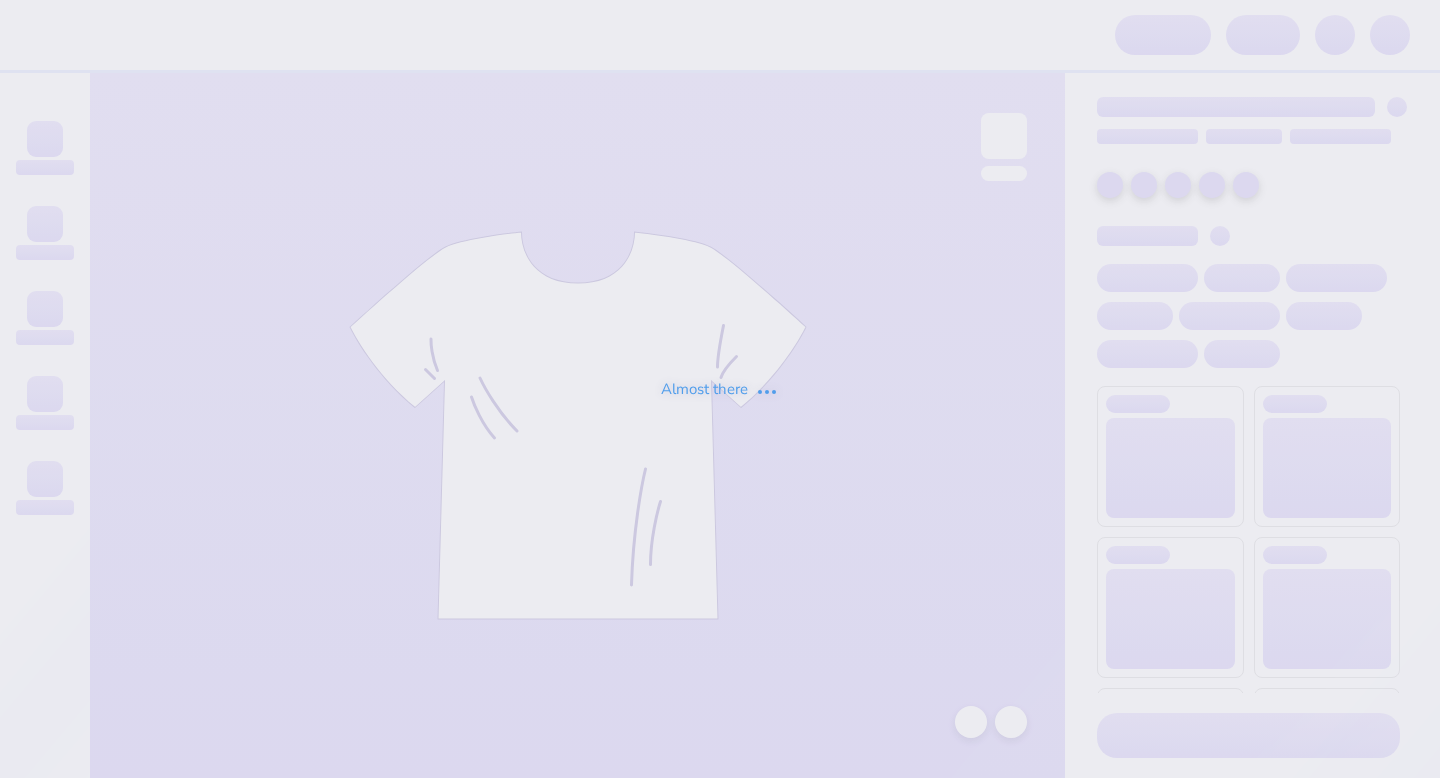 scroll, scrollTop: 0, scrollLeft: 0, axis: both 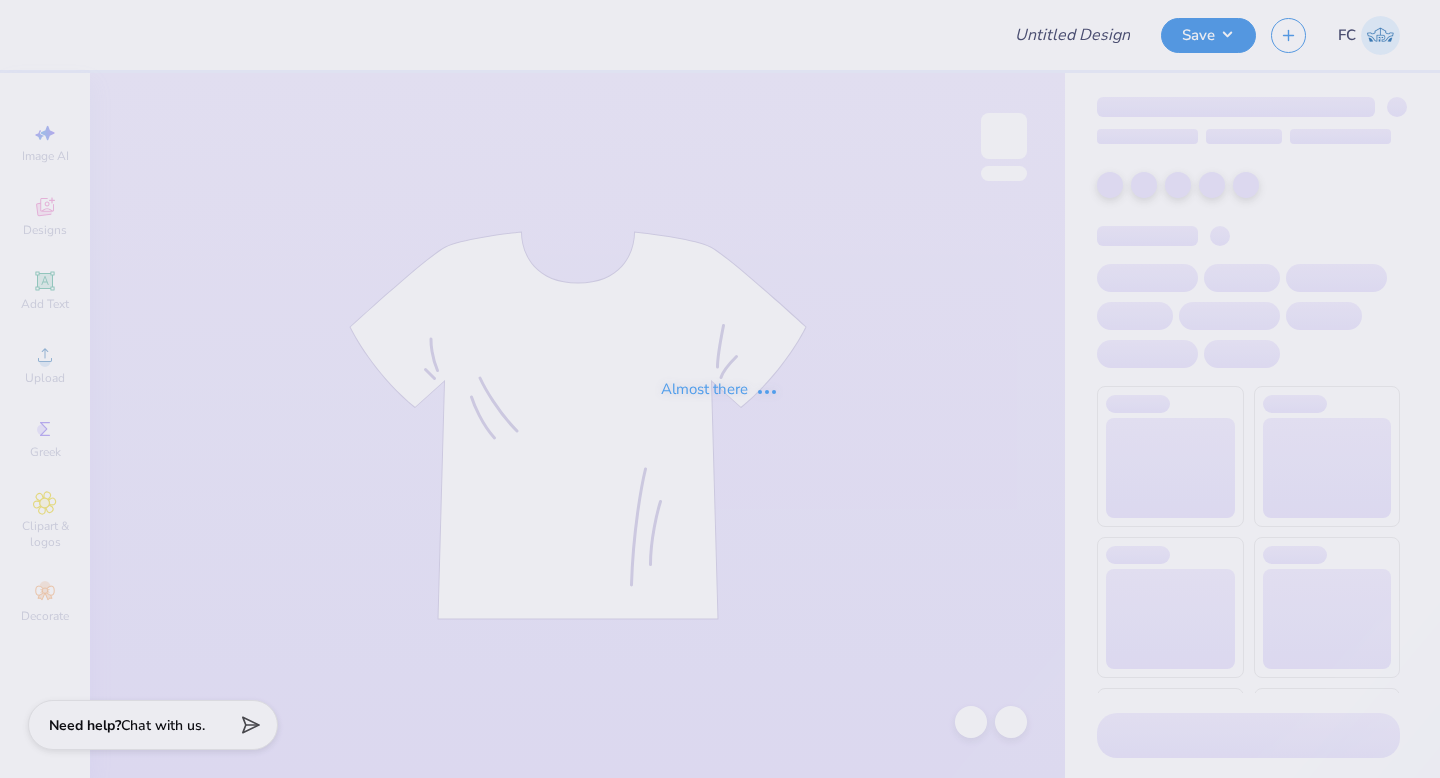 type on "Tri Delt Bid Day" 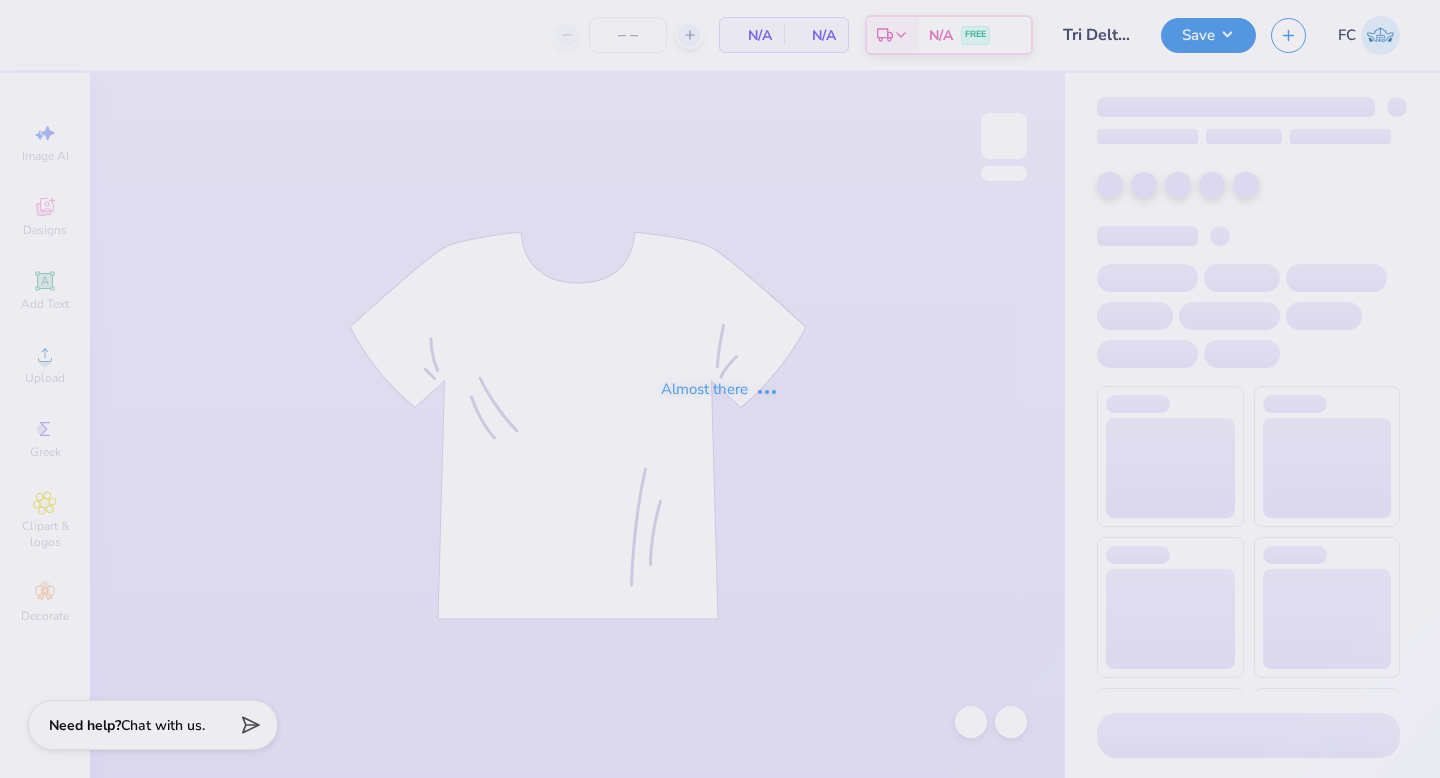 type on "2" 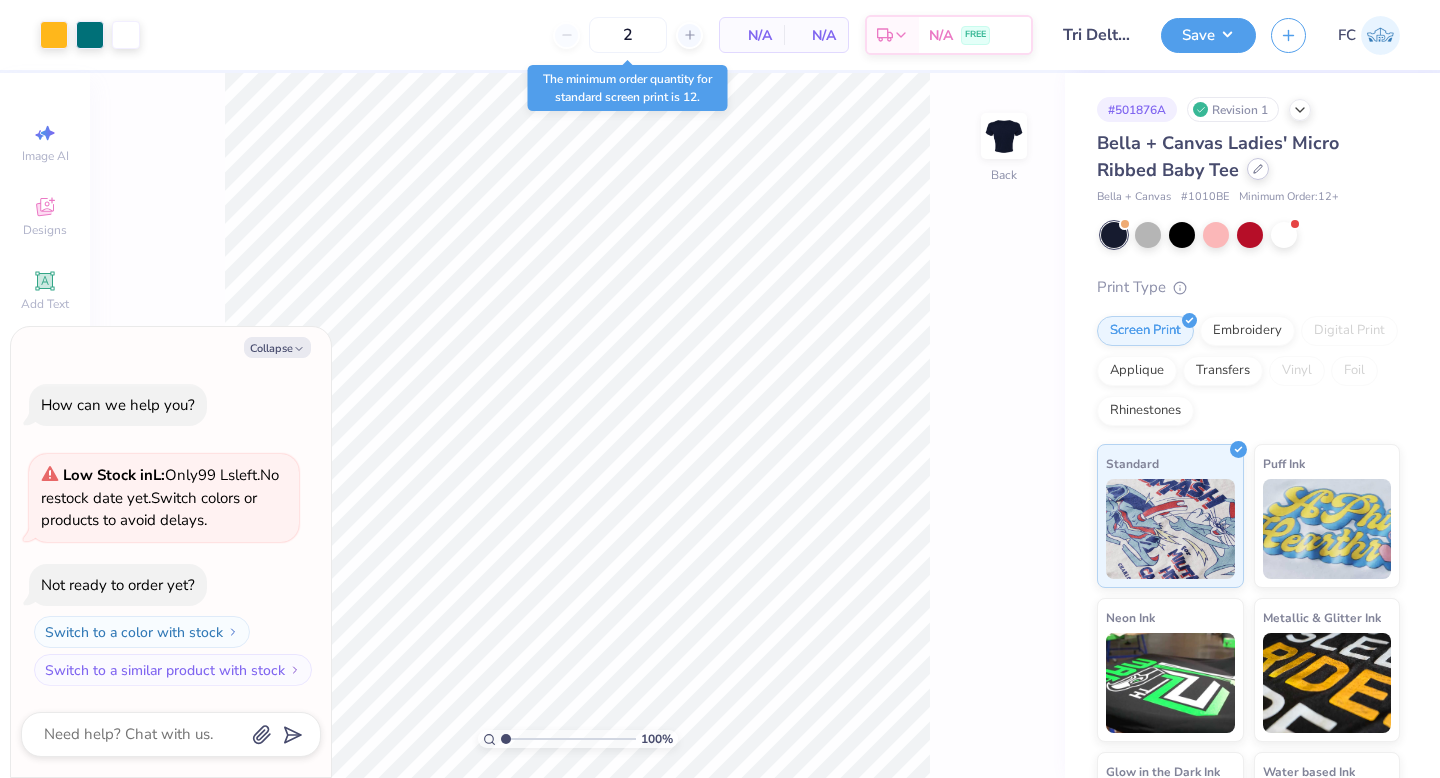 click at bounding box center (1258, 169) 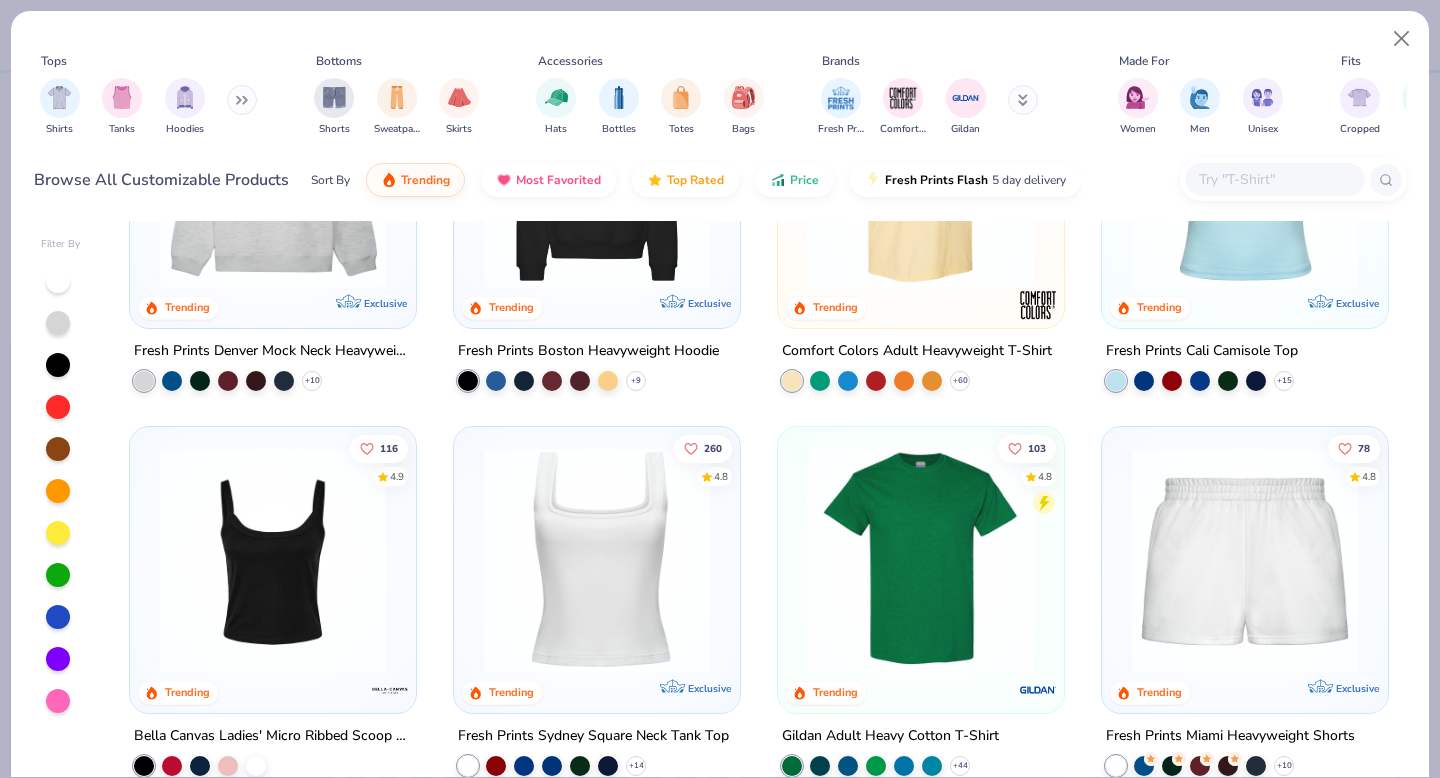 scroll, scrollTop: 0, scrollLeft: 0, axis: both 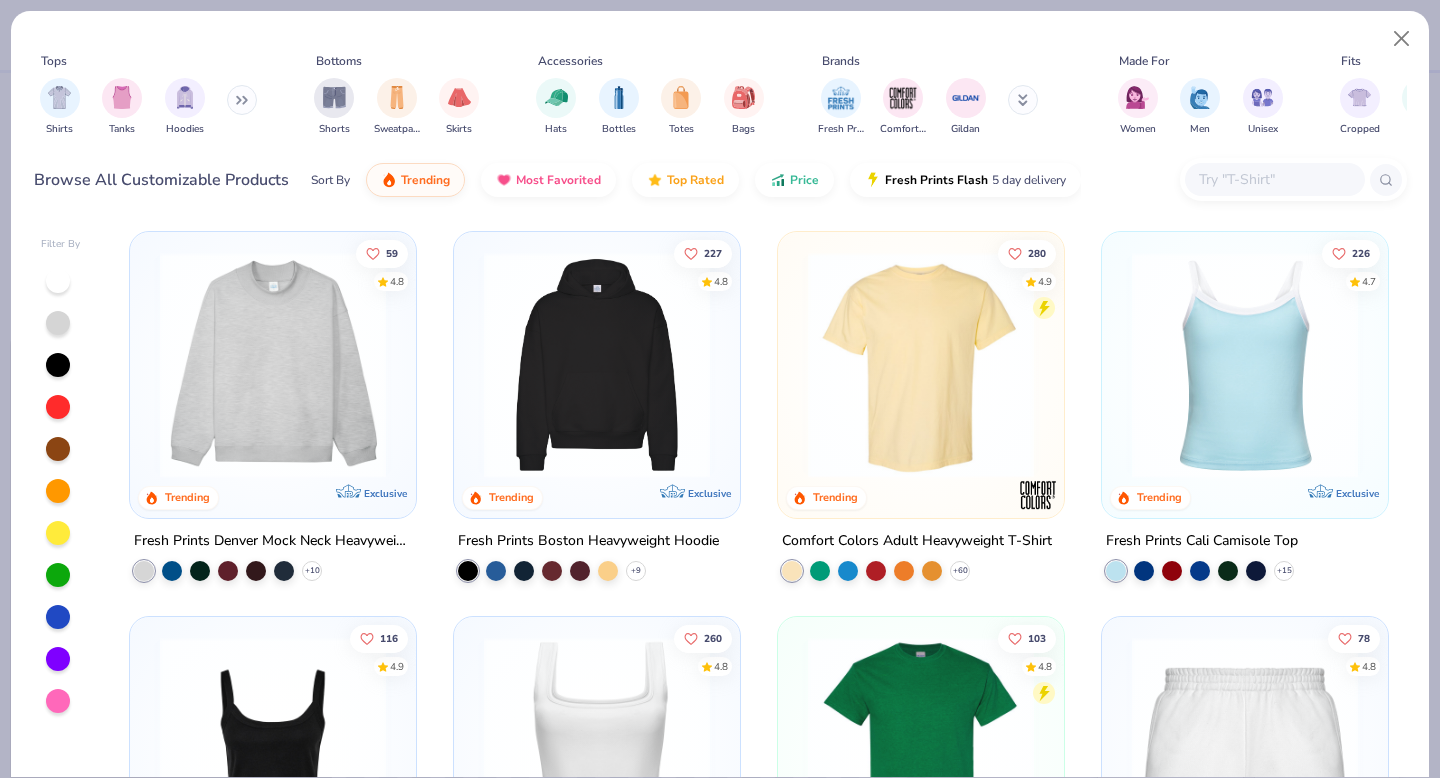 click on "Tops Shirts Tanks Hoodies Bottoms Shorts Sweatpants Skirts Accessories Hats Bottles Totes Bags Brands Fresh Prints Comfort Colors Gildan Made For Women Men Unisex Fits Cropped Slim Regular Oversized Styles Classic Sportswear Athleisure Minimums 12-17 18-23 24-35 Print Types Guide Embroidery Screen Print Digital Print" at bounding box center (720, 98) 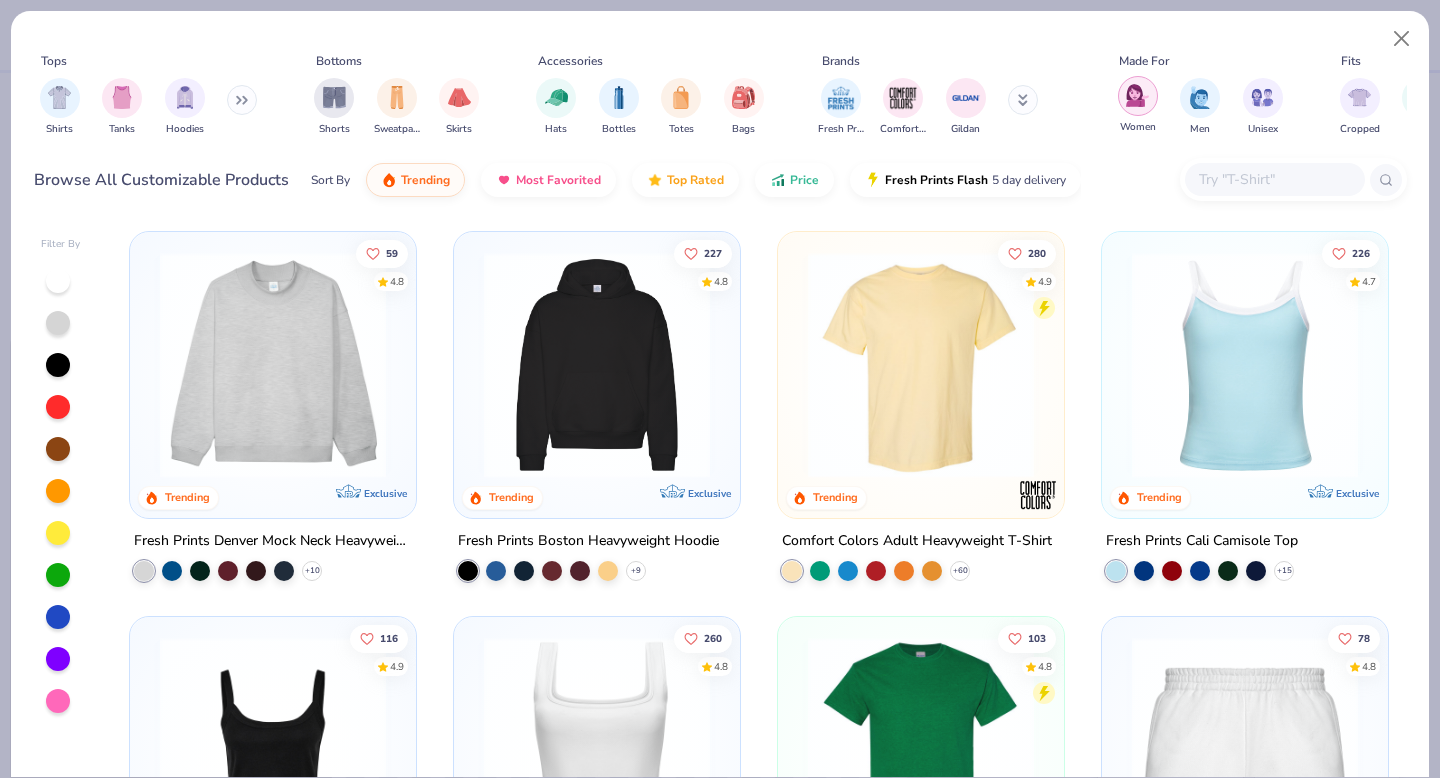 click at bounding box center (1137, 95) 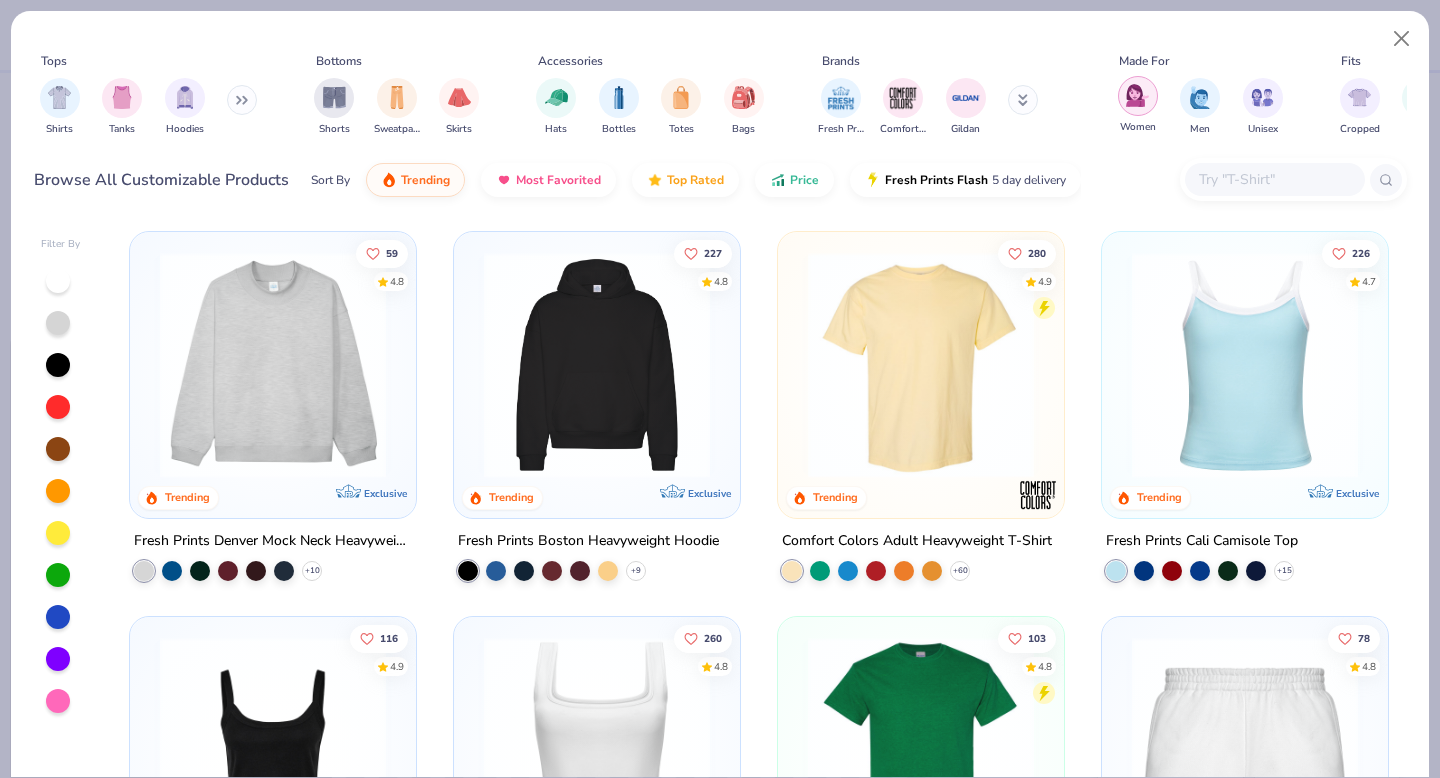 type on "x" 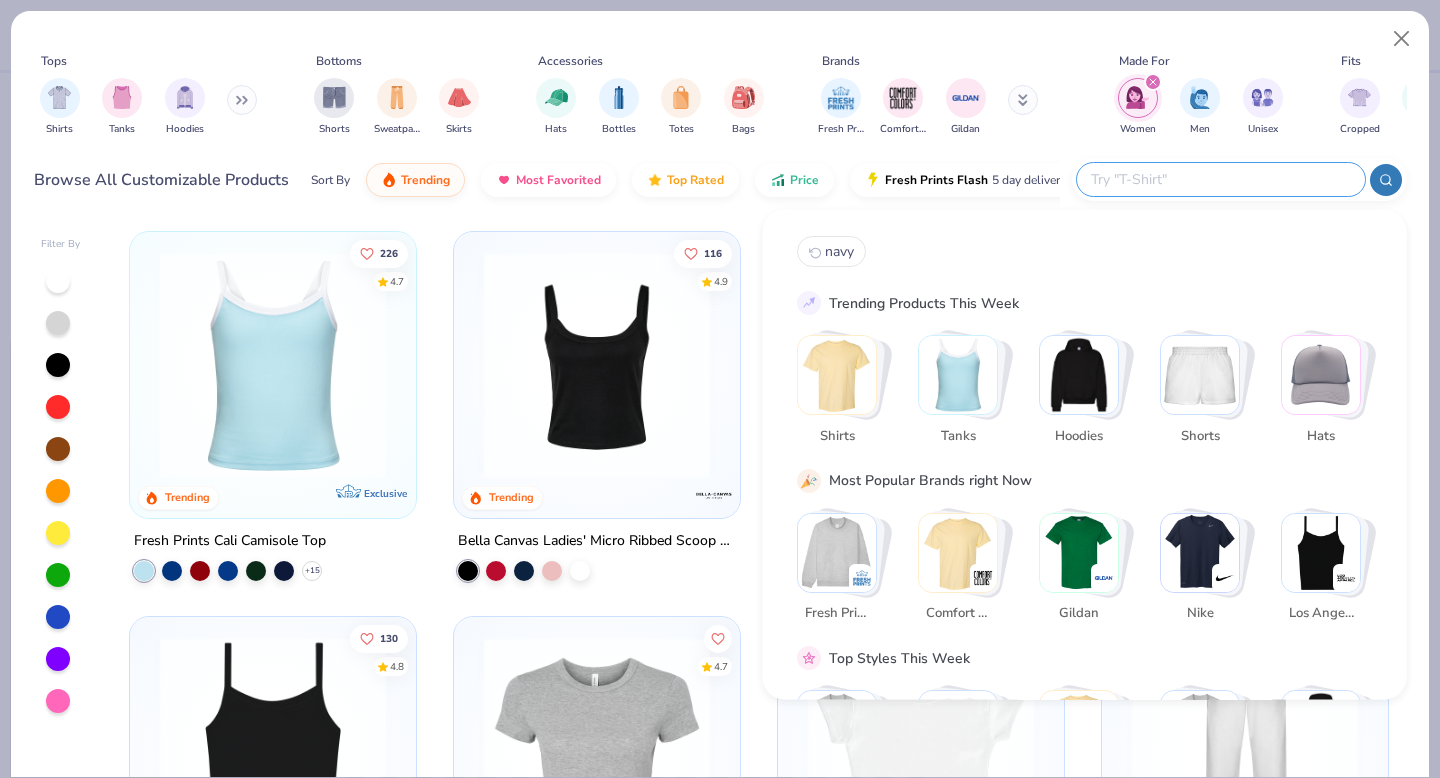 click at bounding box center [1220, 179] 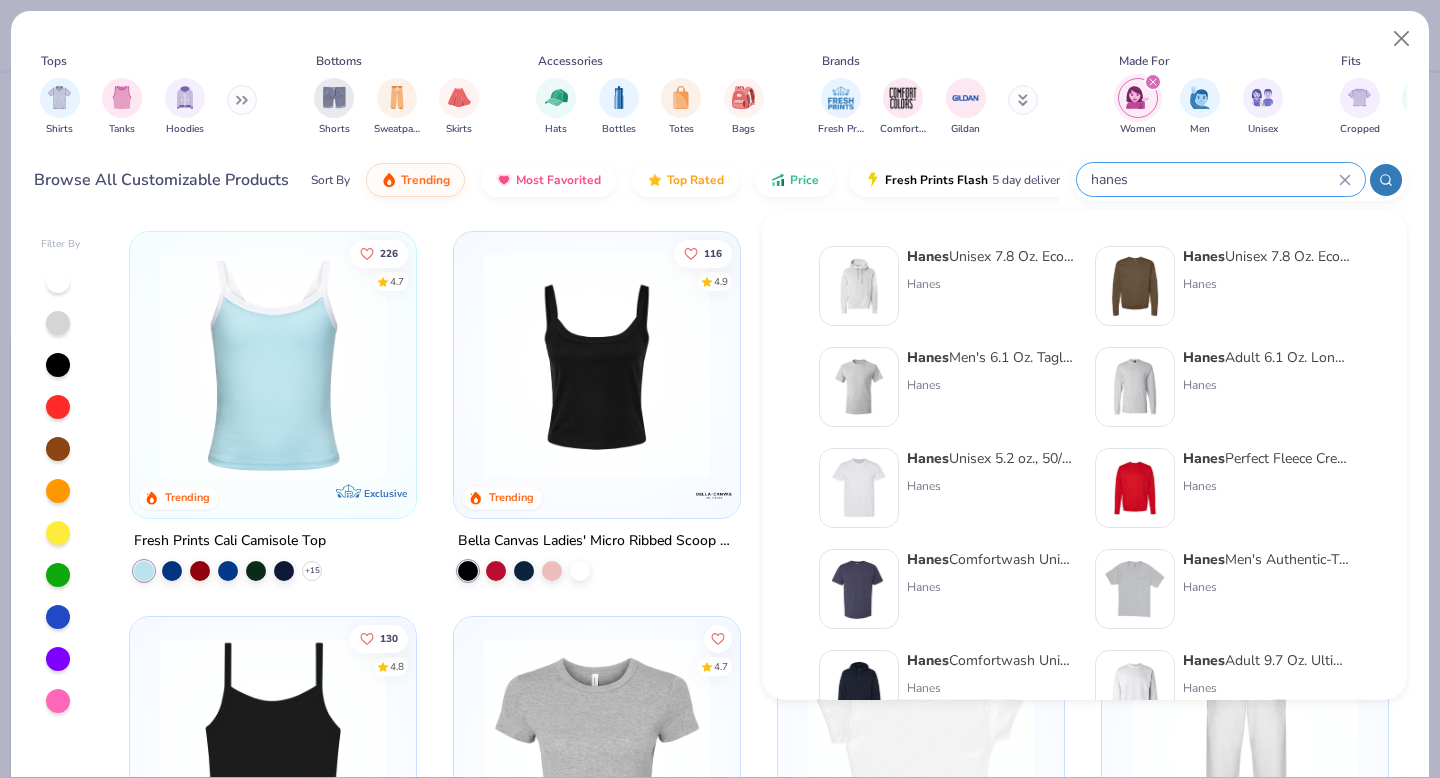paste on "Style 5680" 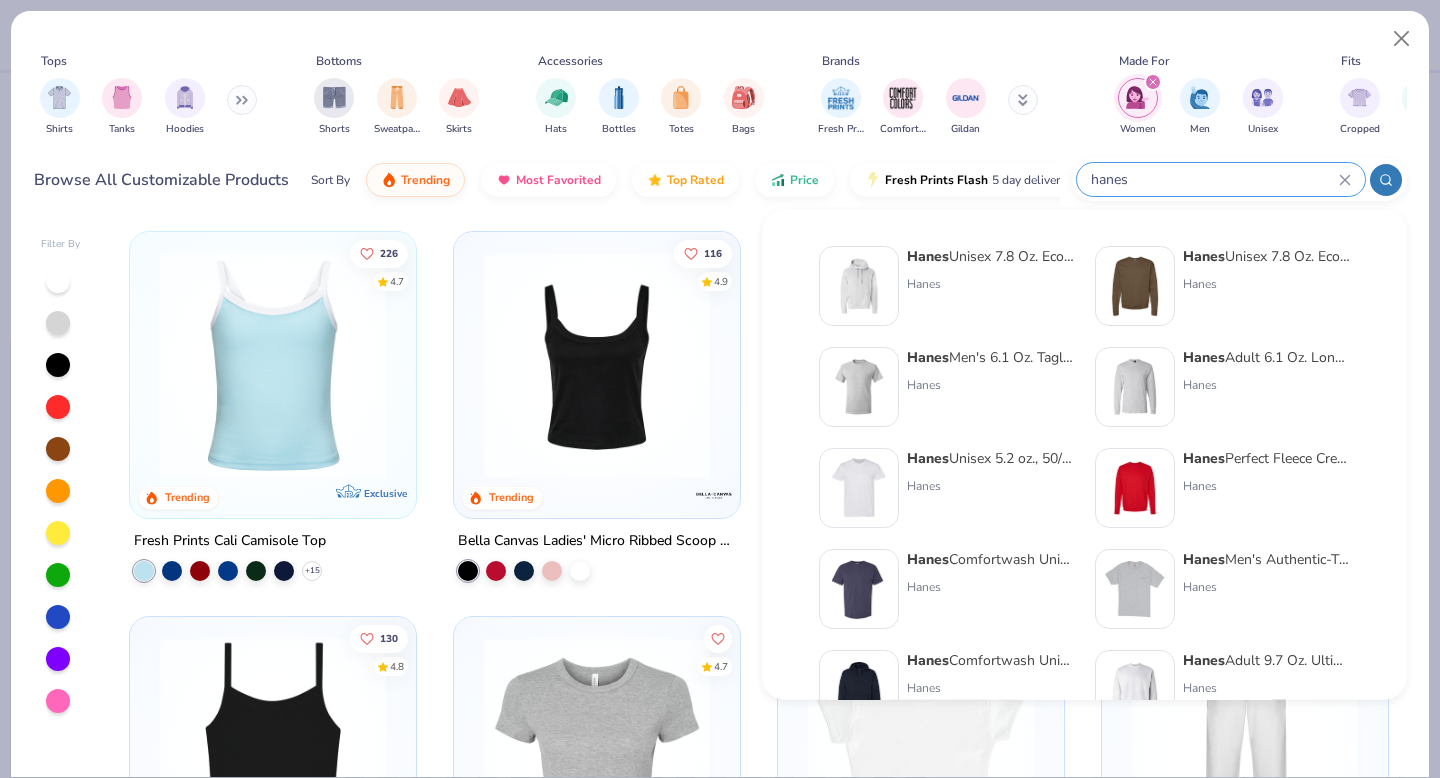 type on "hanesStyle 5680" 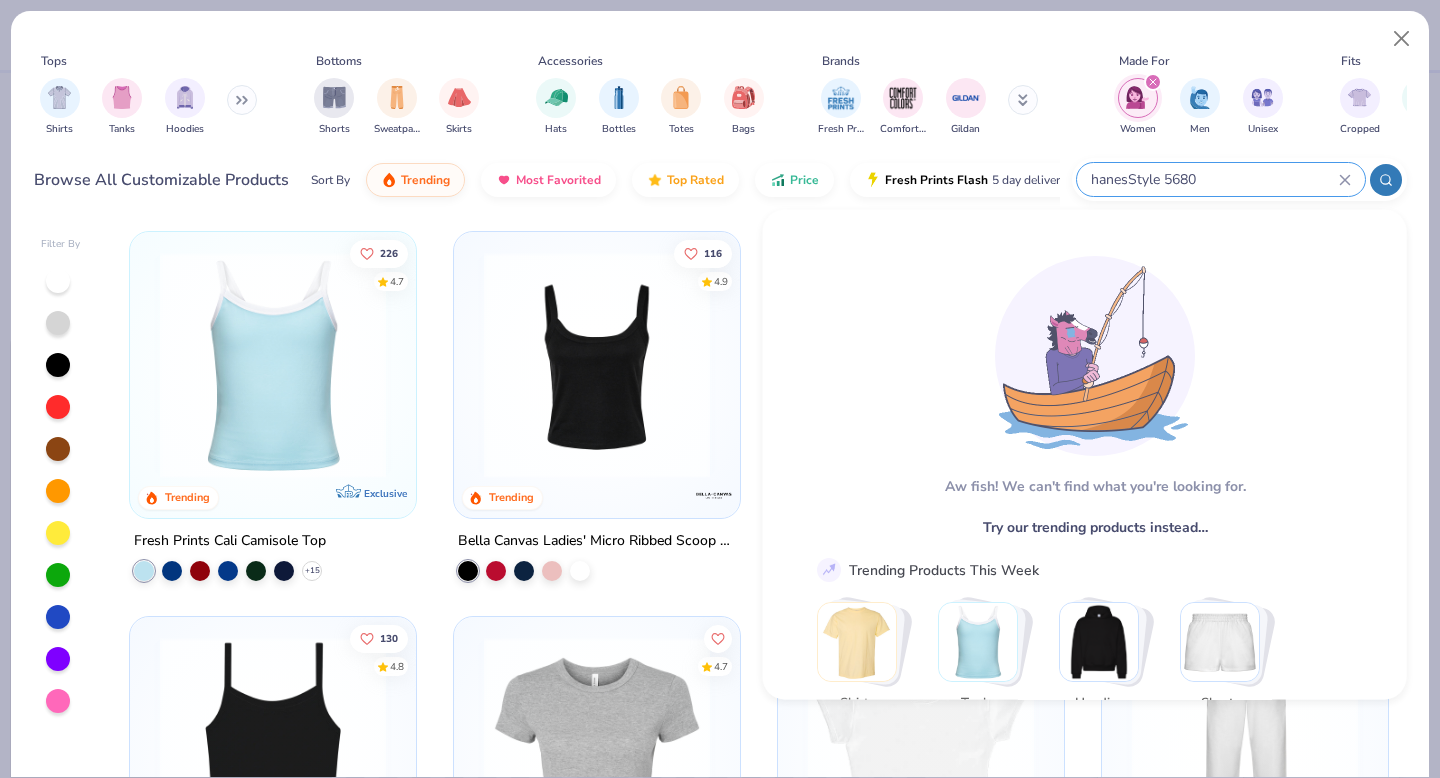 drag, startPoint x: 1128, startPoint y: 180, endPoint x: 1097, endPoint y: 180, distance: 31 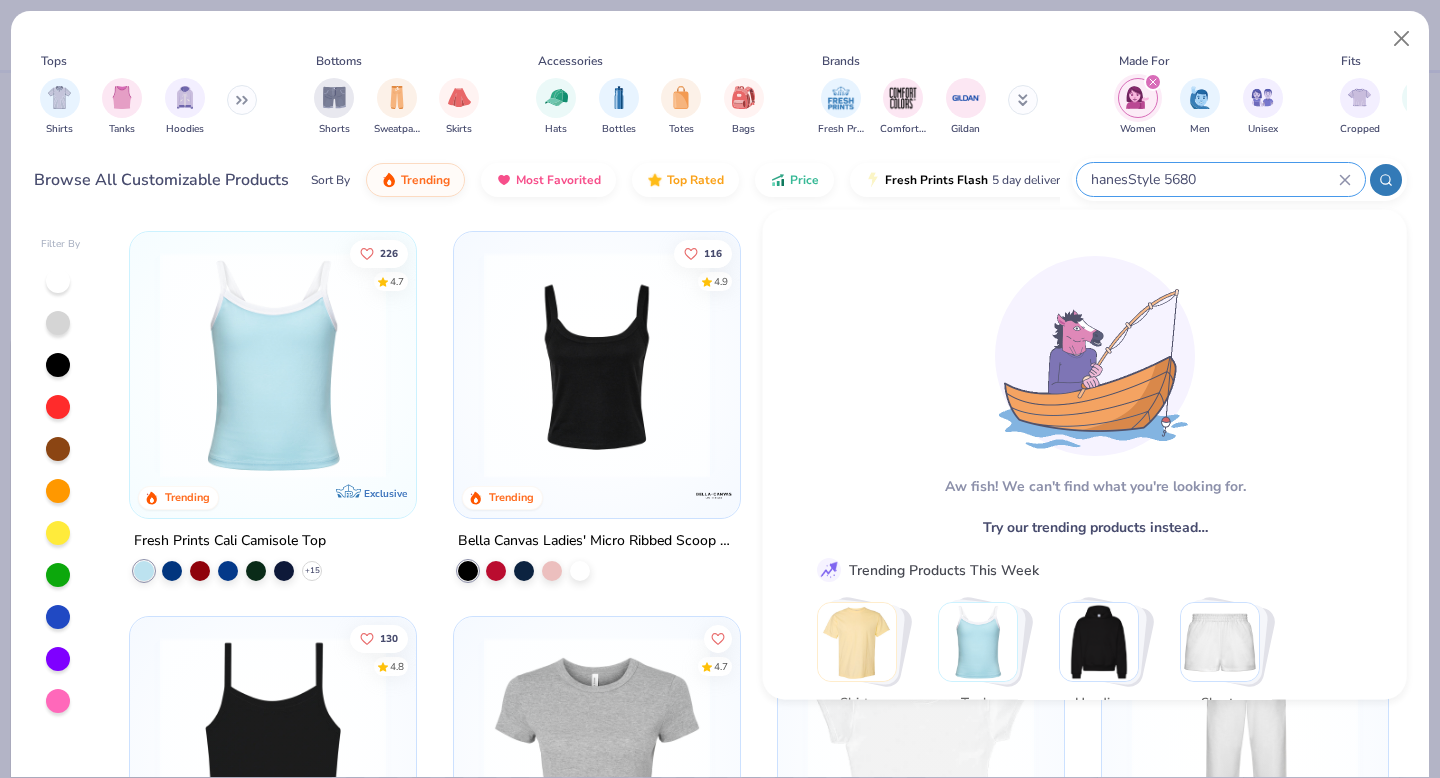 click on "hanesStyle 5680" at bounding box center (1214, 179) 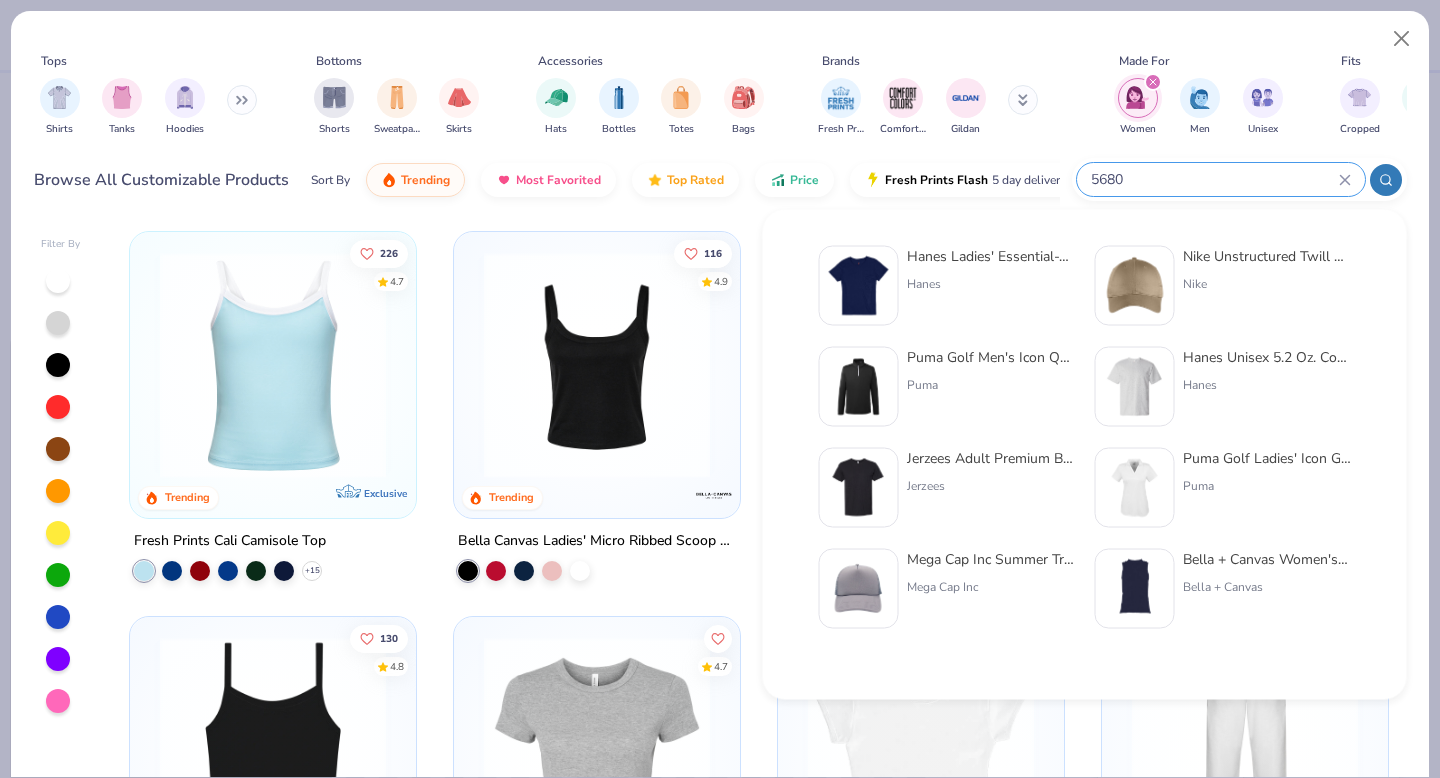 type on "5680" 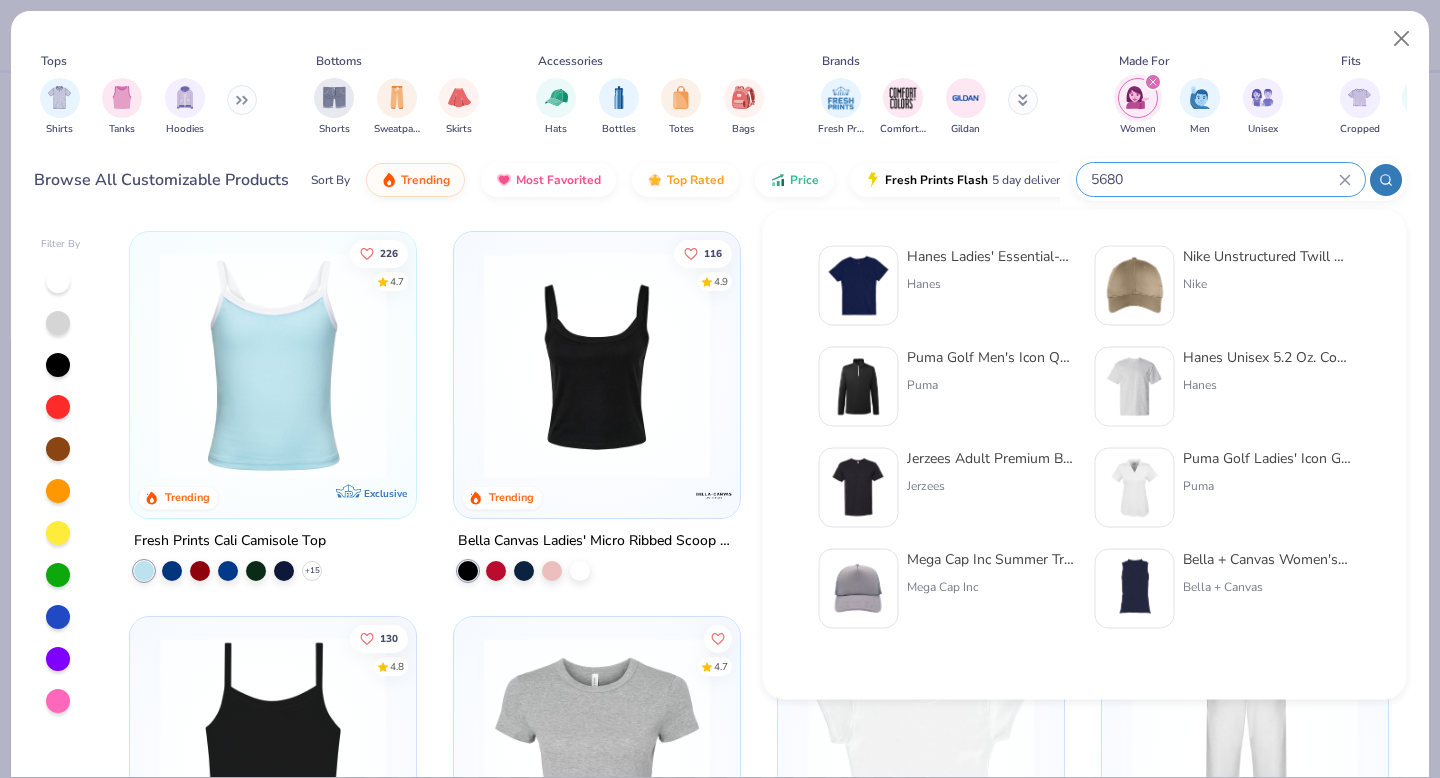 click on "Hanes Ladies' Essential-T T-Shirt Hanes" at bounding box center [991, 286] 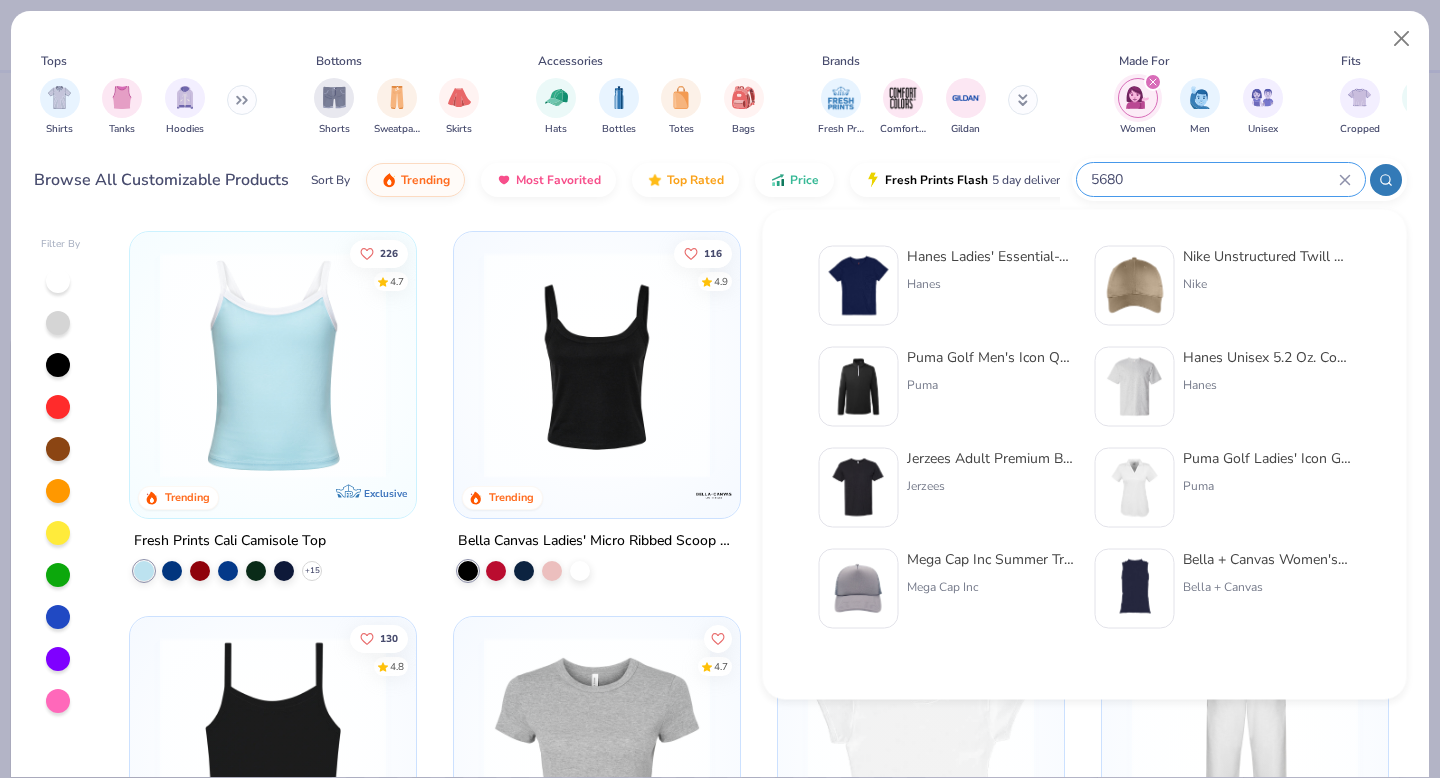 type 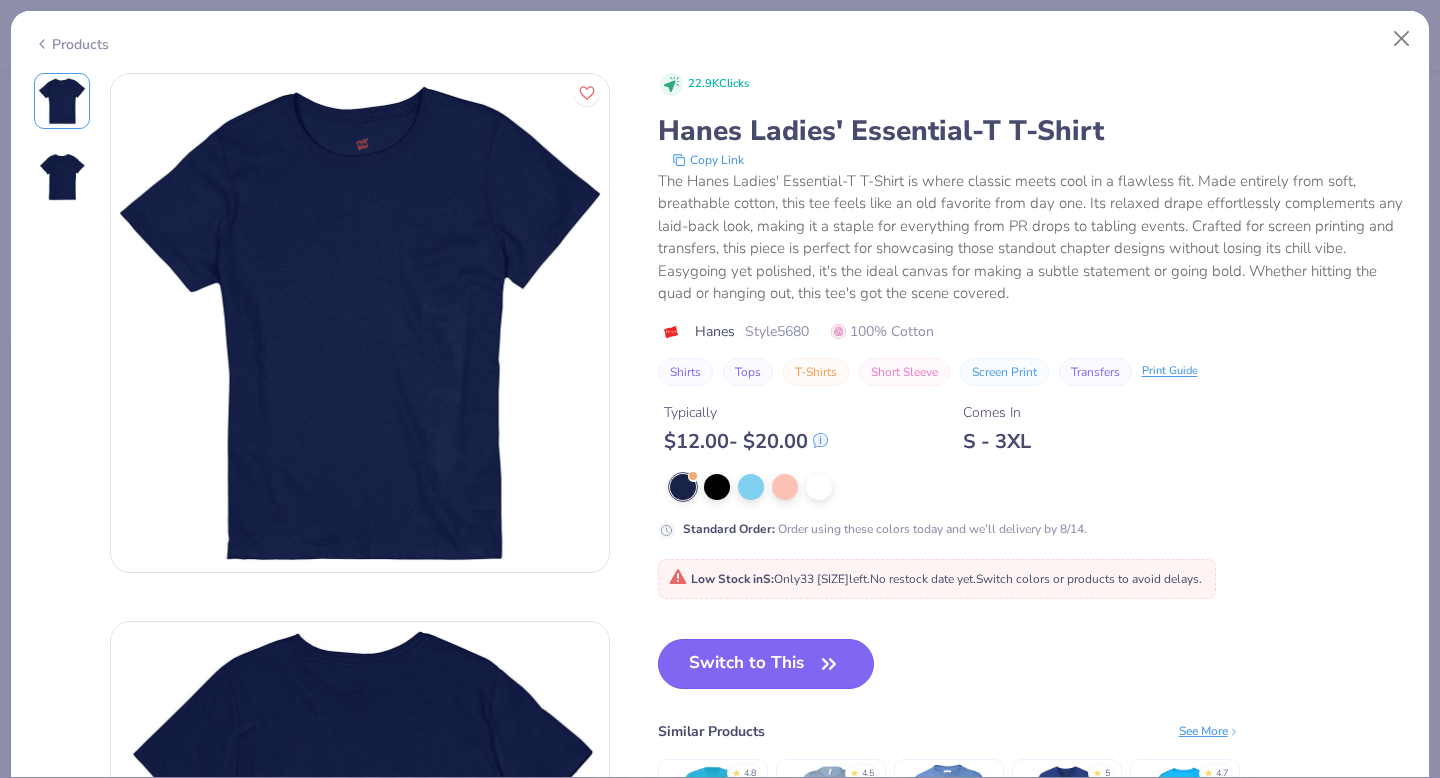 click on "Switch to This" at bounding box center (766, 664) 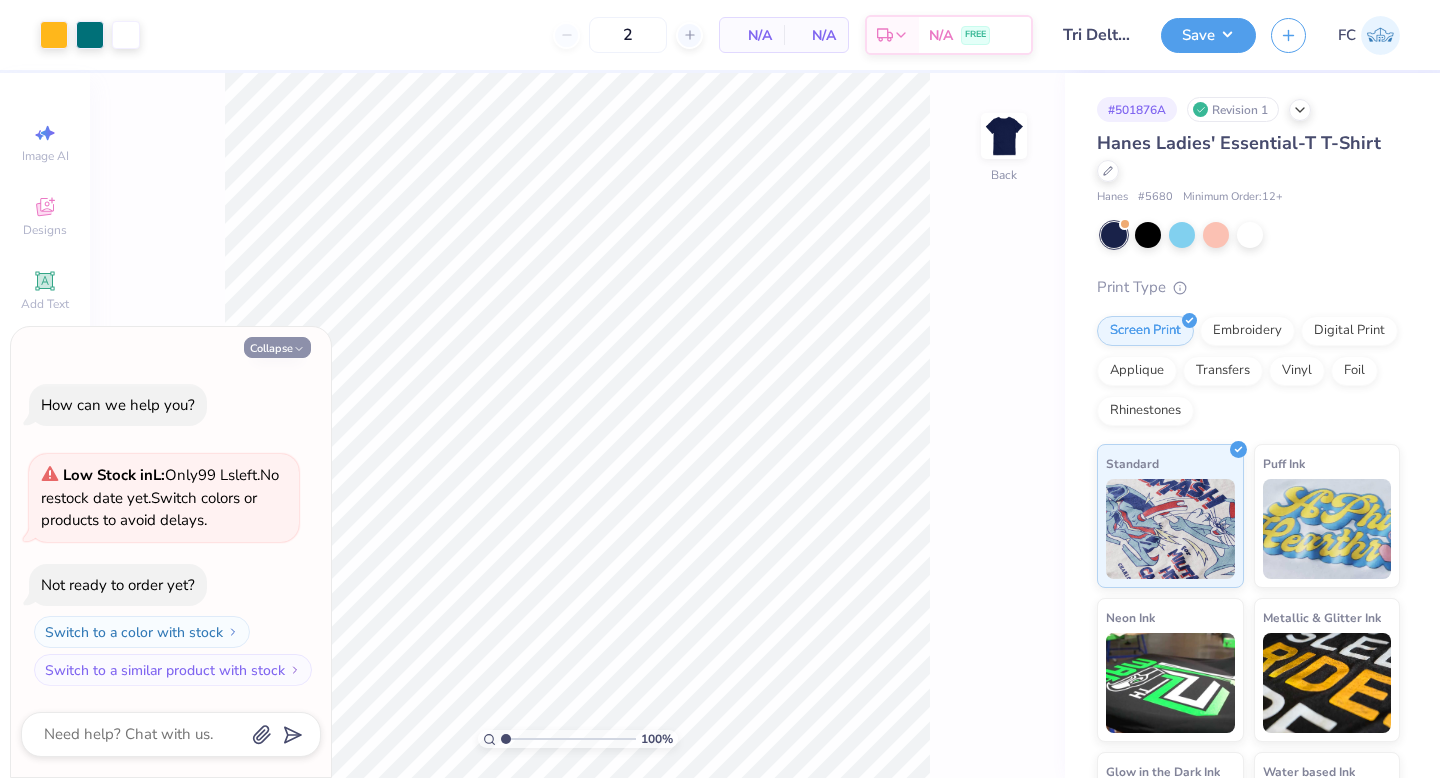 click on "Collapse" at bounding box center (277, 347) 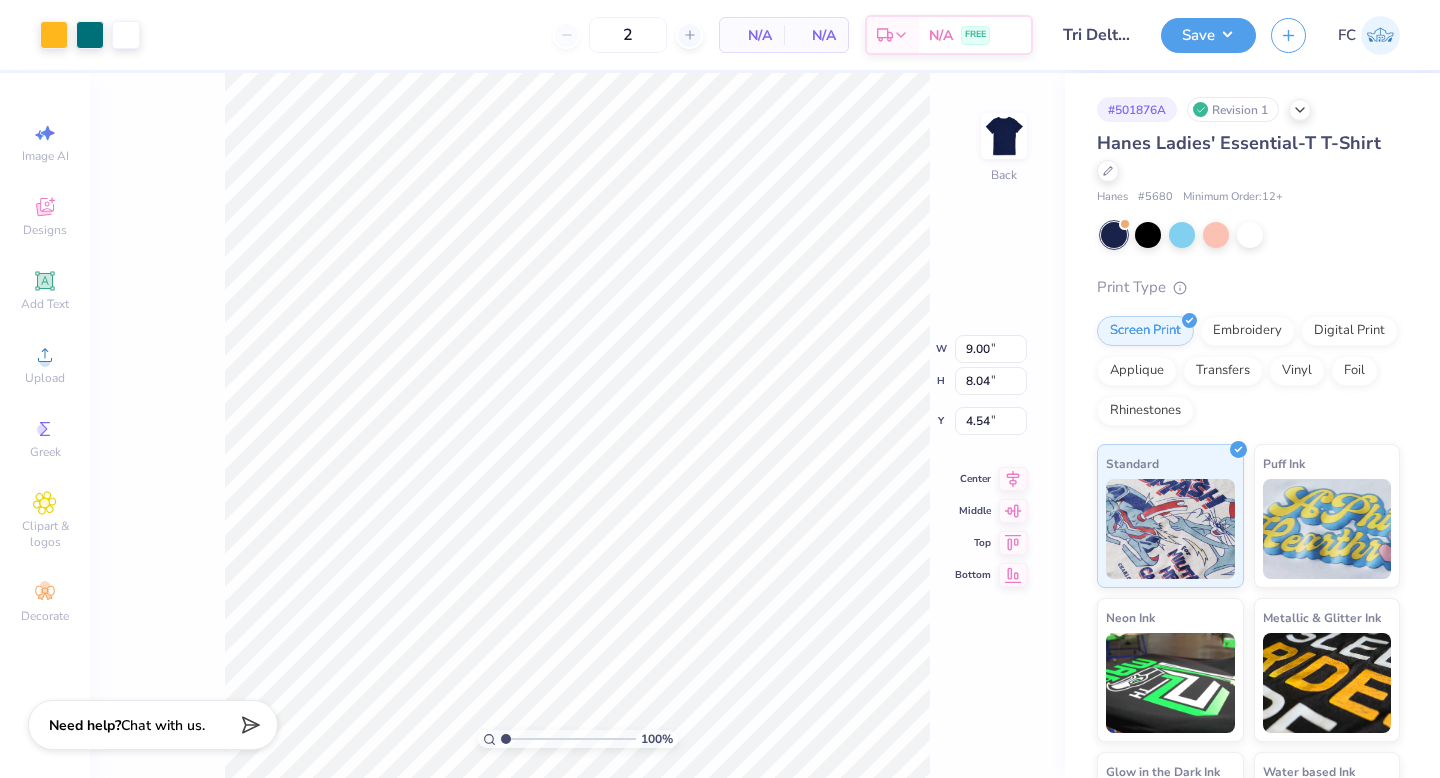 type on "3.00" 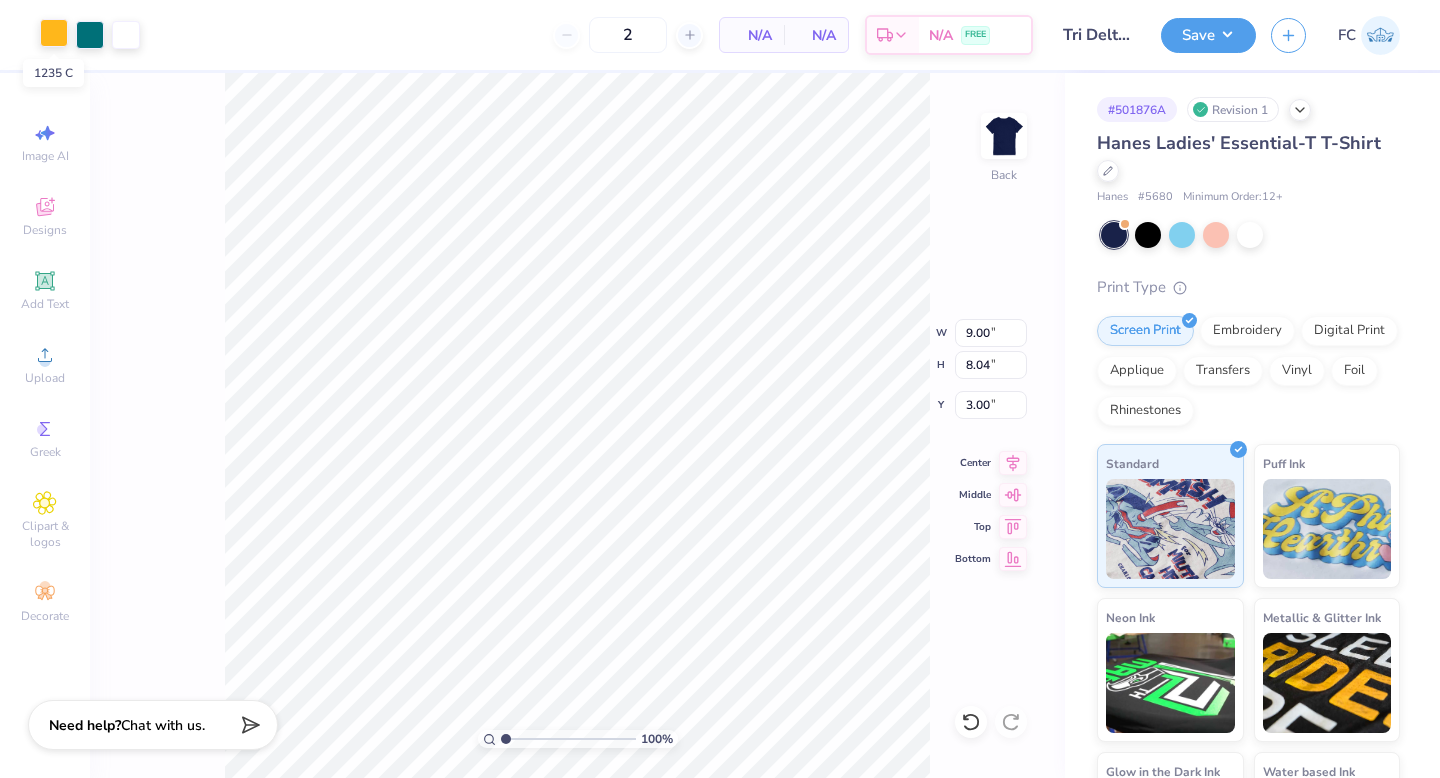 click at bounding box center (54, 33) 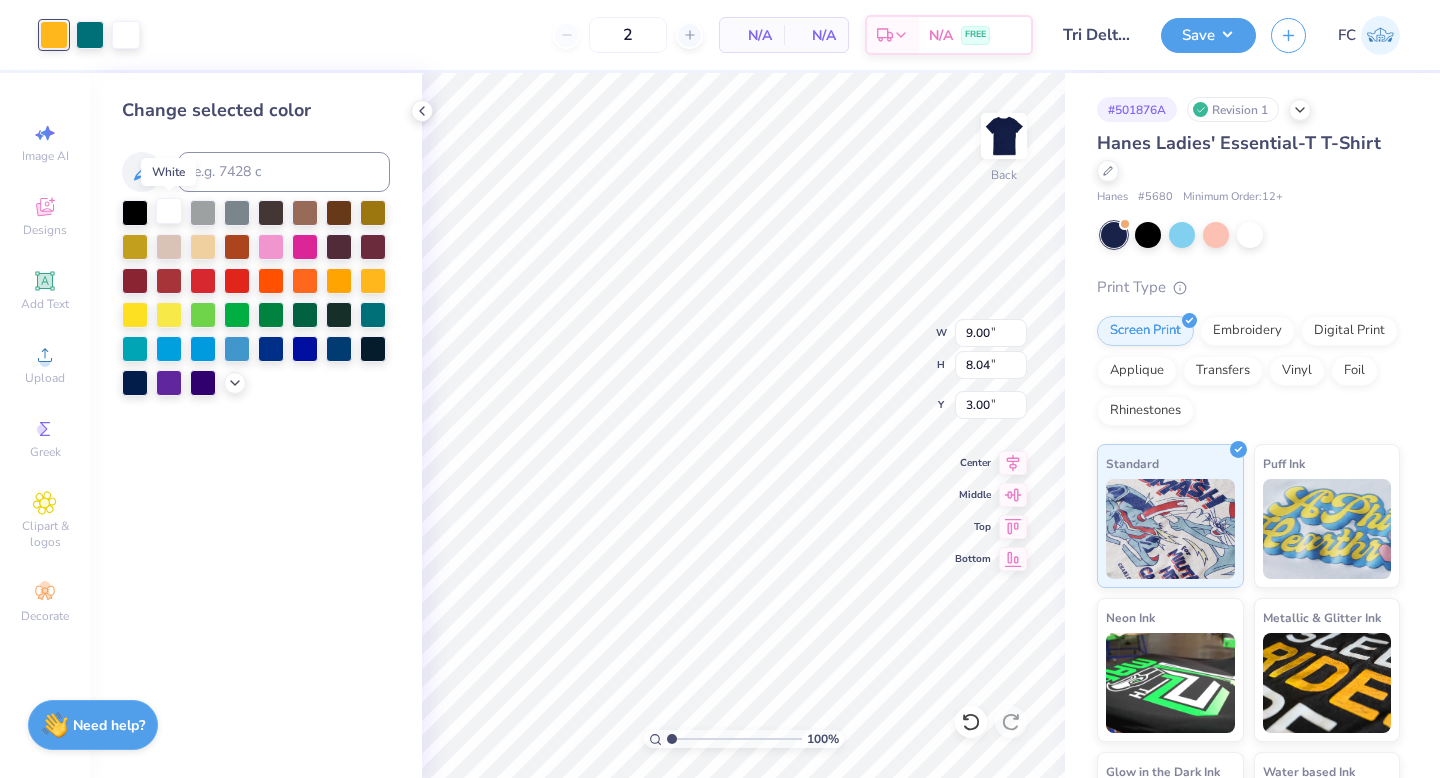 click at bounding box center [169, 211] 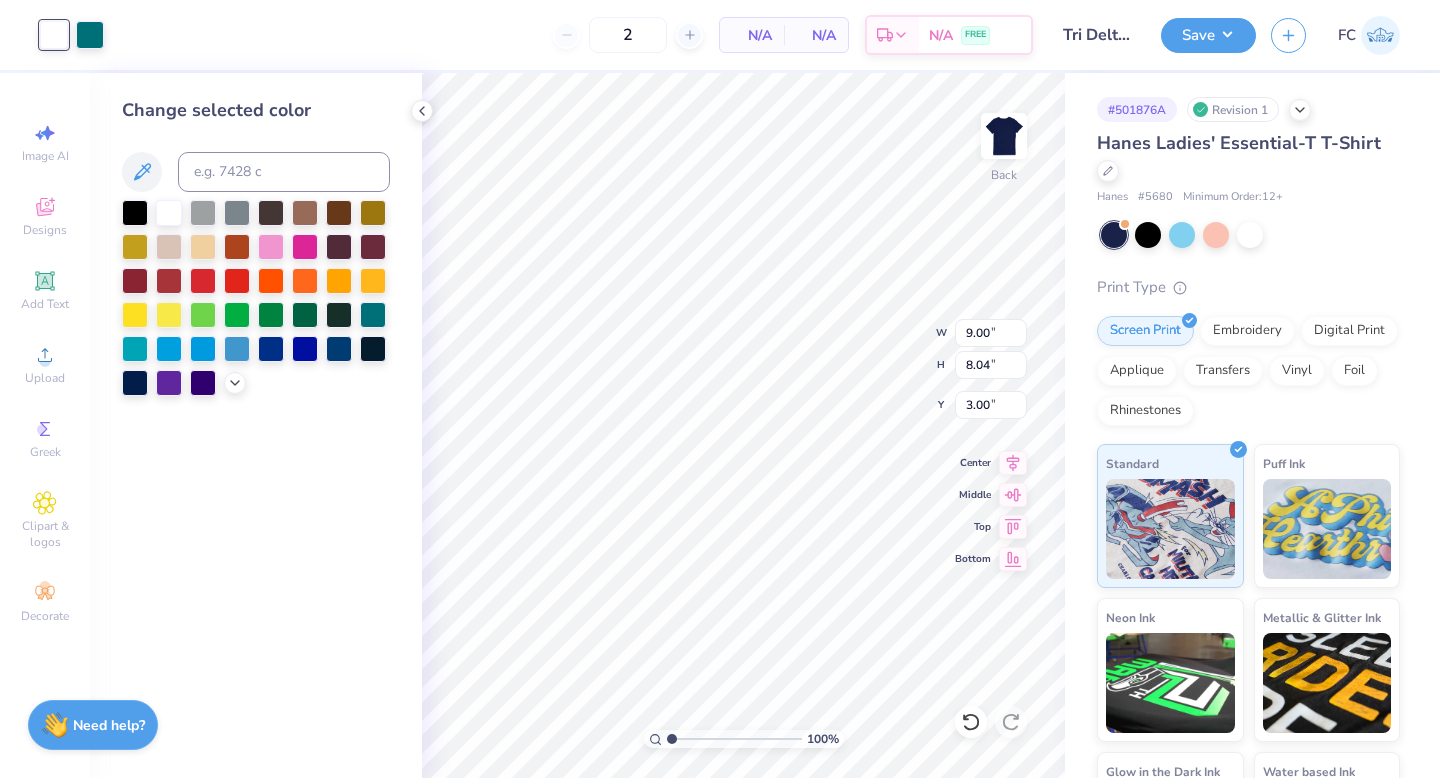 click on "Change selected color" at bounding box center (256, 425) 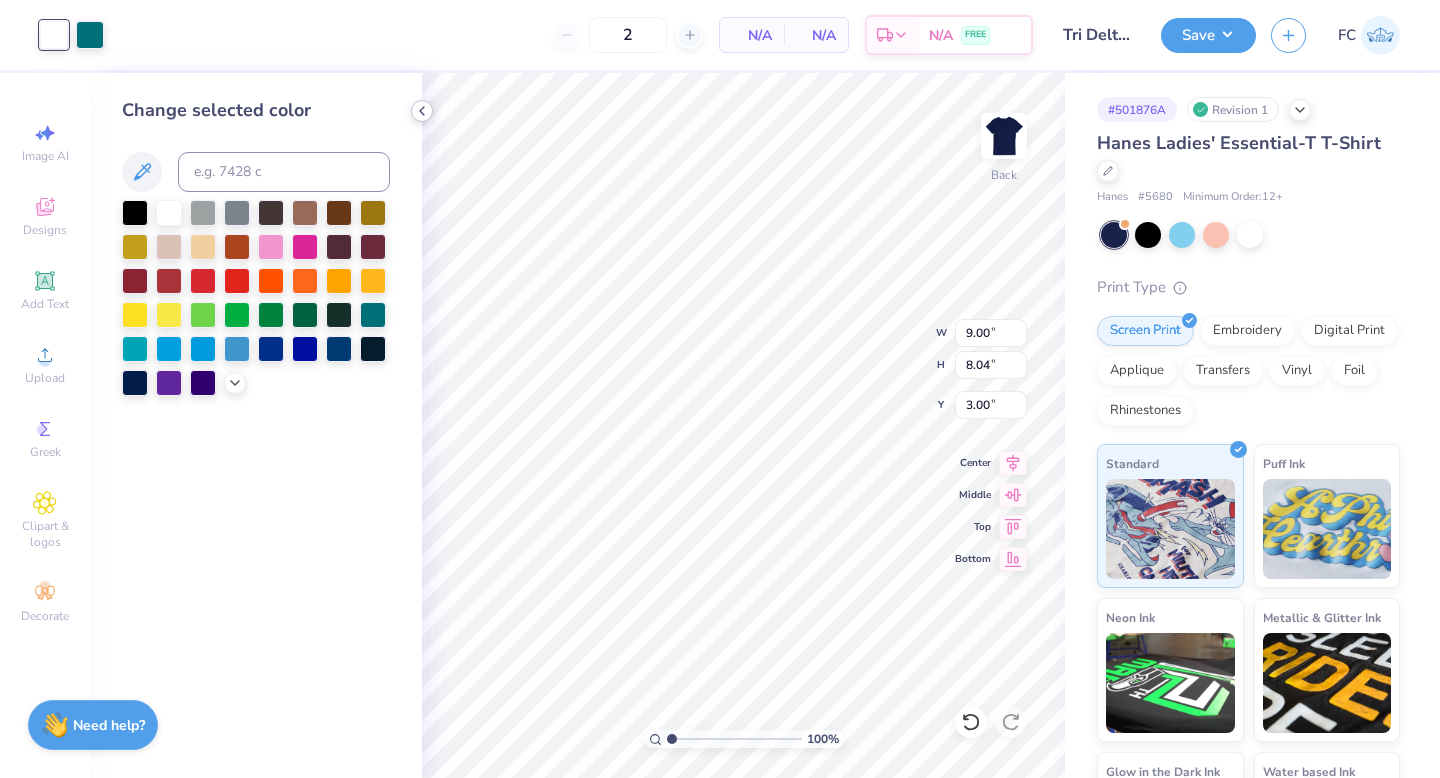 click at bounding box center [422, 111] 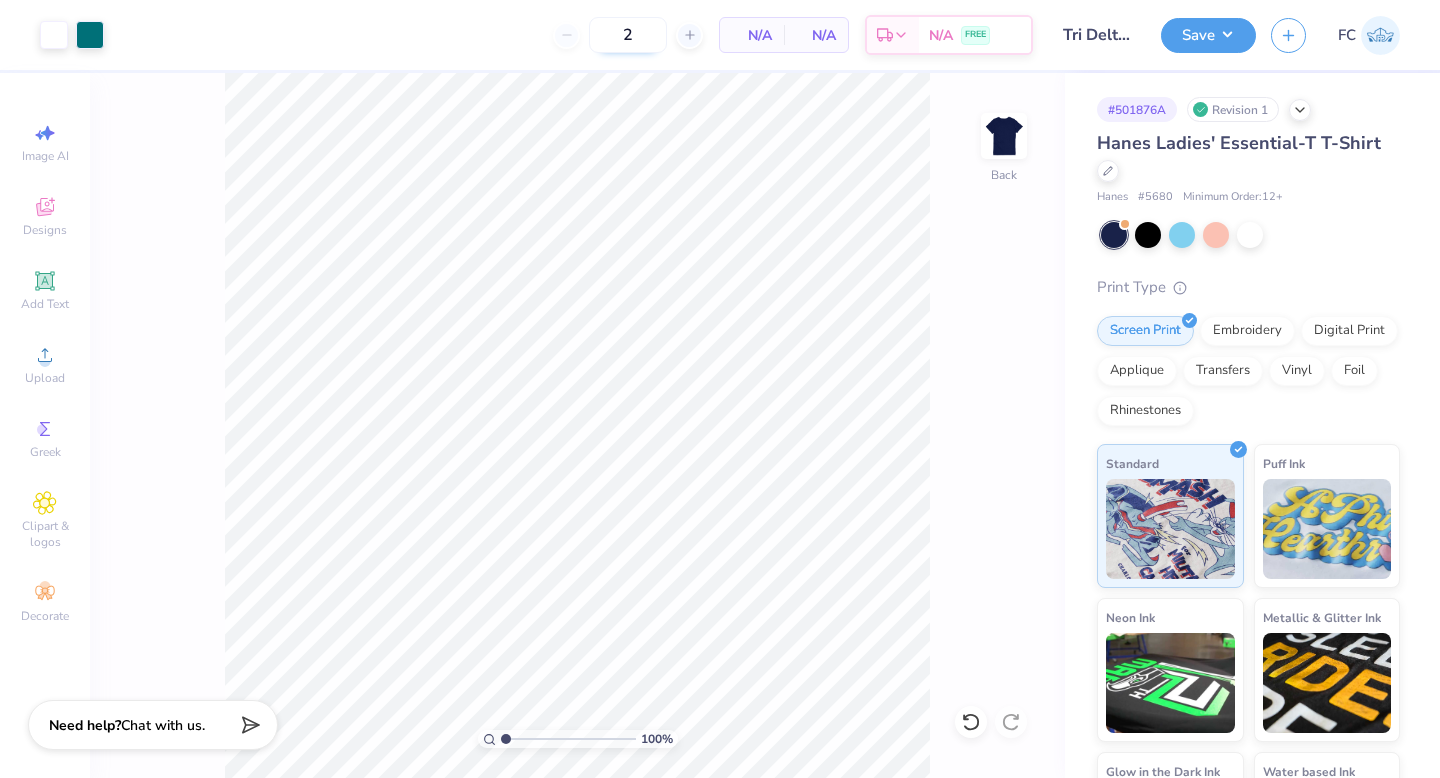 click on "2" at bounding box center (628, 35) 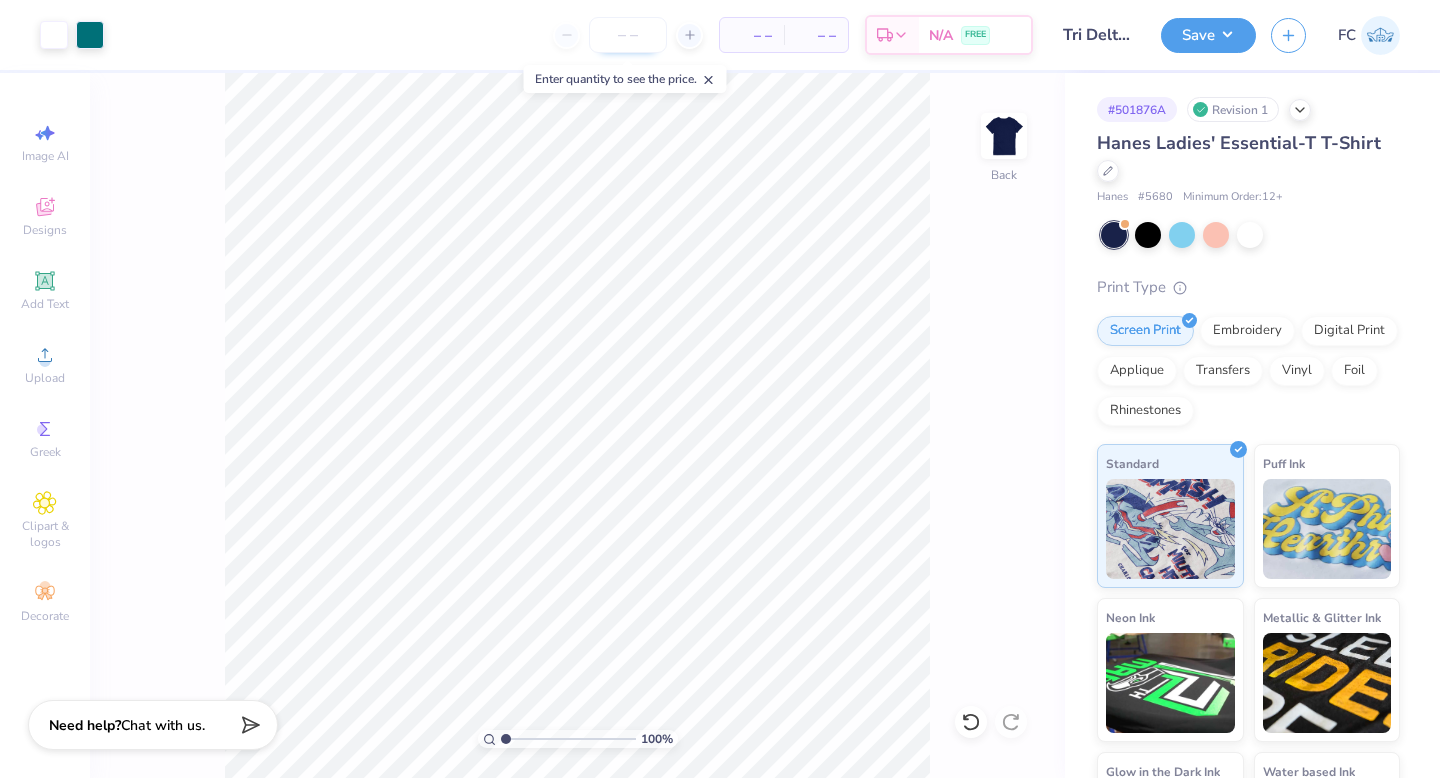 click at bounding box center [628, 35] 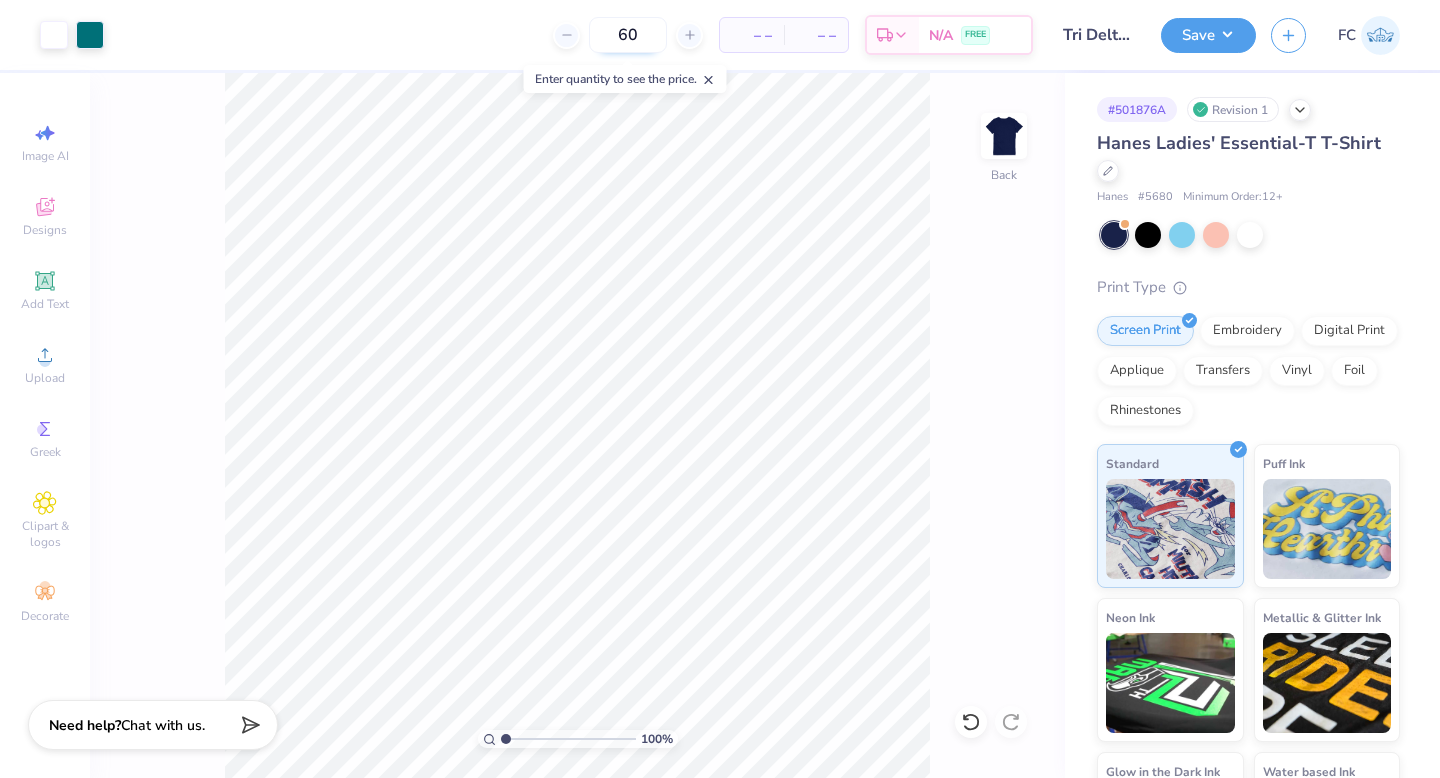 type on "60" 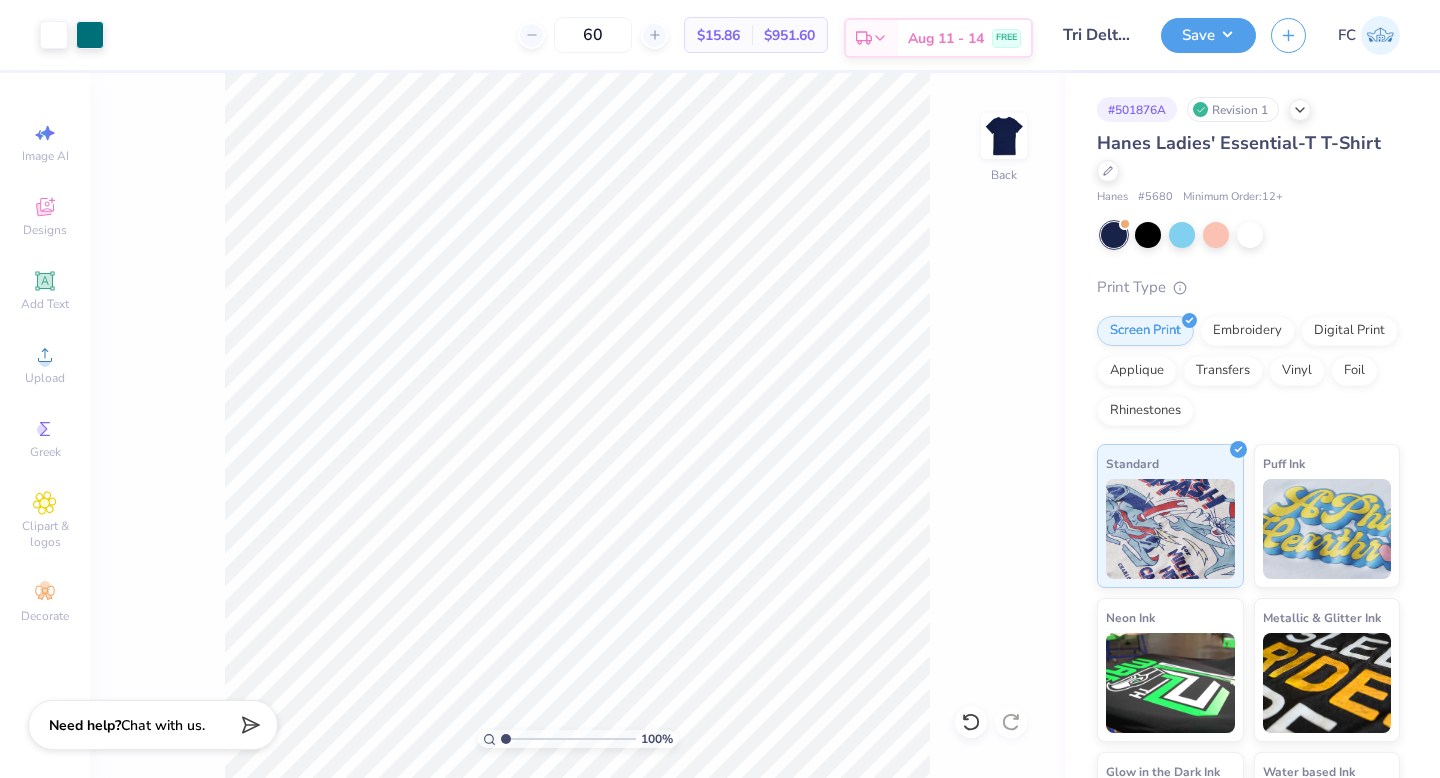 click 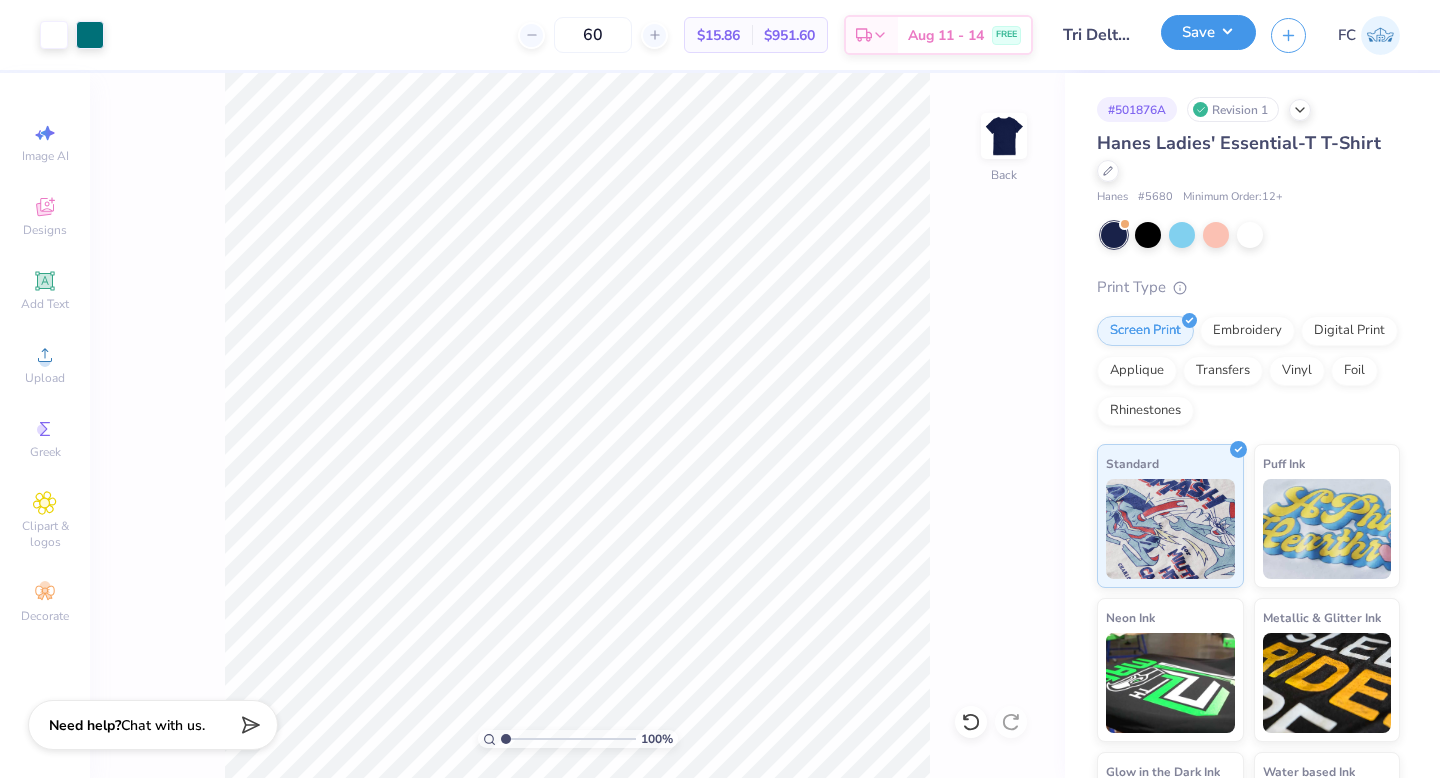 click on "Save" at bounding box center (1208, 32) 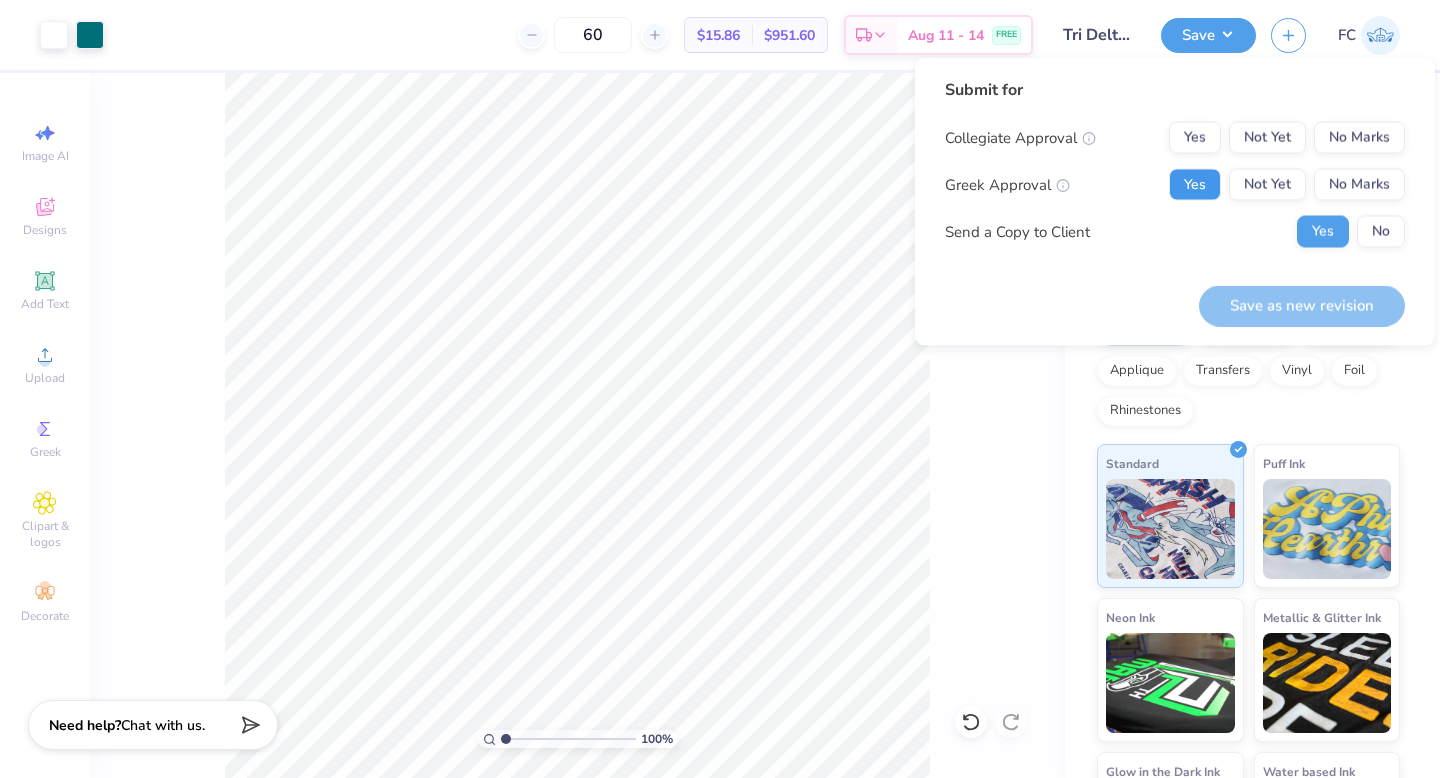 click on "Yes" at bounding box center (1195, 185) 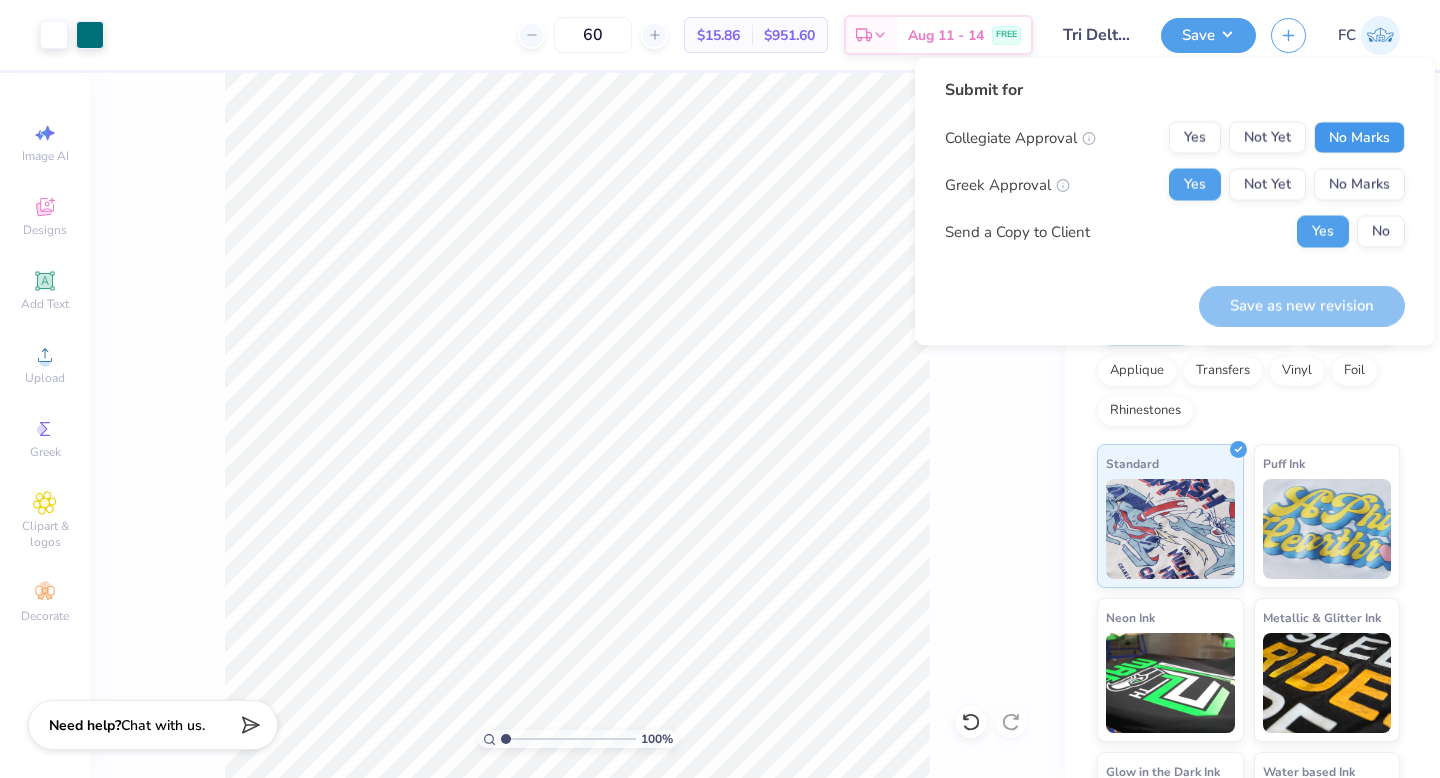 click on "No Marks" at bounding box center [1359, 138] 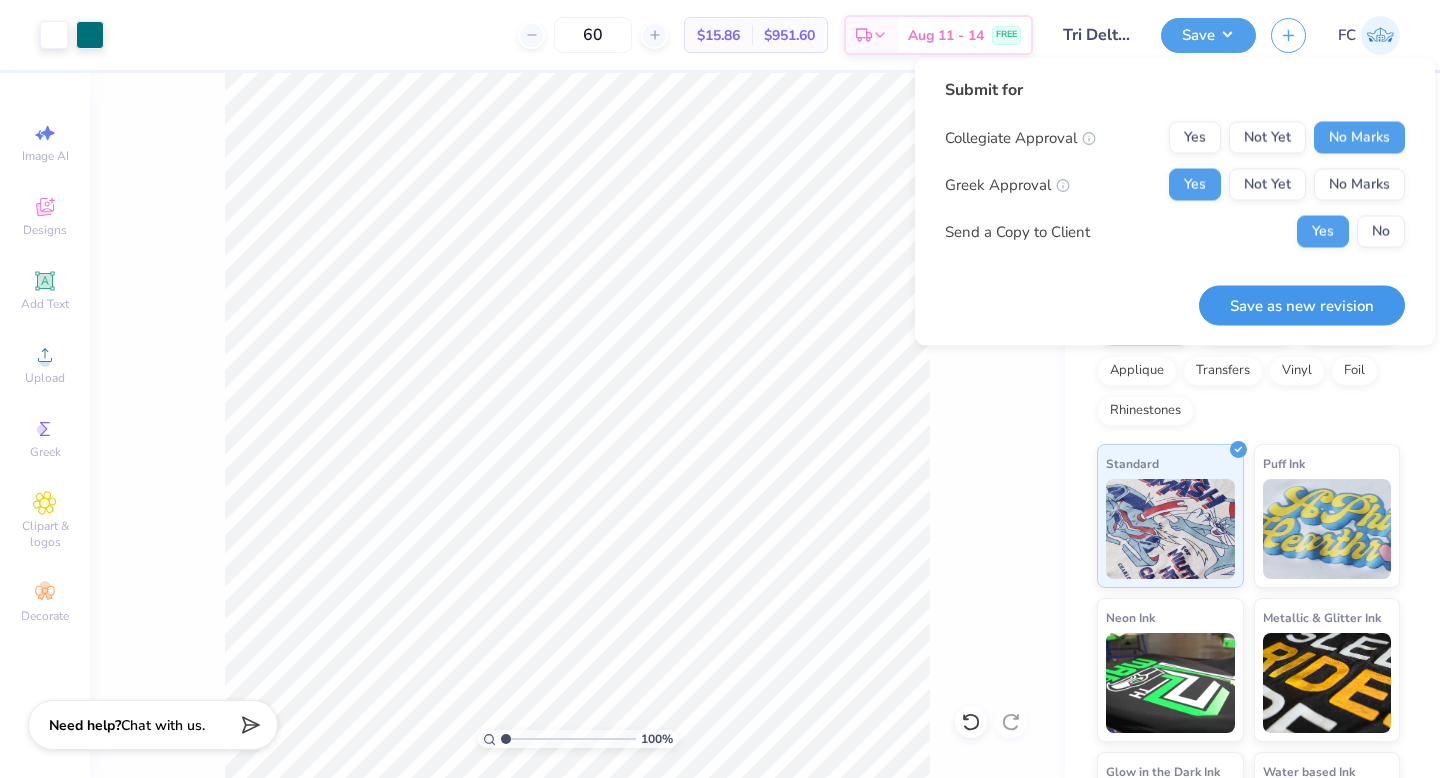 click on "Save as new revision" at bounding box center (1302, 305) 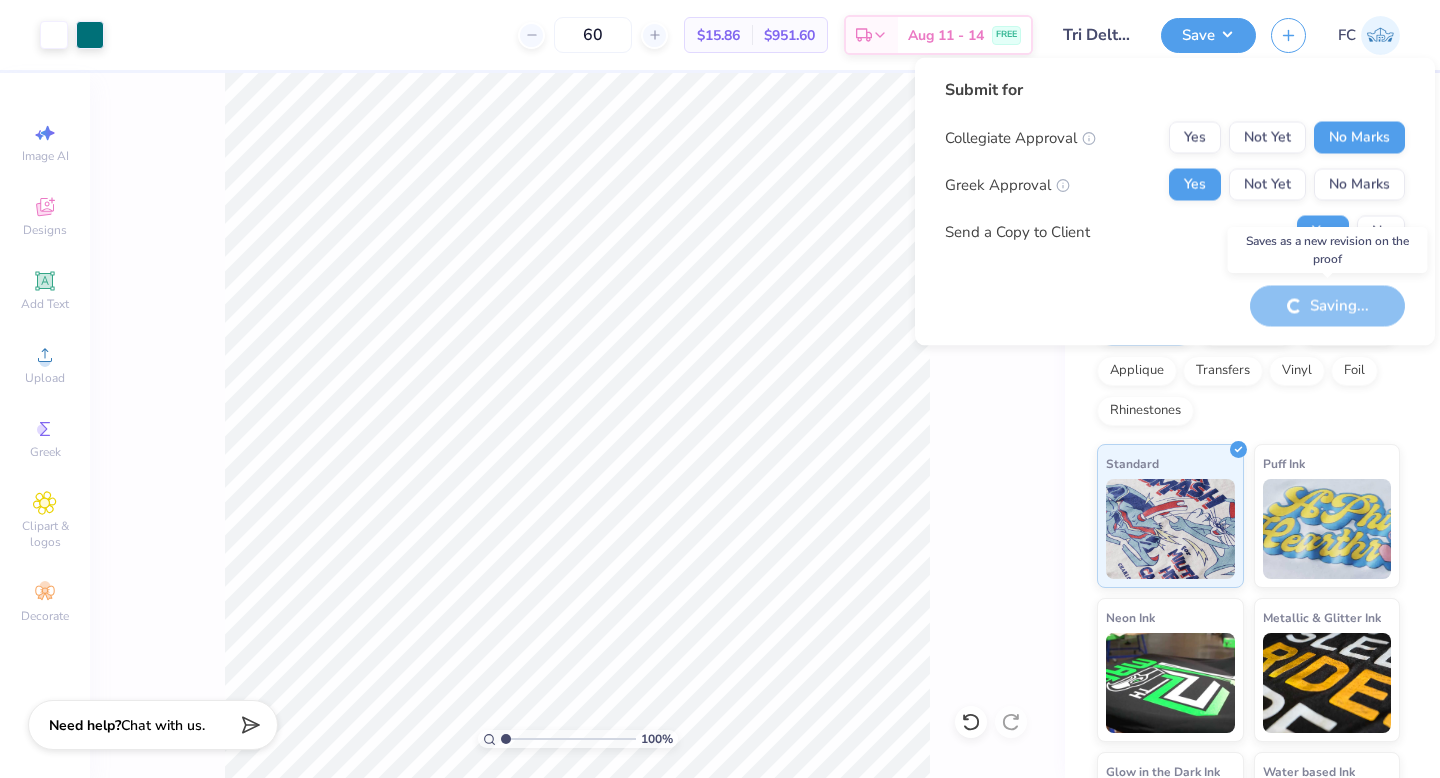 click on "Saving..." at bounding box center (1327, 305) 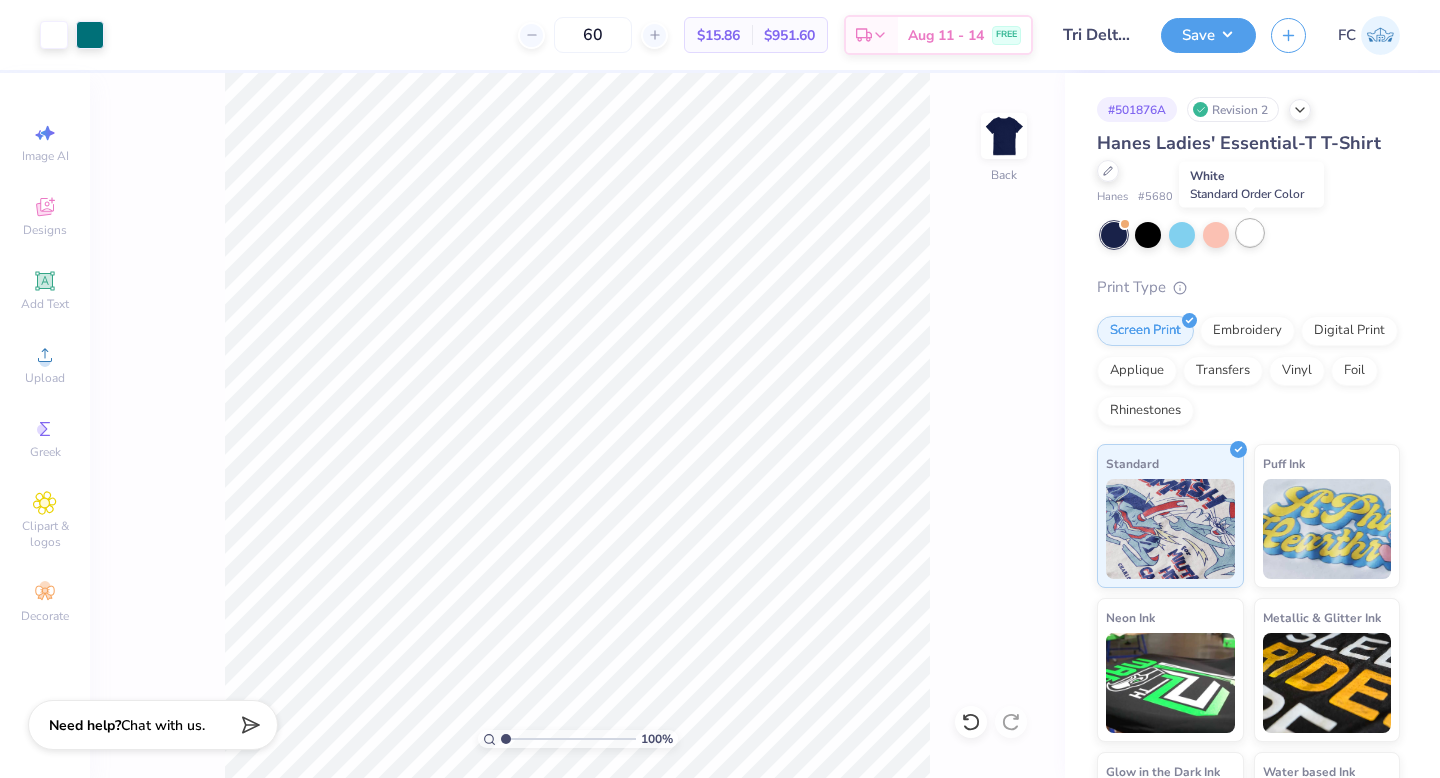 click at bounding box center (1250, 233) 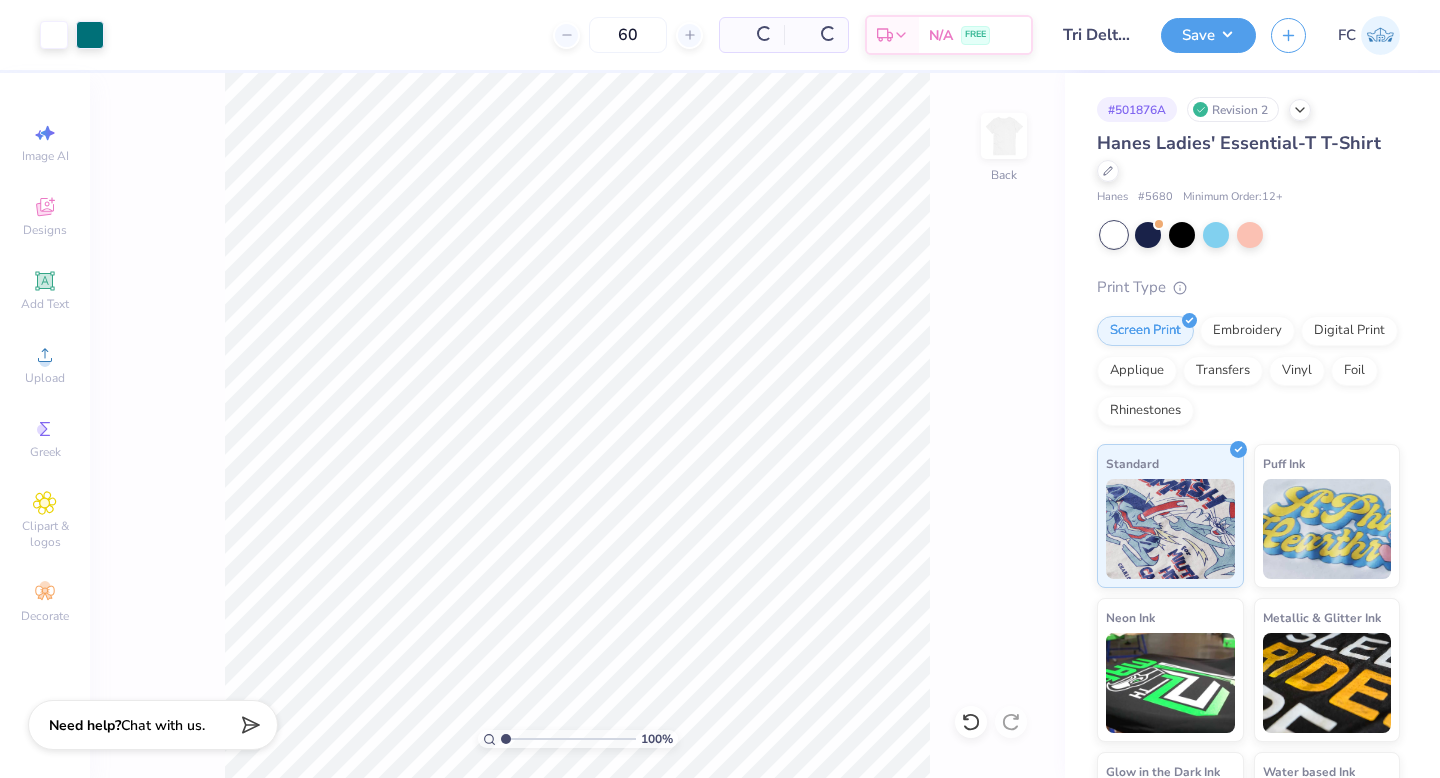 click at bounding box center [1250, 235] 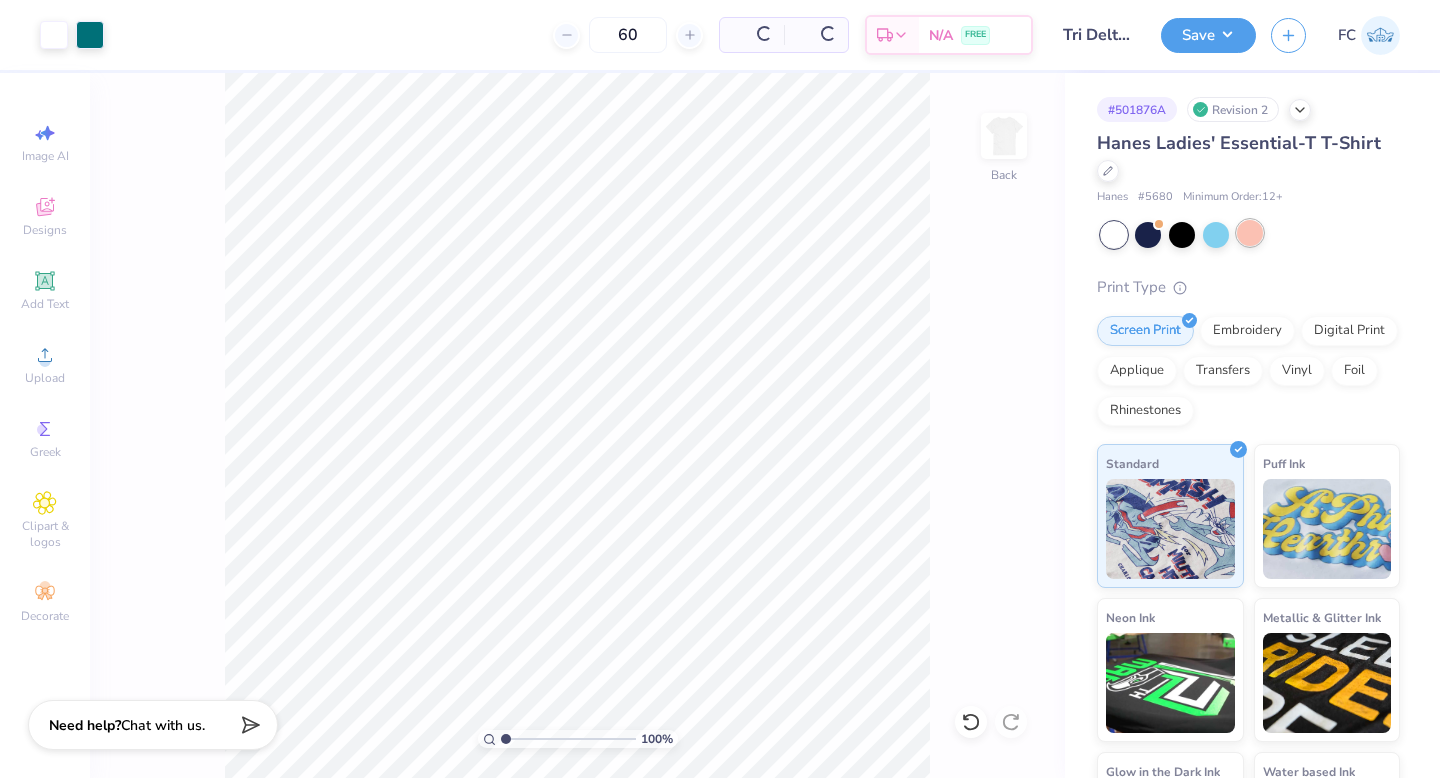 click at bounding box center [1250, 233] 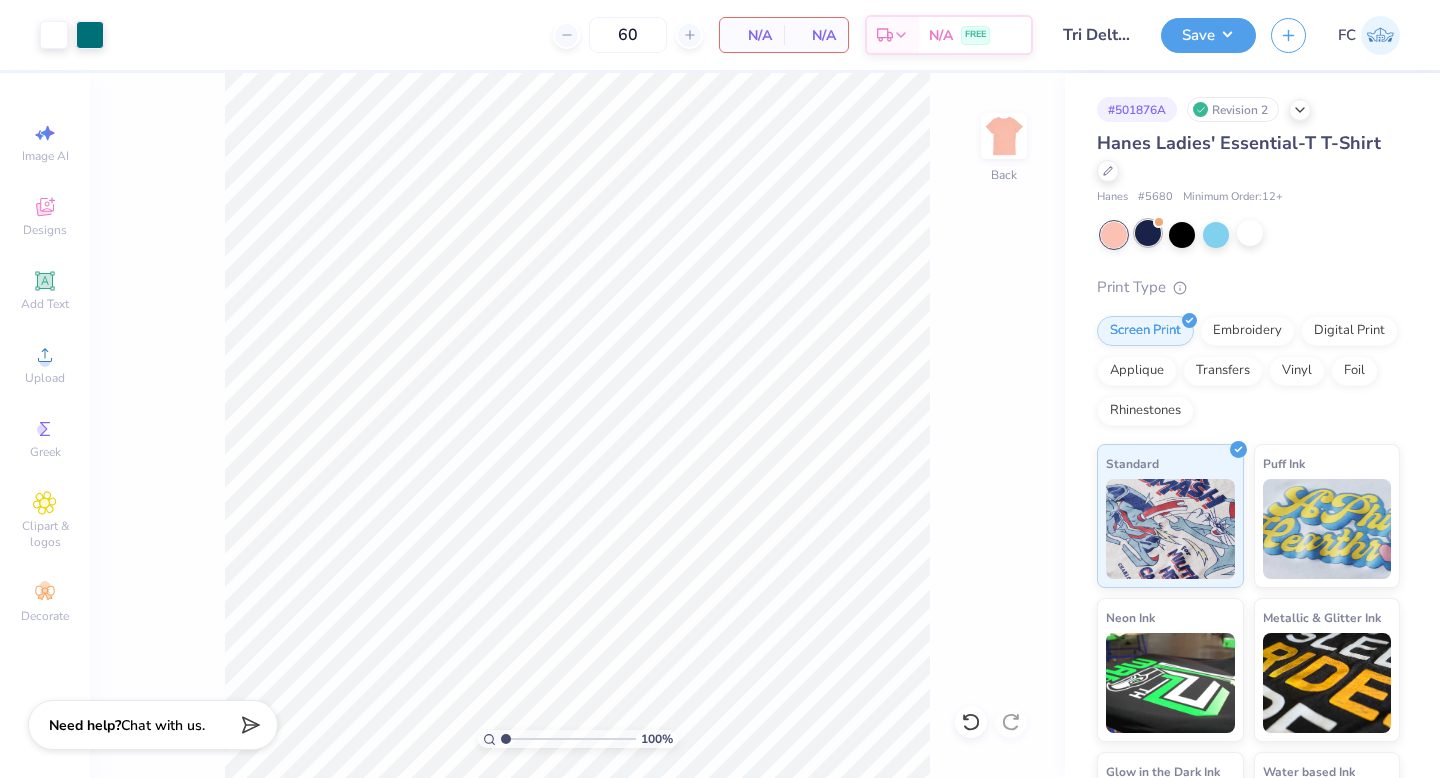 click at bounding box center [1148, 233] 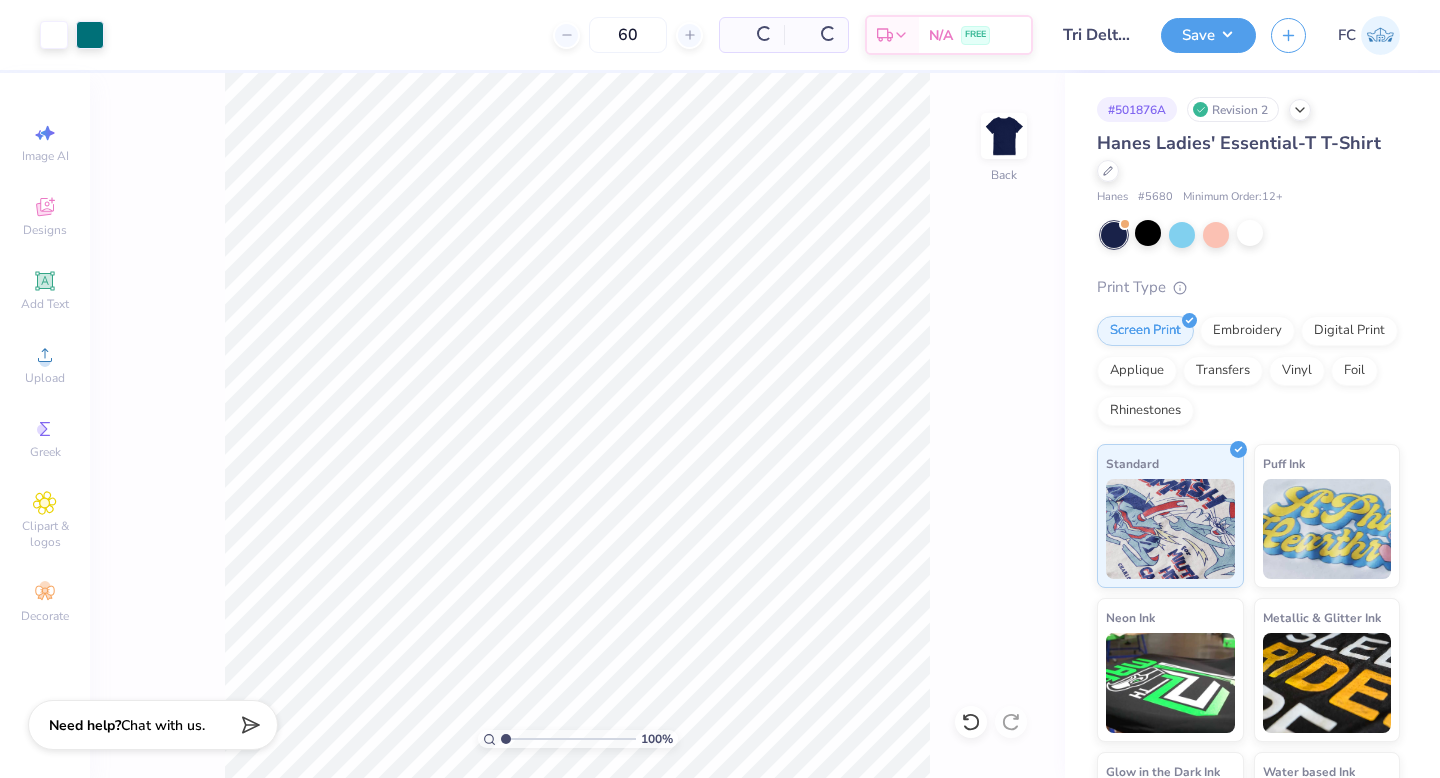 type on "x" 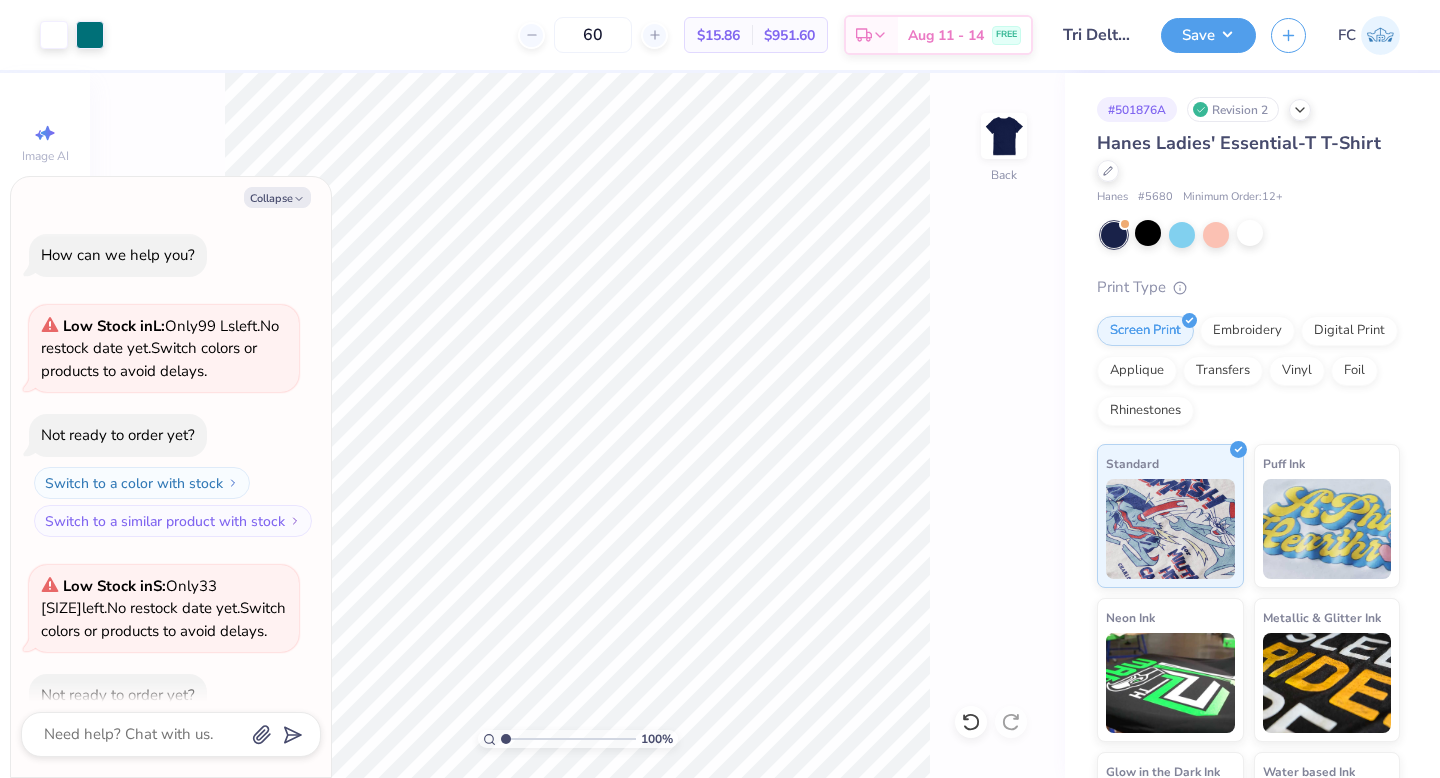 scroll, scrollTop: 110, scrollLeft: 0, axis: vertical 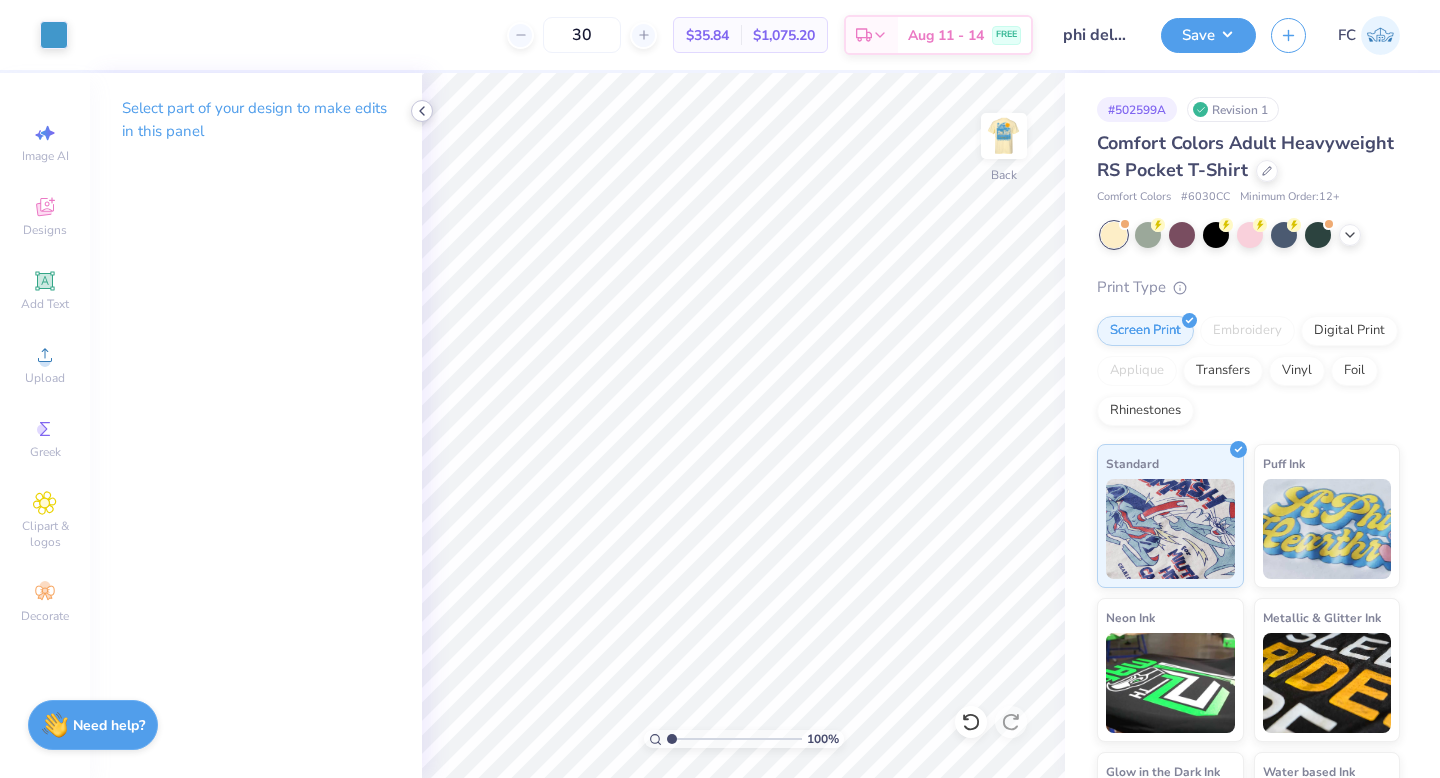 click at bounding box center [422, 111] 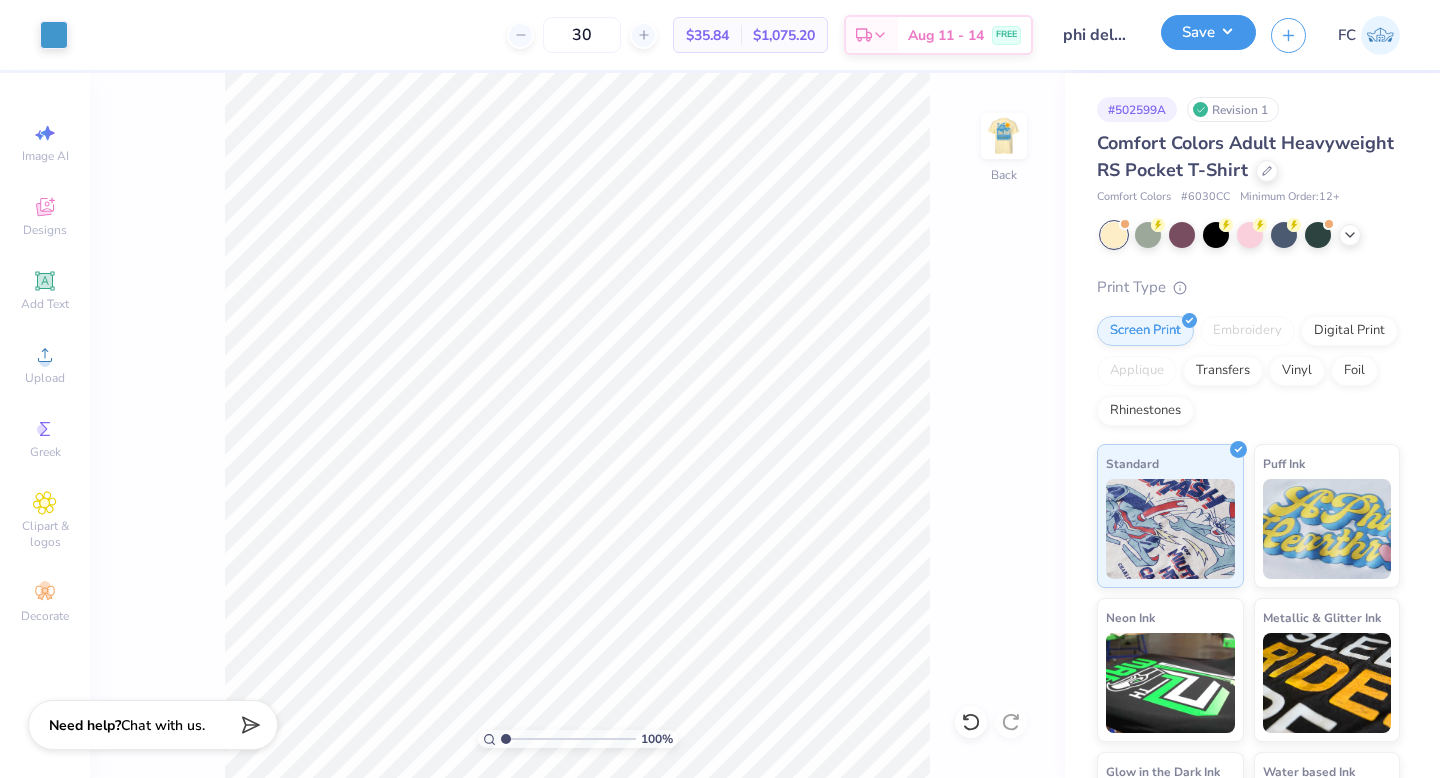 click on "Save" at bounding box center [1208, 32] 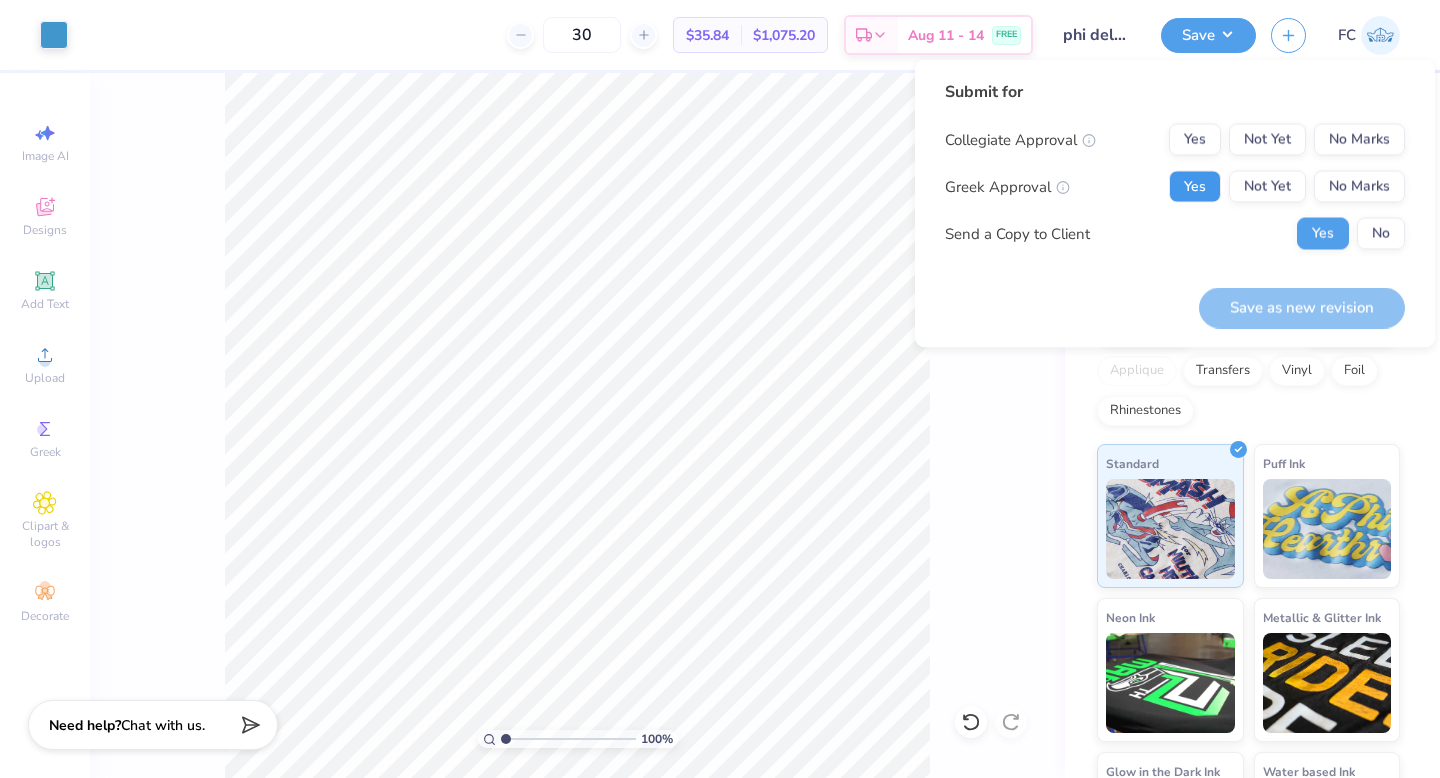 click on "Yes" at bounding box center (1195, 187) 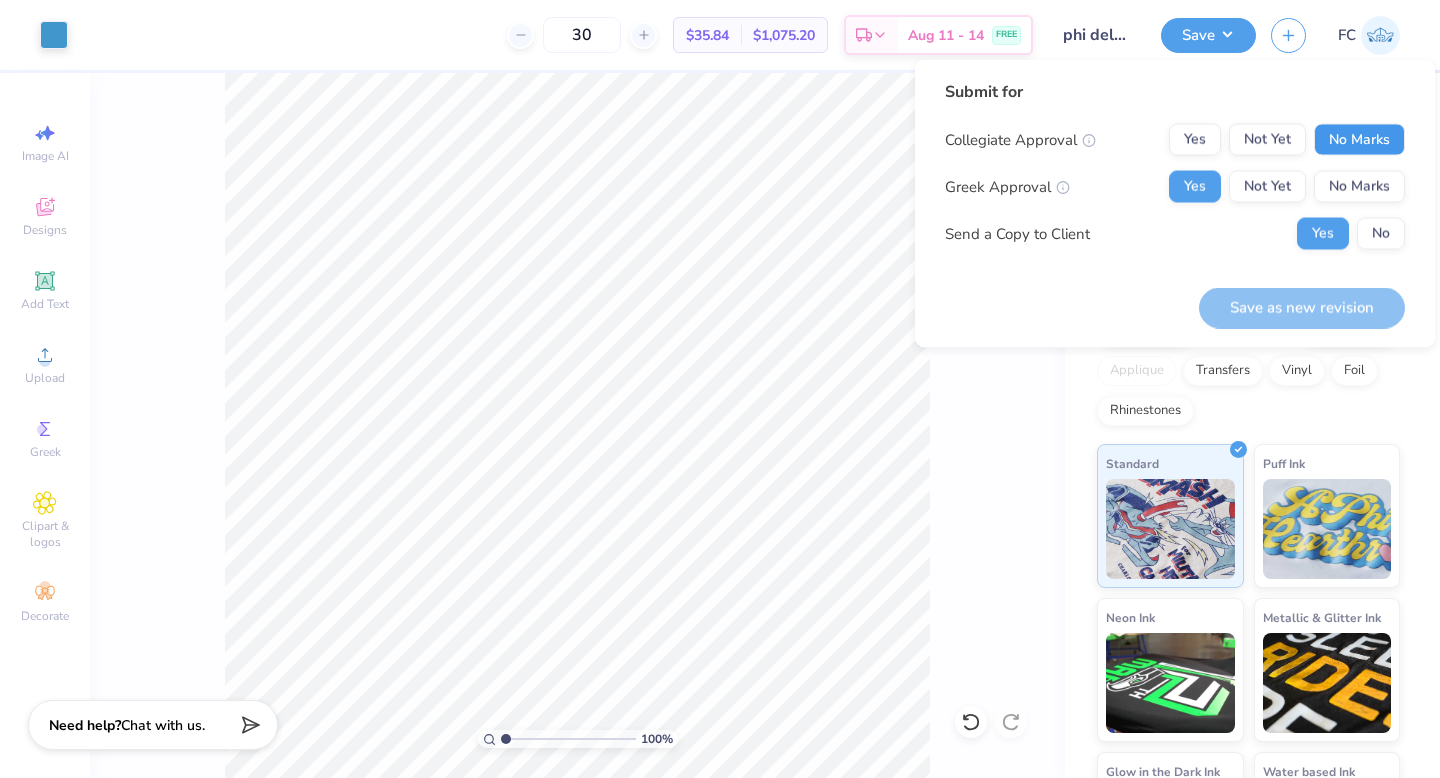 click on "No Marks" at bounding box center (1359, 140) 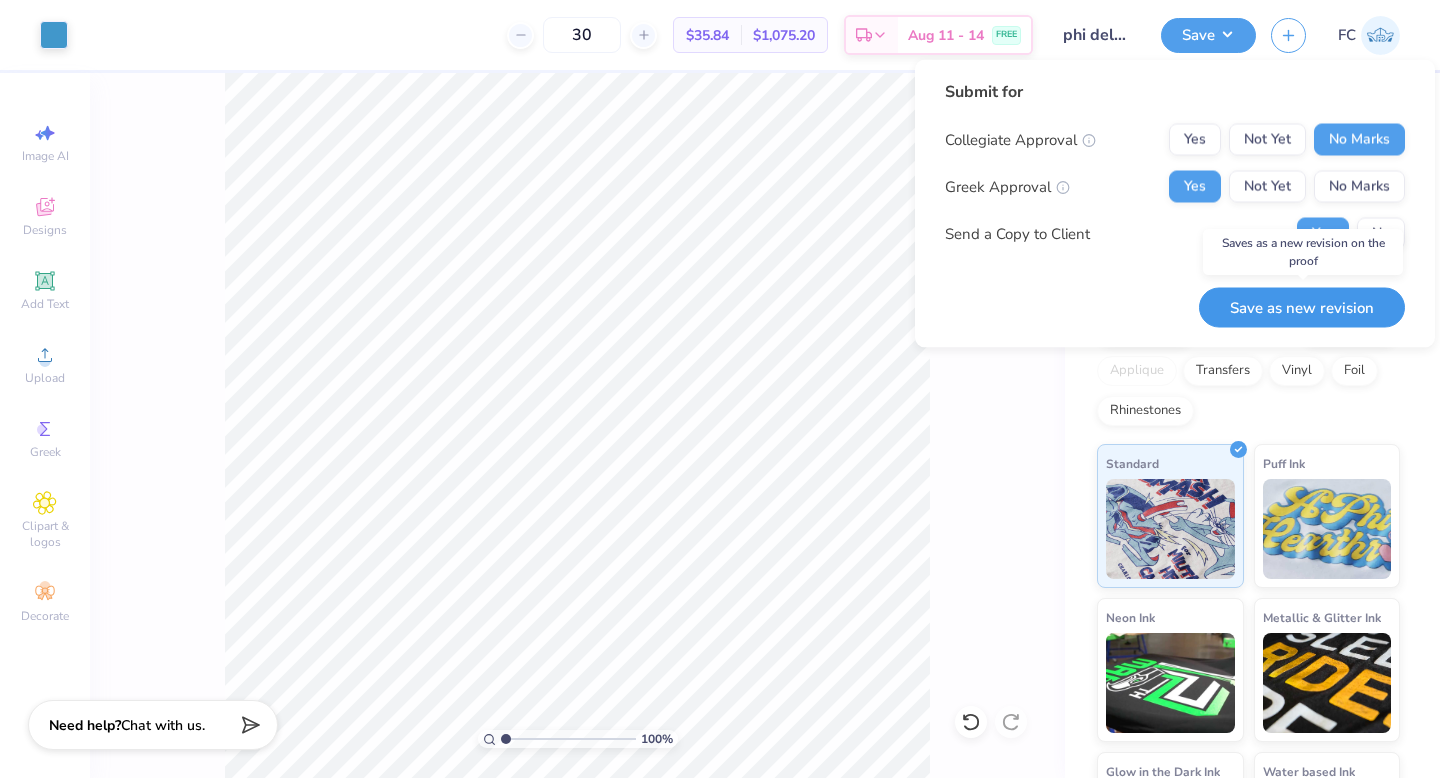 click on "Save as new revision" at bounding box center [1302, 307] 